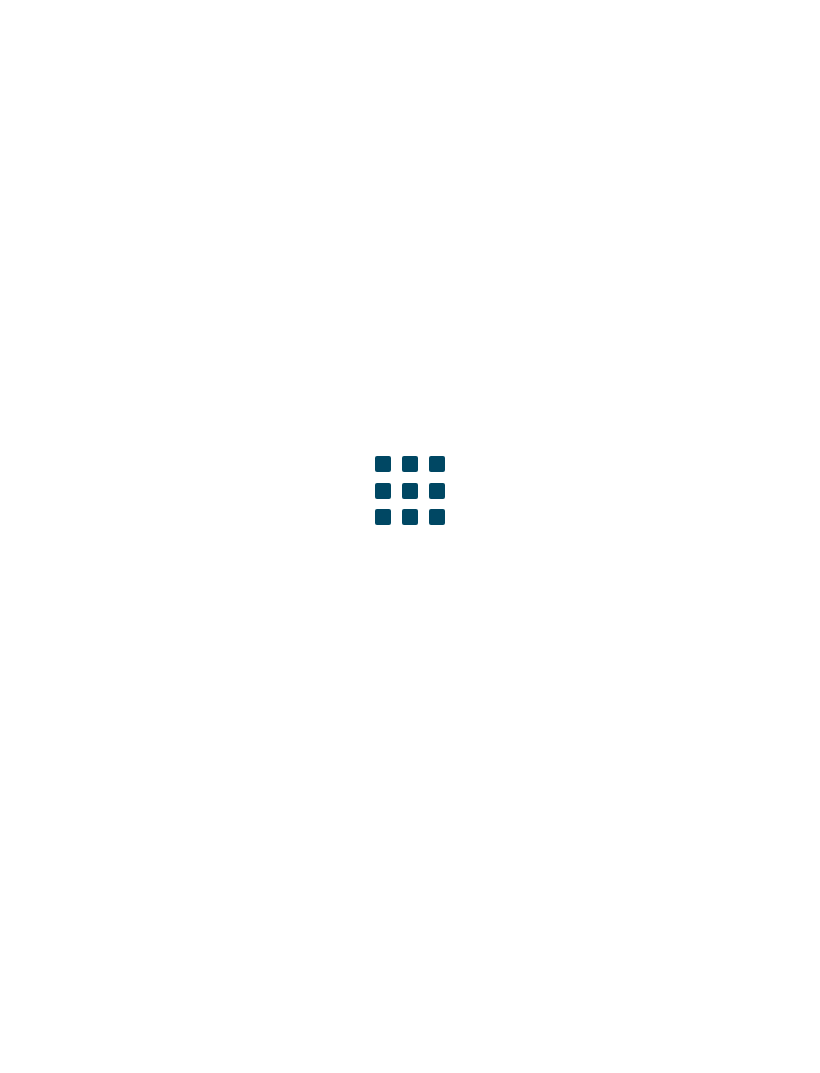 scroll, scrollTop: 0, scrollLeft: 0, axis: both 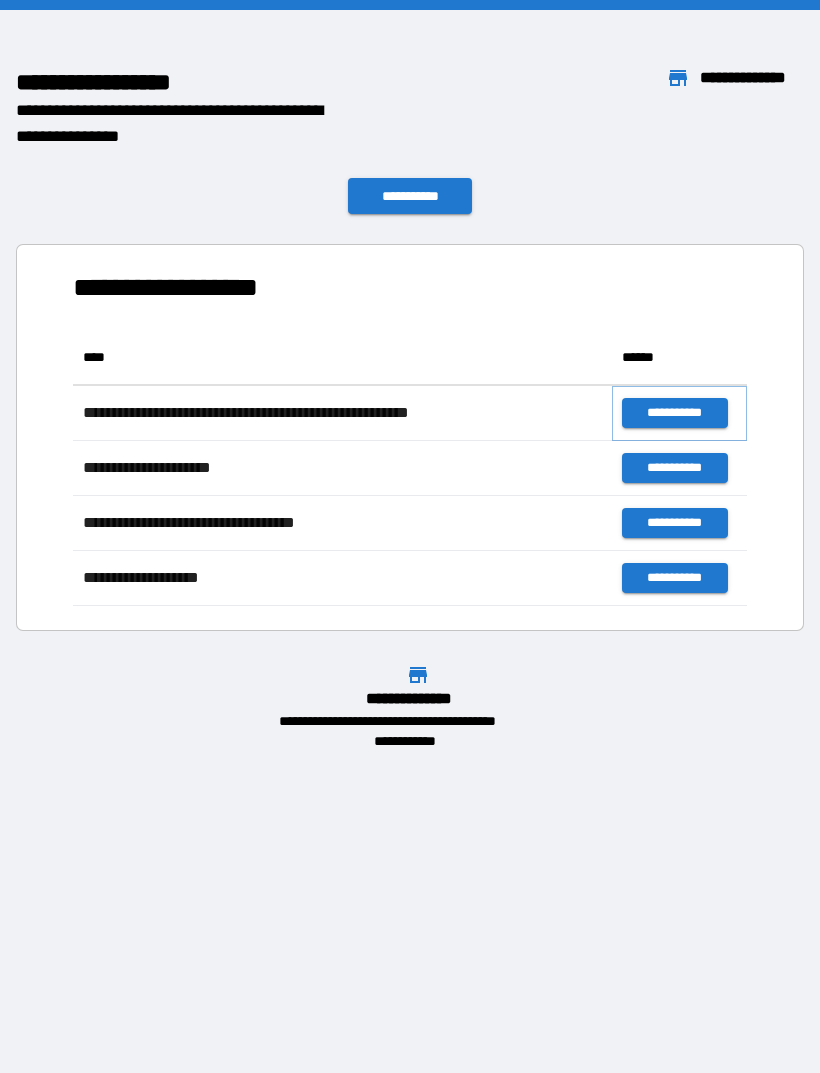 click on "**********" at bounding box center [674, 413] 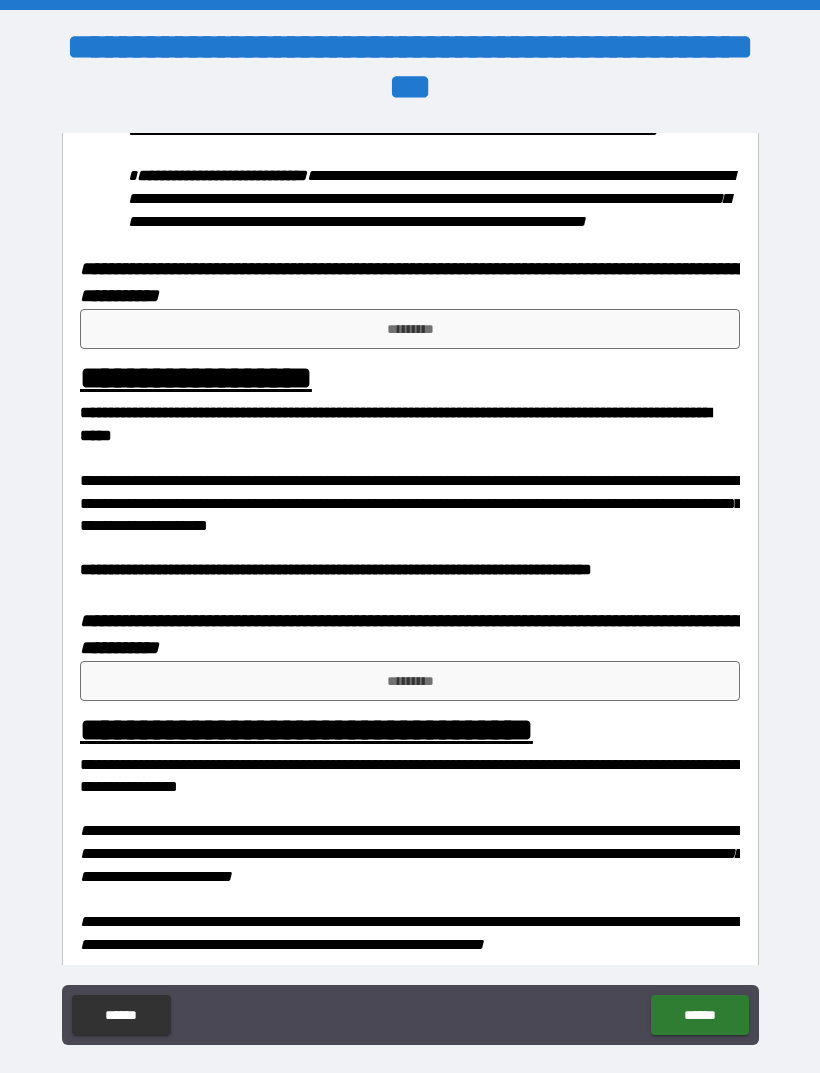 scroll, scrollTop: 1204, scrollLeft: 0, axis: vertical 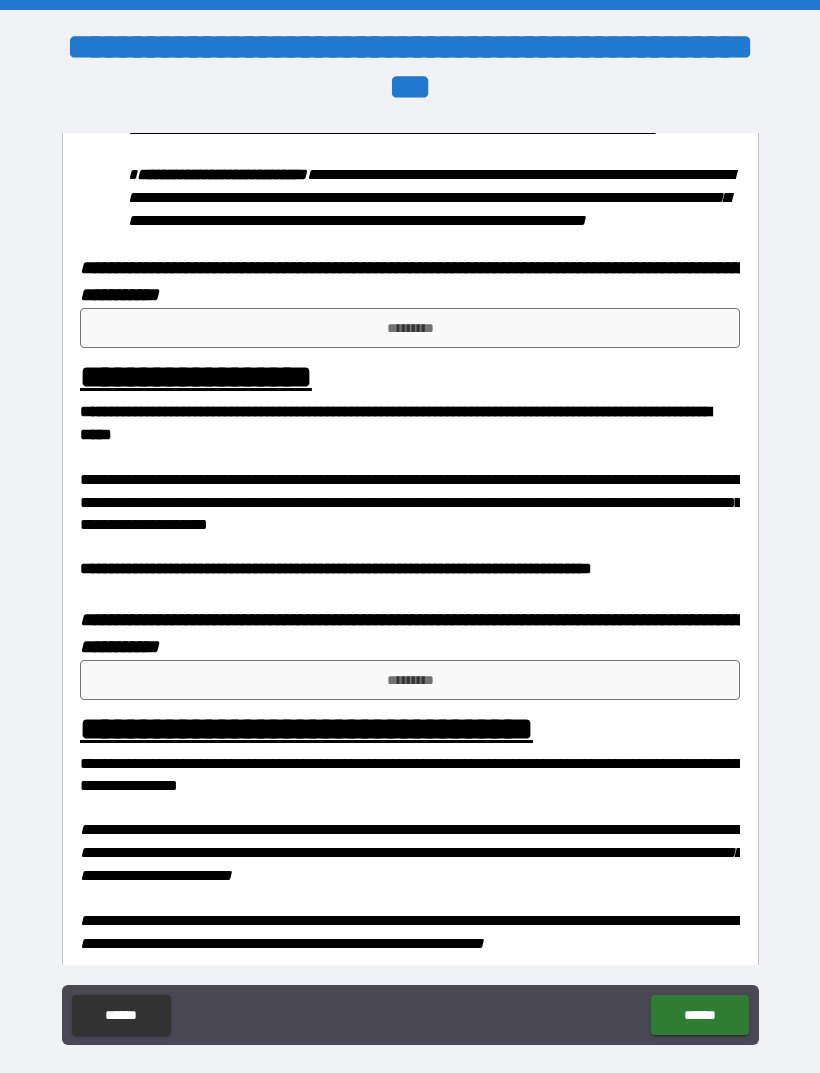 click on "*********" at bounding box center [410, 328] 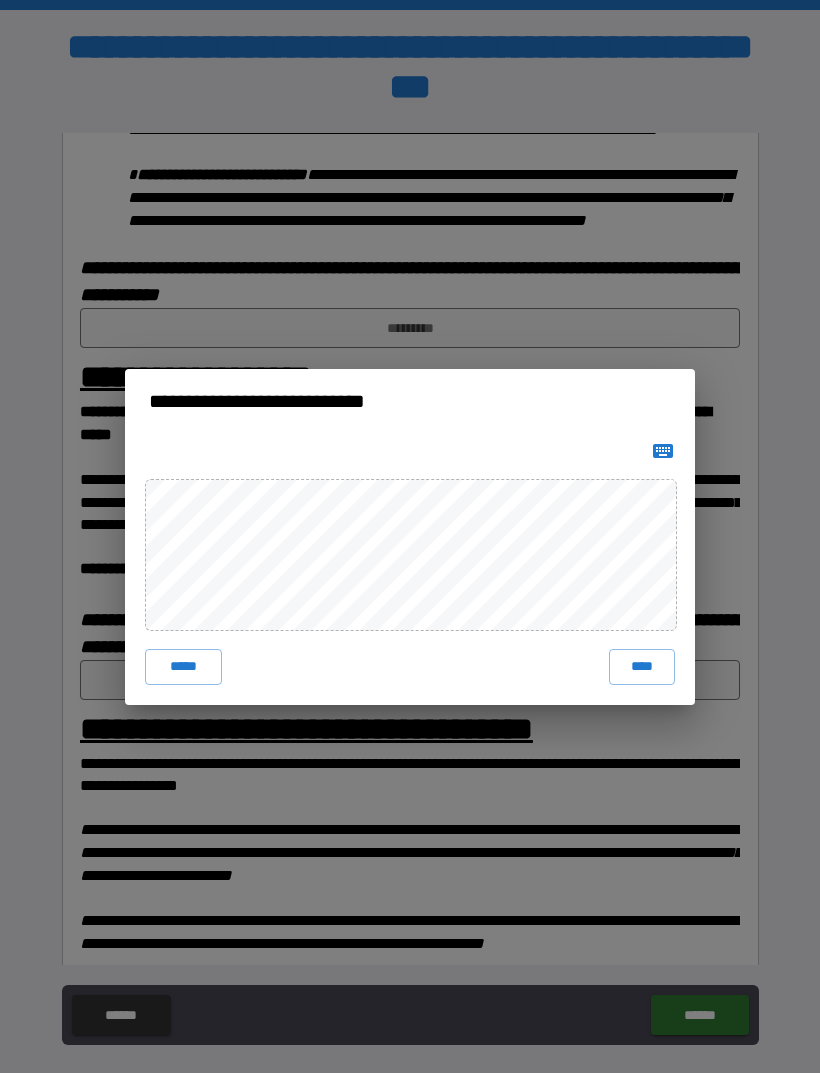 click on "****" at bounding box center [642, 667] 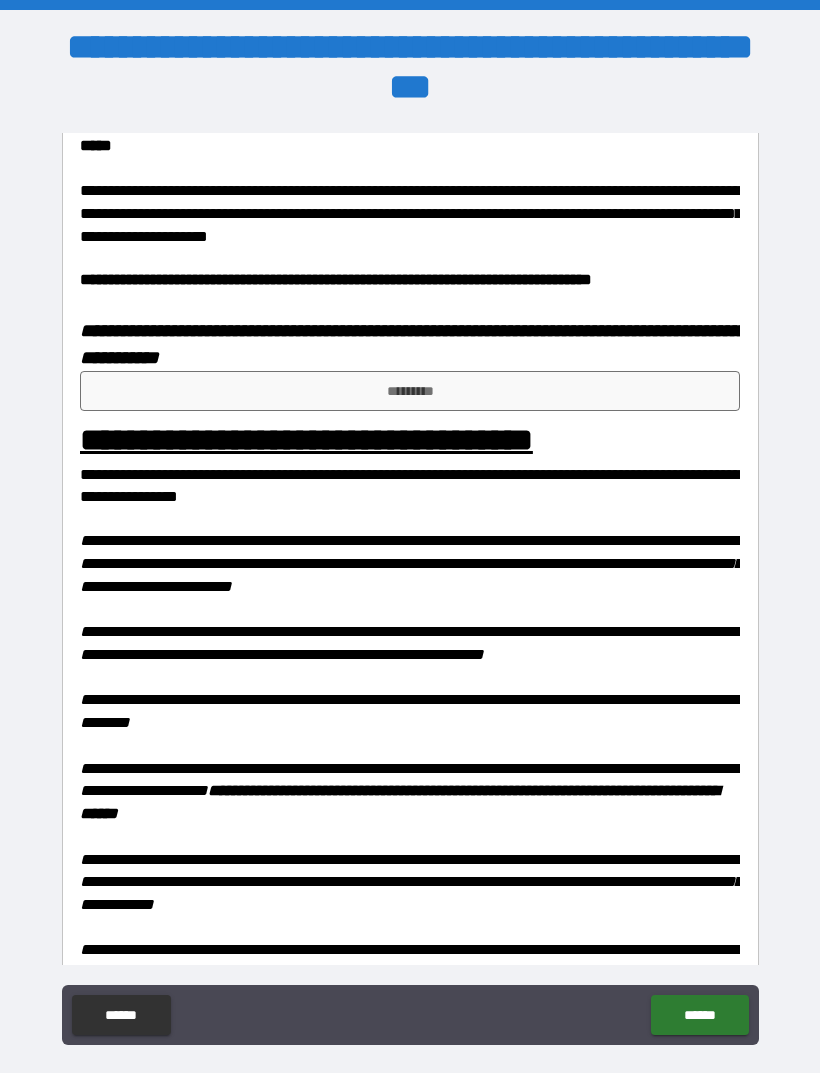 scroll, scrollTop: 1490, scrollLeft: 0, axis: vertical 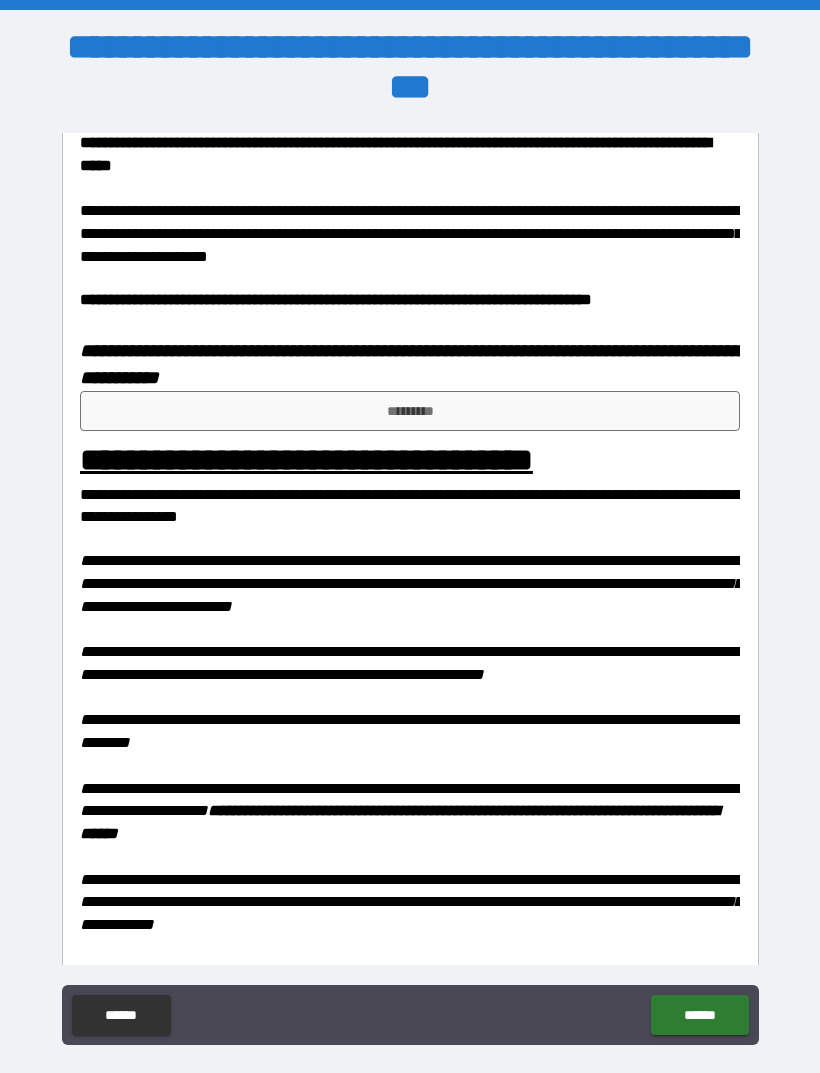 click on "*********" at bounding box center [410, 411] 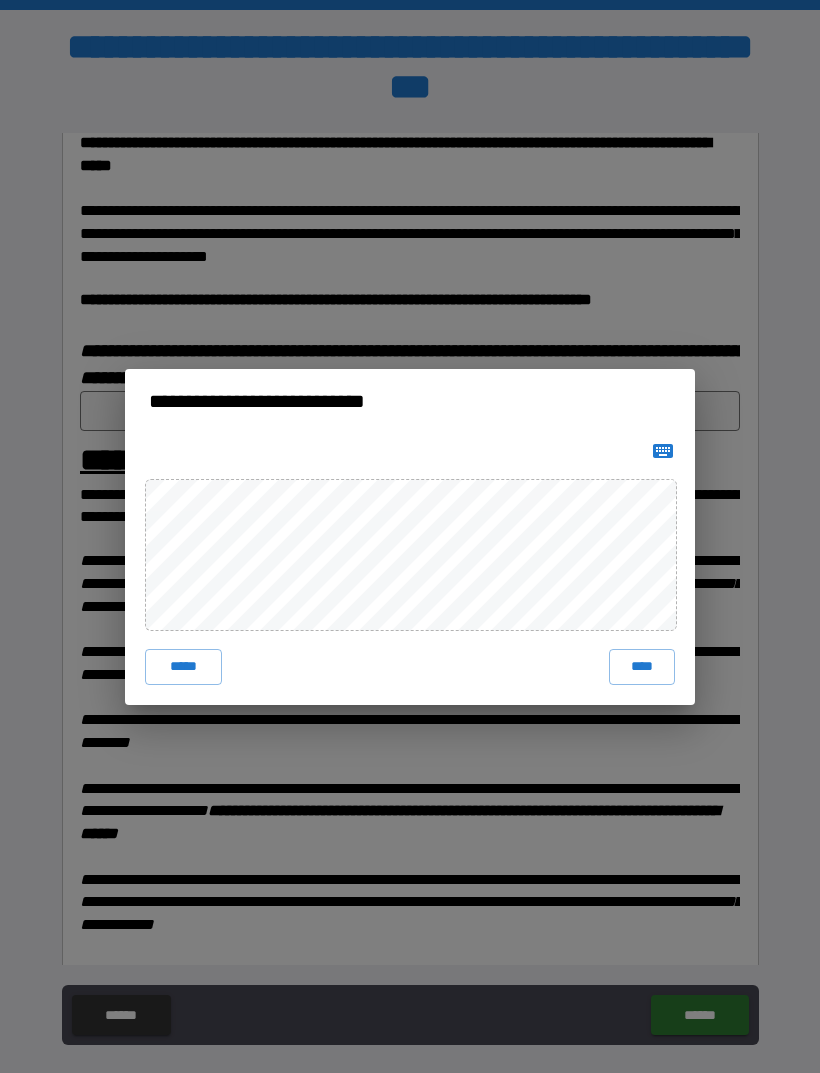 click on "****" at bounding box center [642, 667] 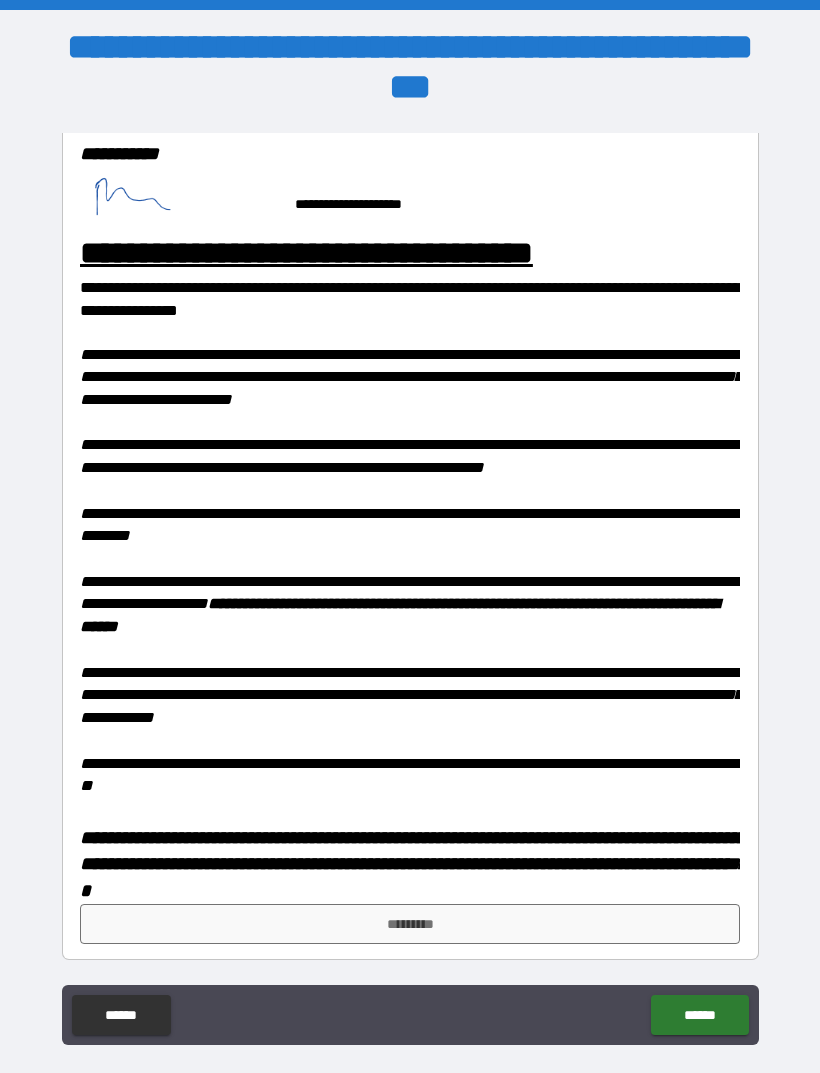 scroll, scrollTop: 1722, scrollLeft: 0, axis: vertical 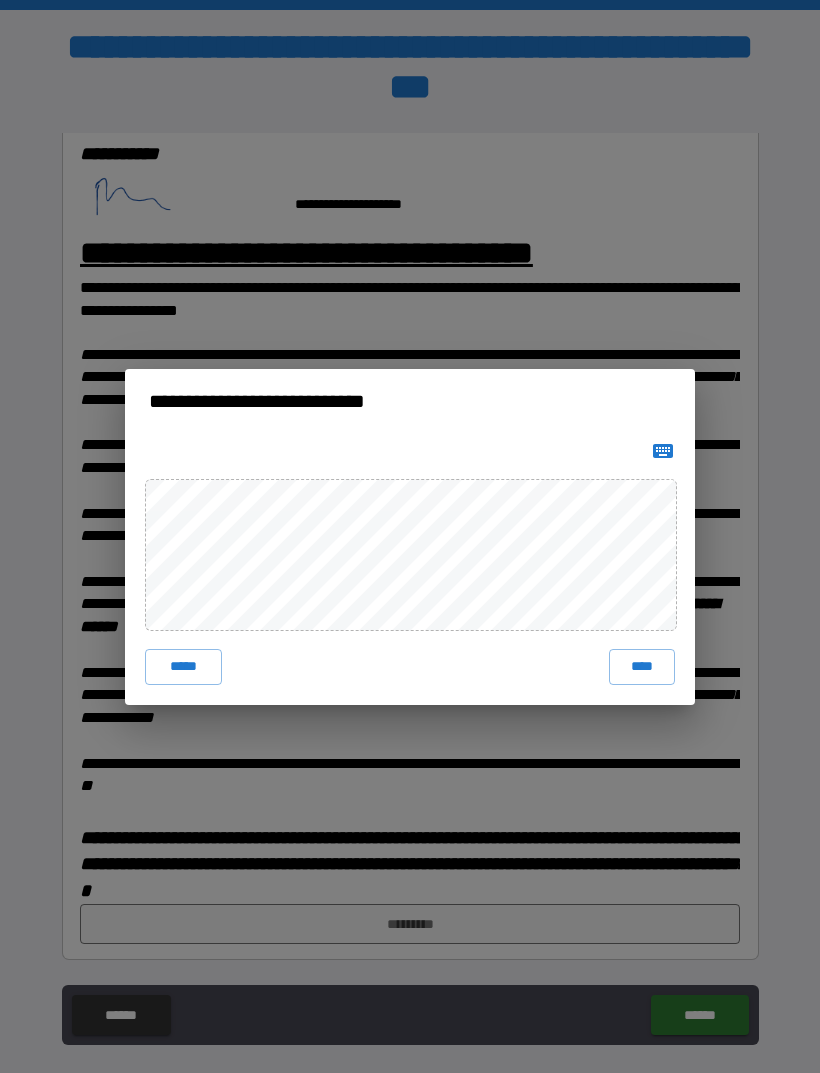 click on "****" at bounding box center (642, 667) 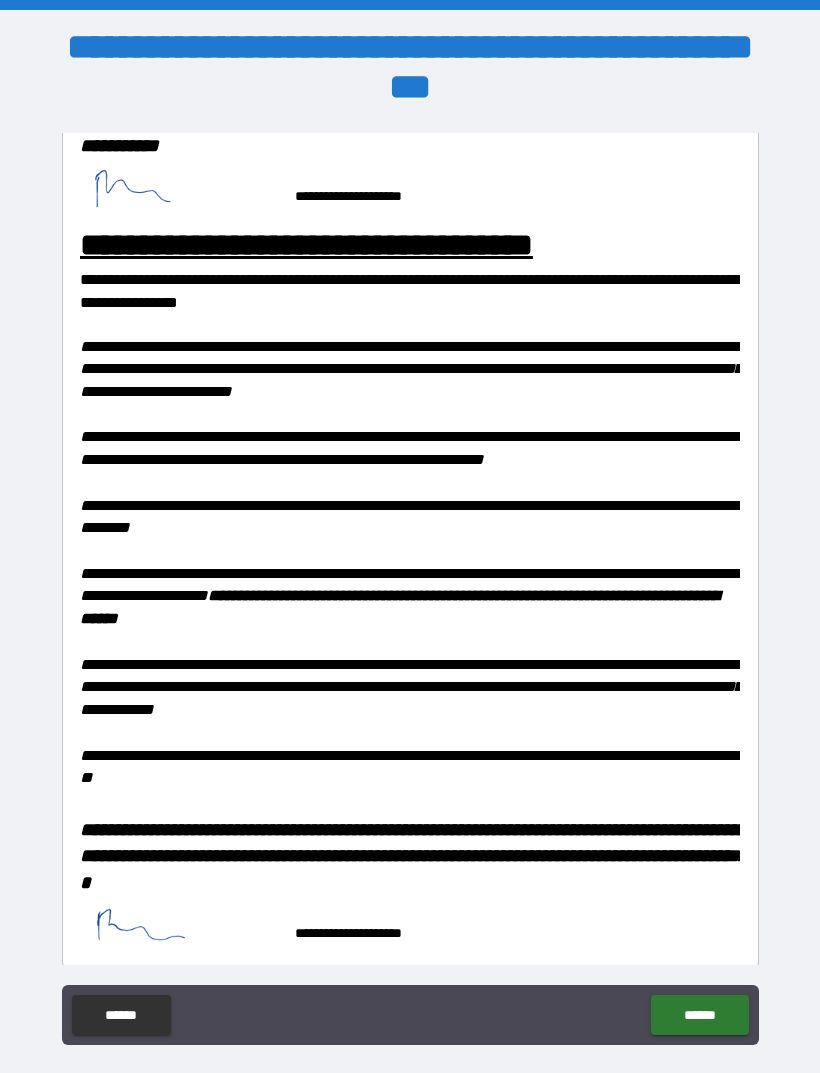scroll, scrollTop: 1712, scrollLeft: 0, axis: vertical 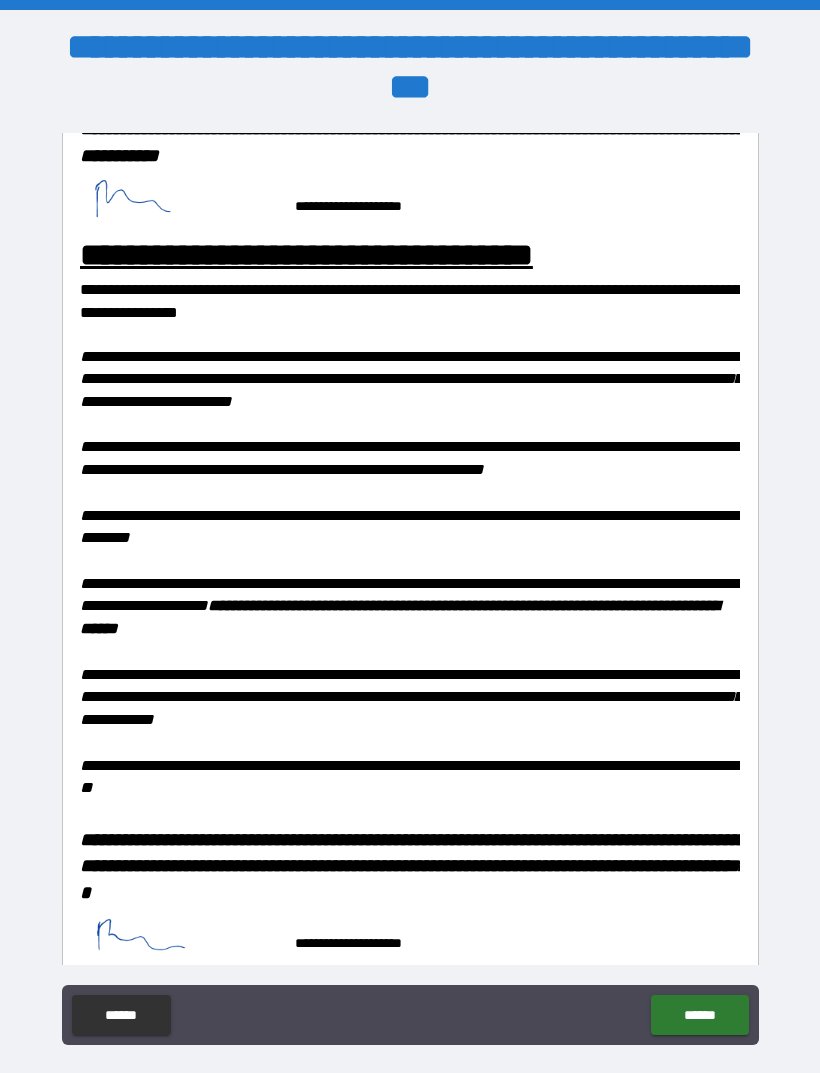 click on "******" at bounding box center (699, 1015) 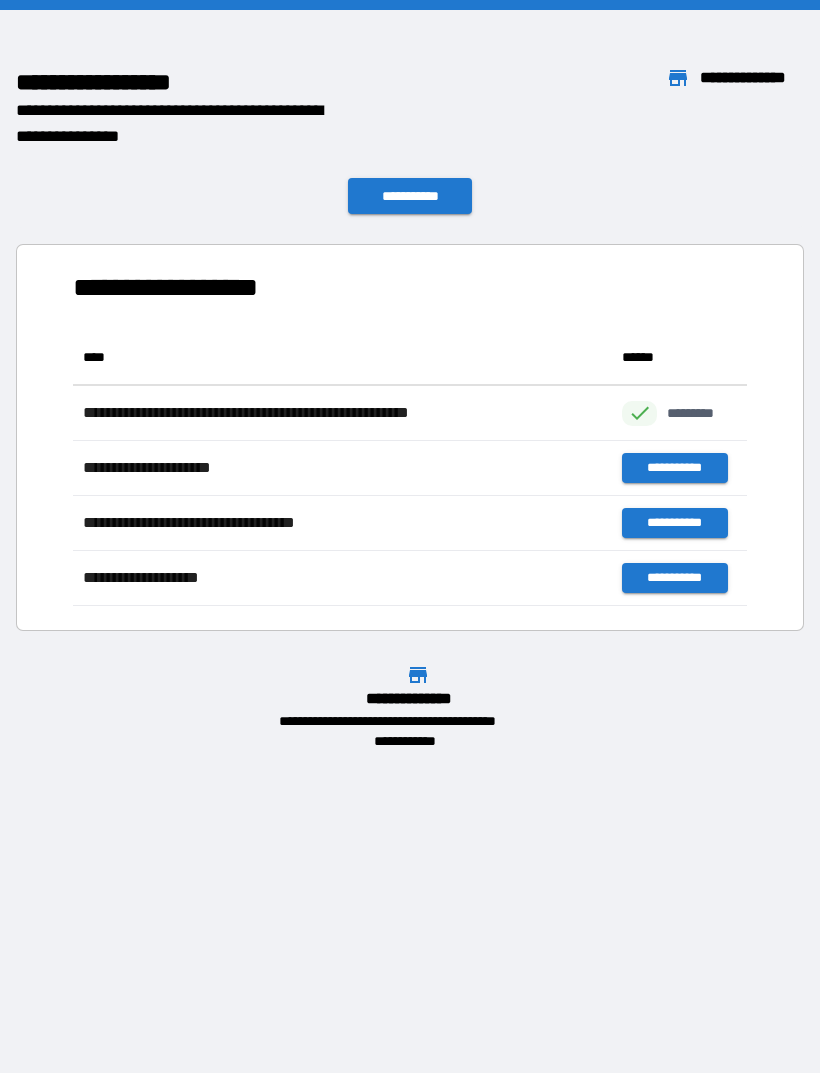 scroll, scrollTop: 1, scrollLeft: 1, axis: both 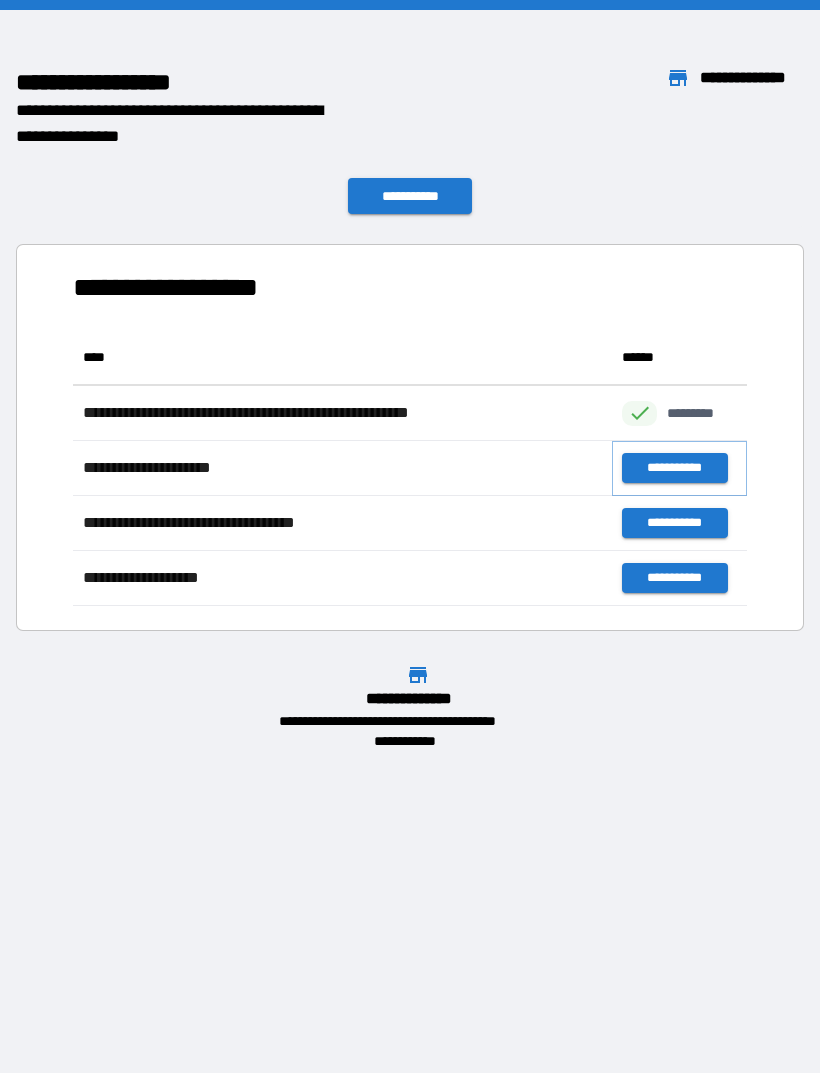 click on "**********" at bounding box center (674, 468) 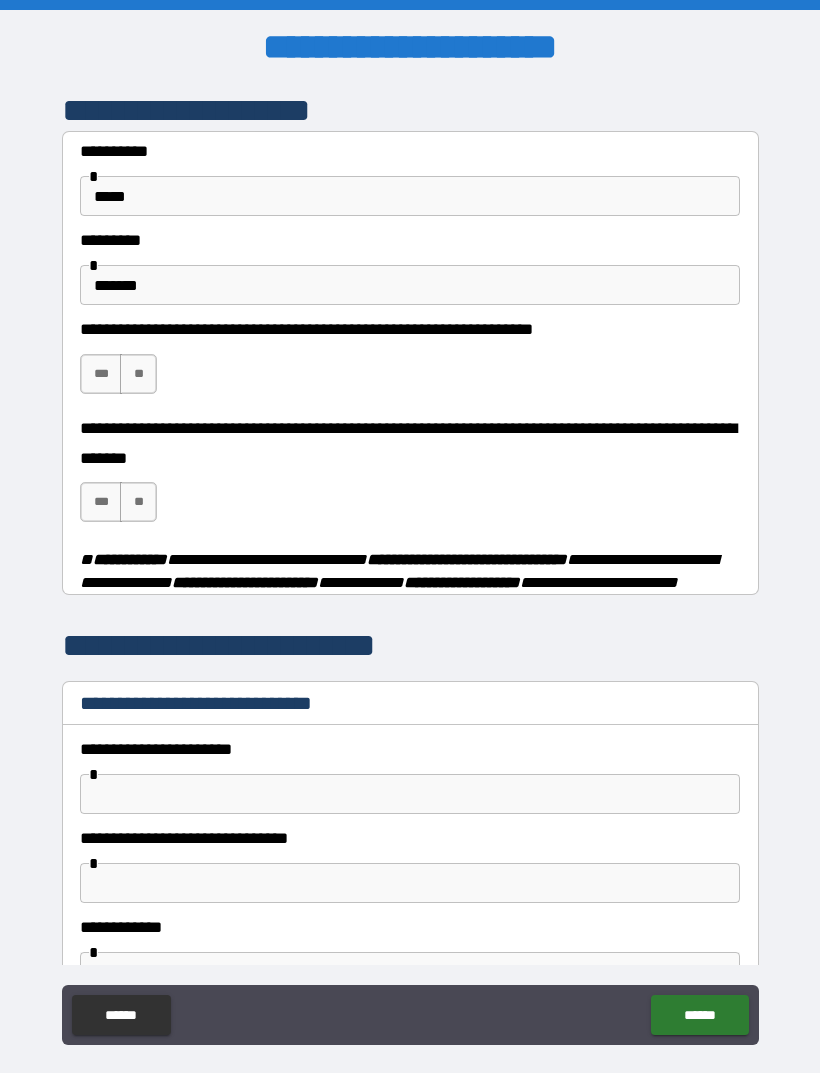 click on "***" at bounding box center [101, 374] 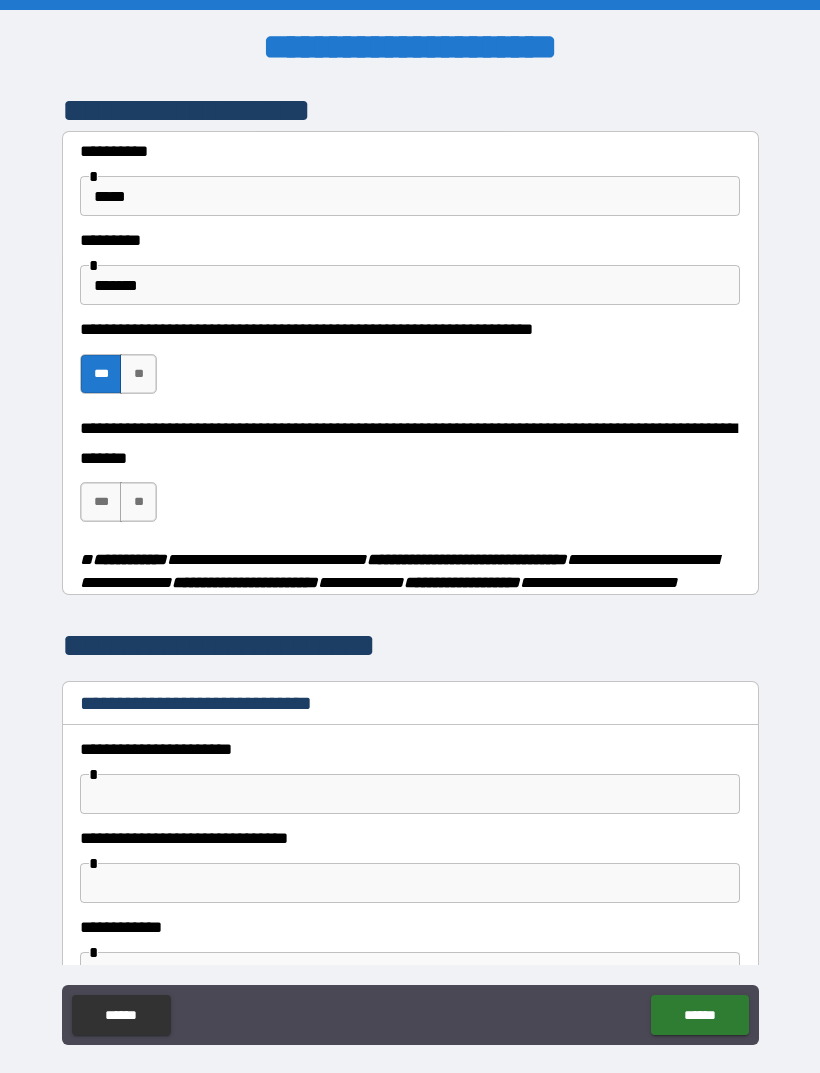 click on "**" at bounding box center (138, 502) 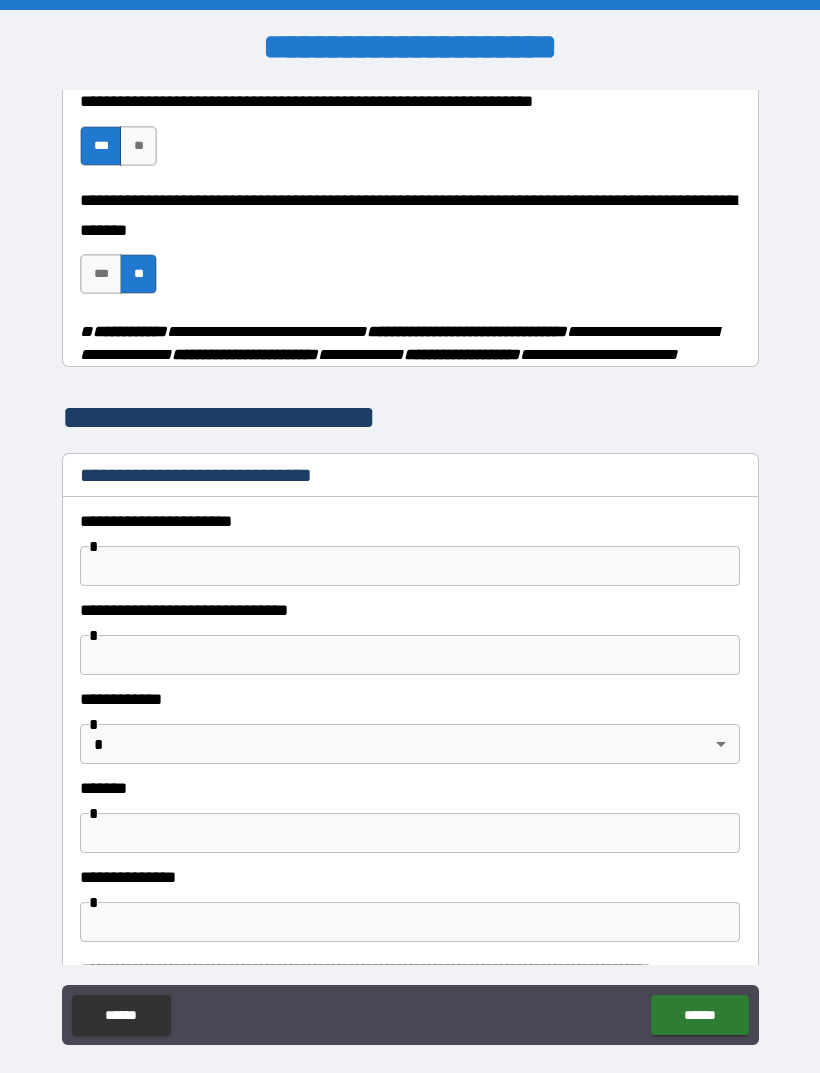 scroll, scrollTop: 399, scrollLeft: 0, axis: vertical 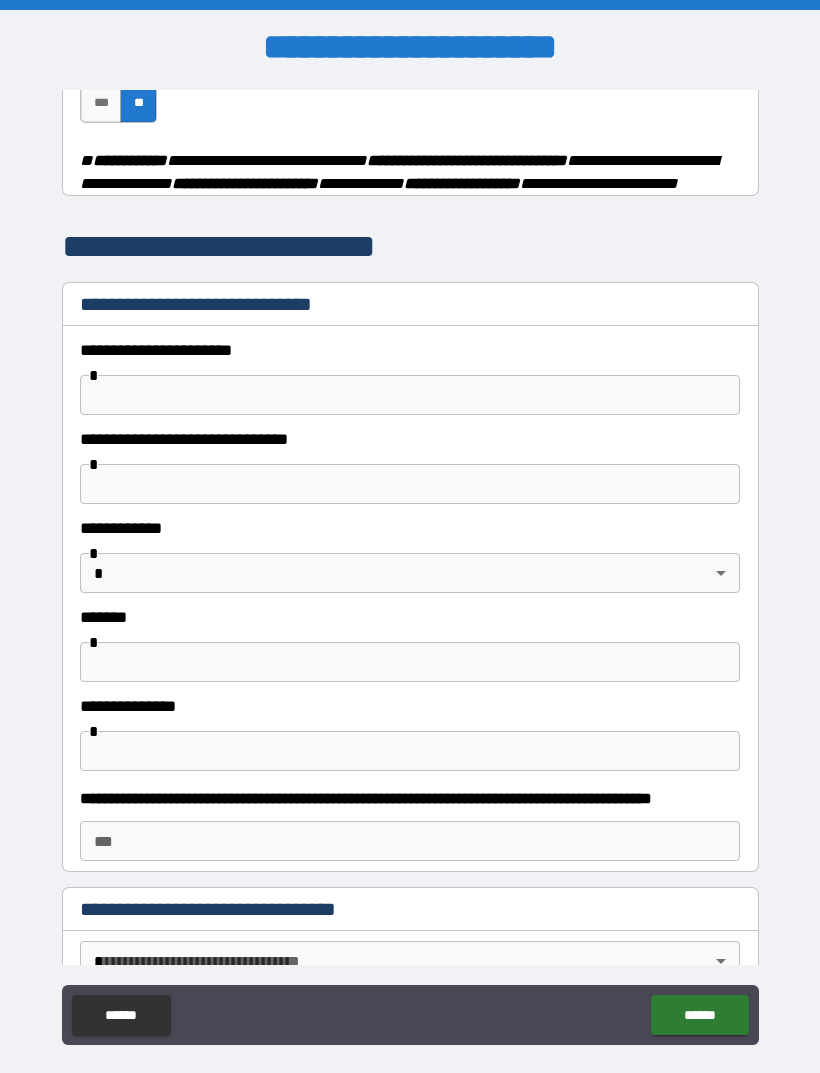 click at bounding box center [410, 395] 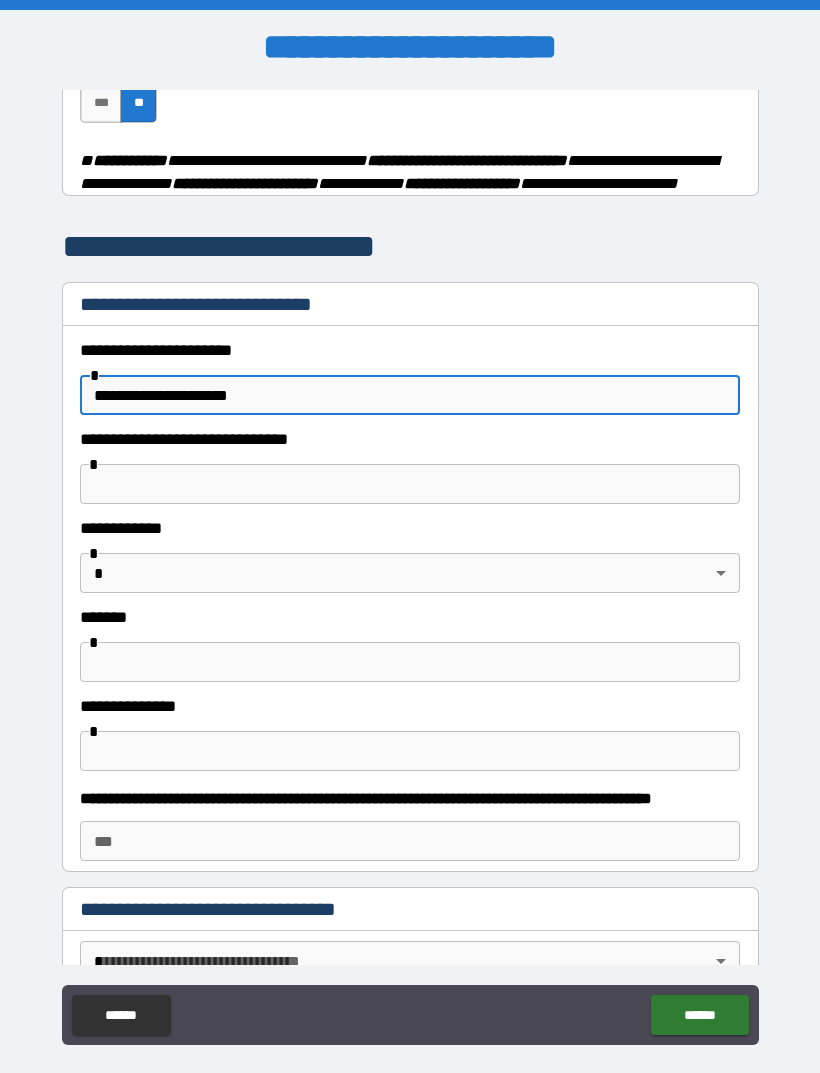 type on "**********" 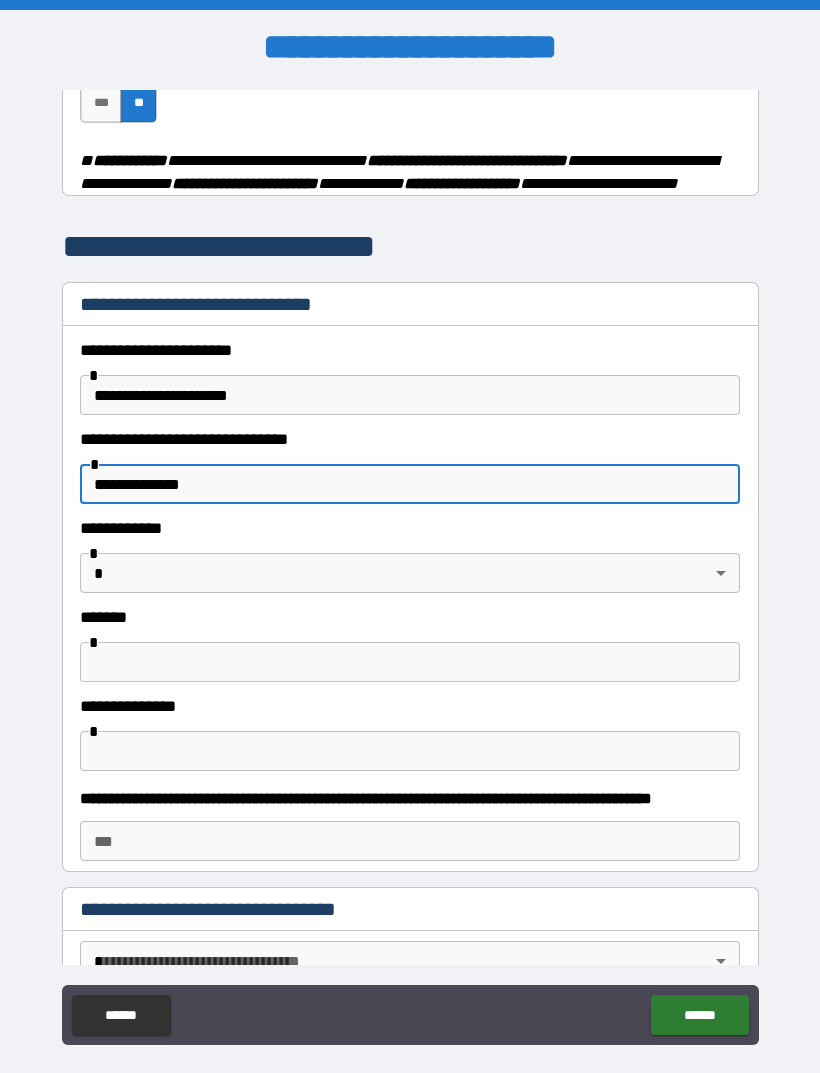 type on "**********" 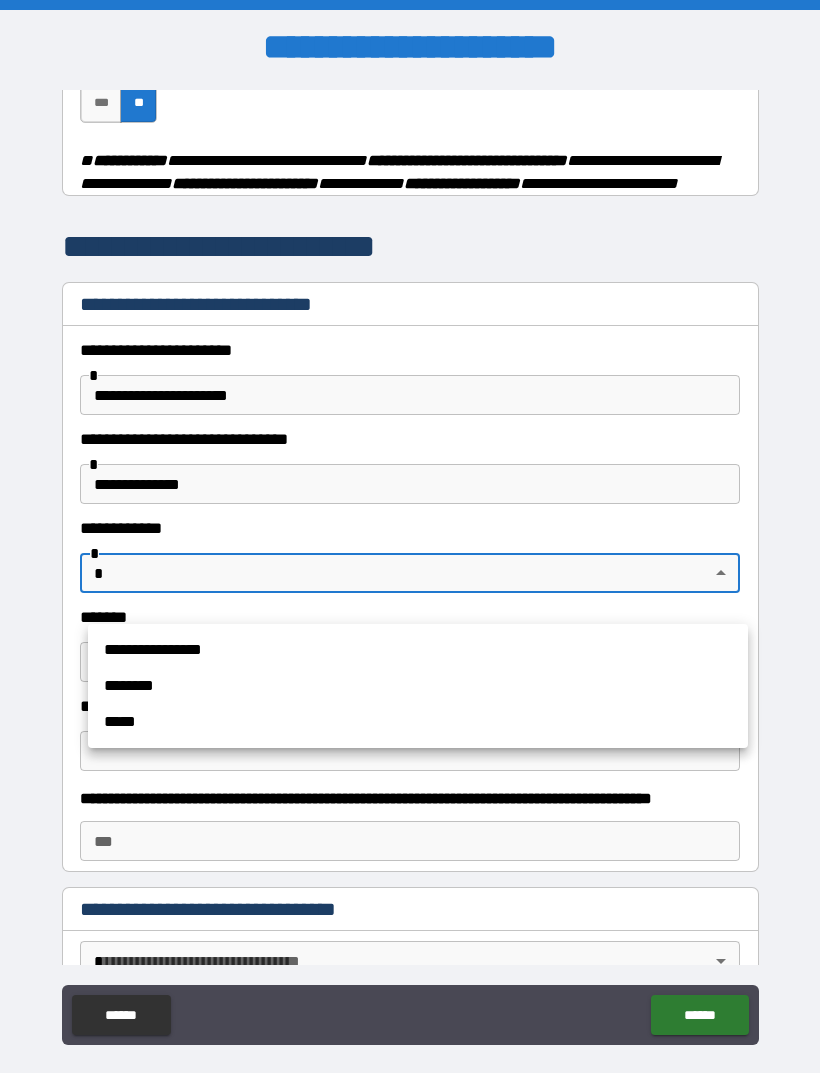 click on "**********" at bounding box center (418, 650) 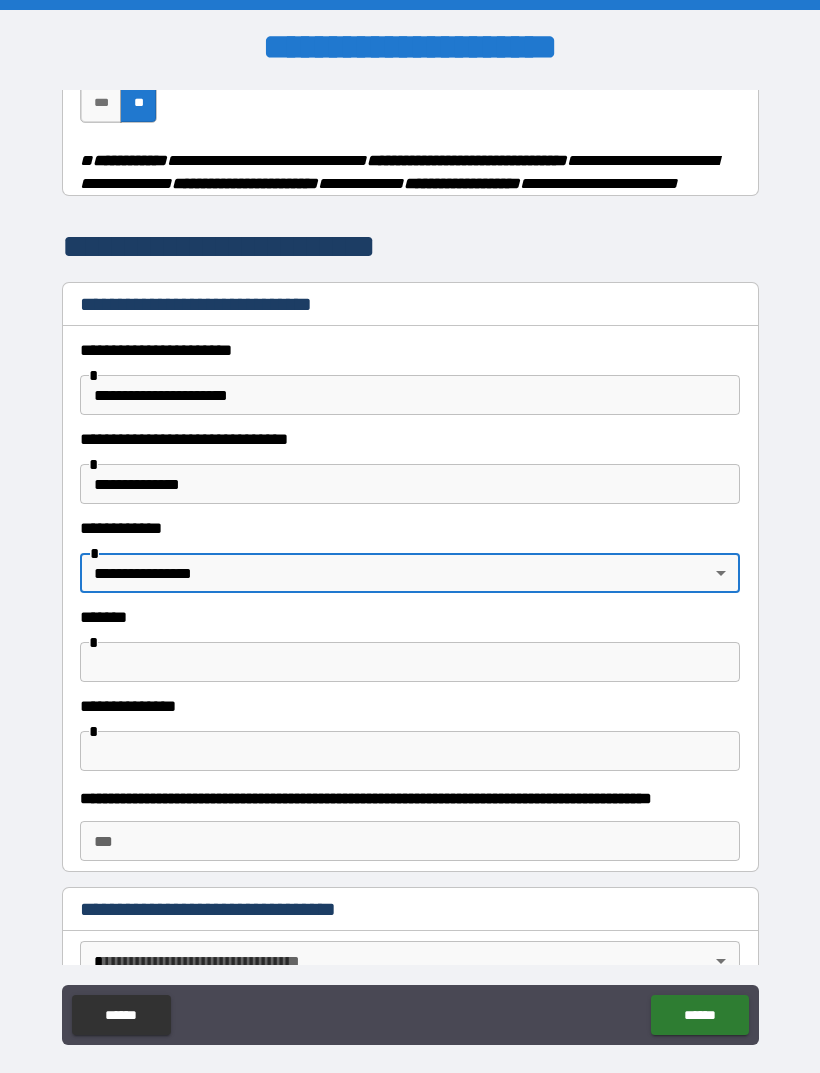 click at bounding box center (410, 662) 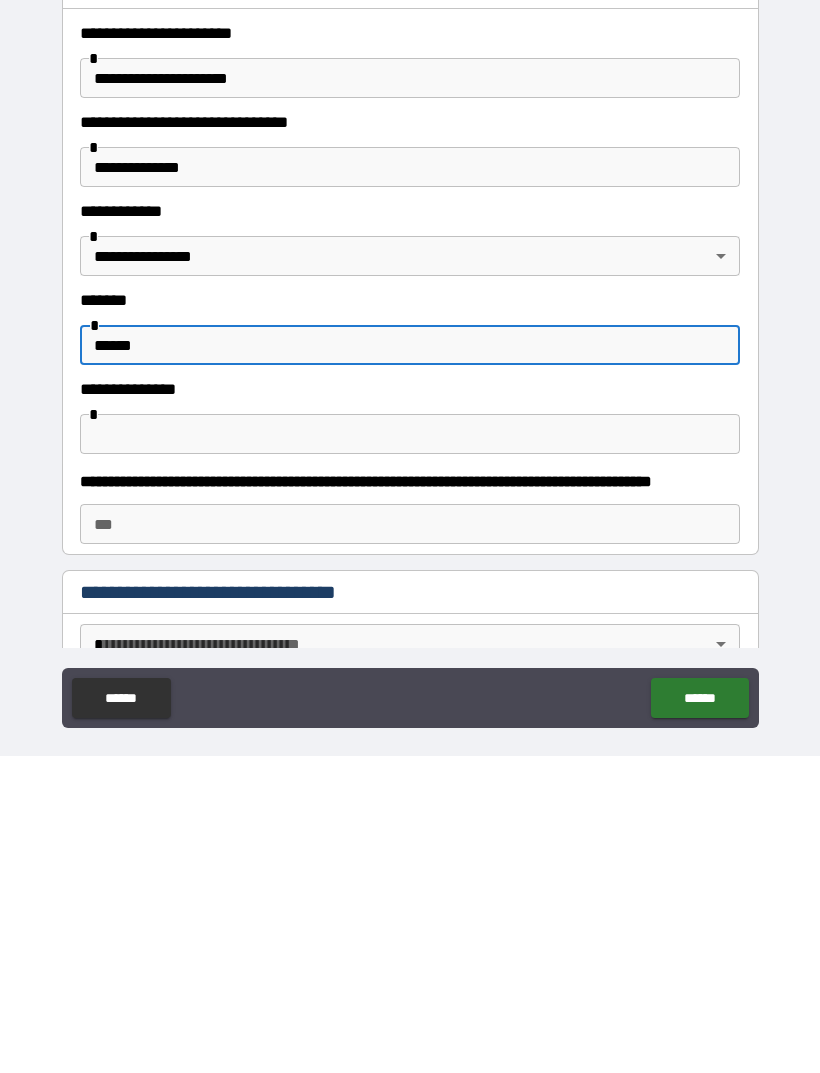 type on "******" 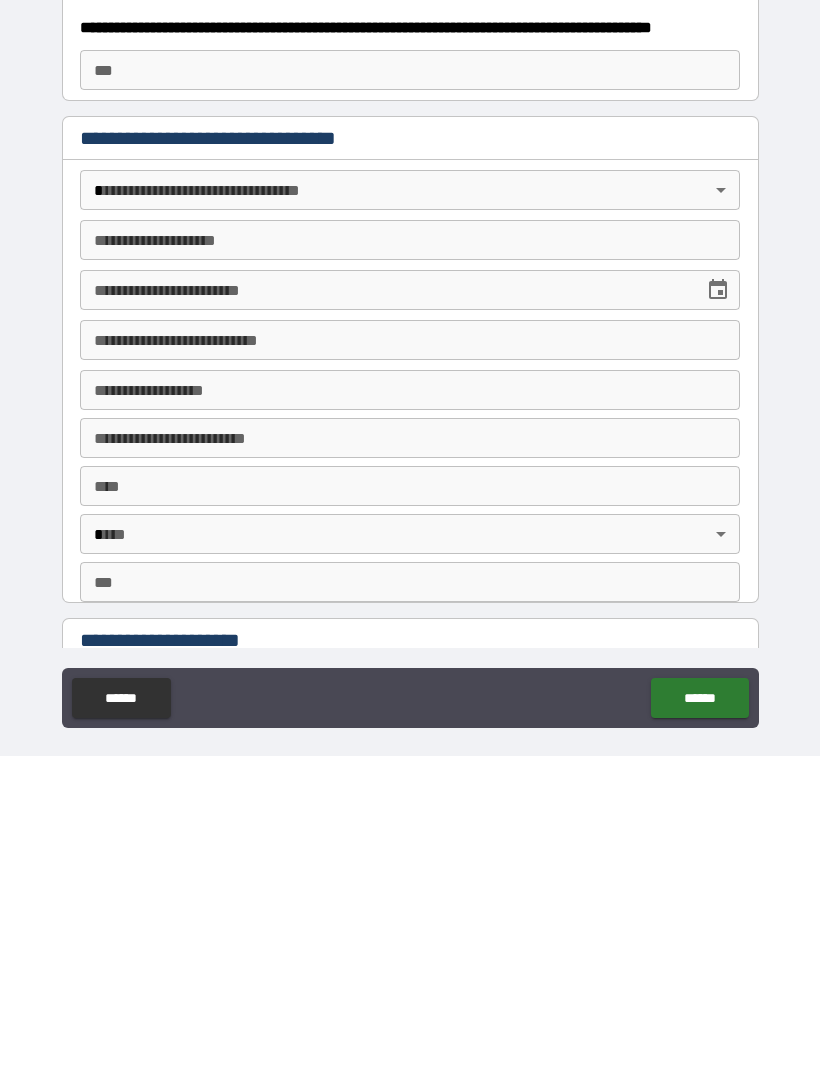 scroll, scrollTop: 858, scrollLeft: 0, axis: vertical 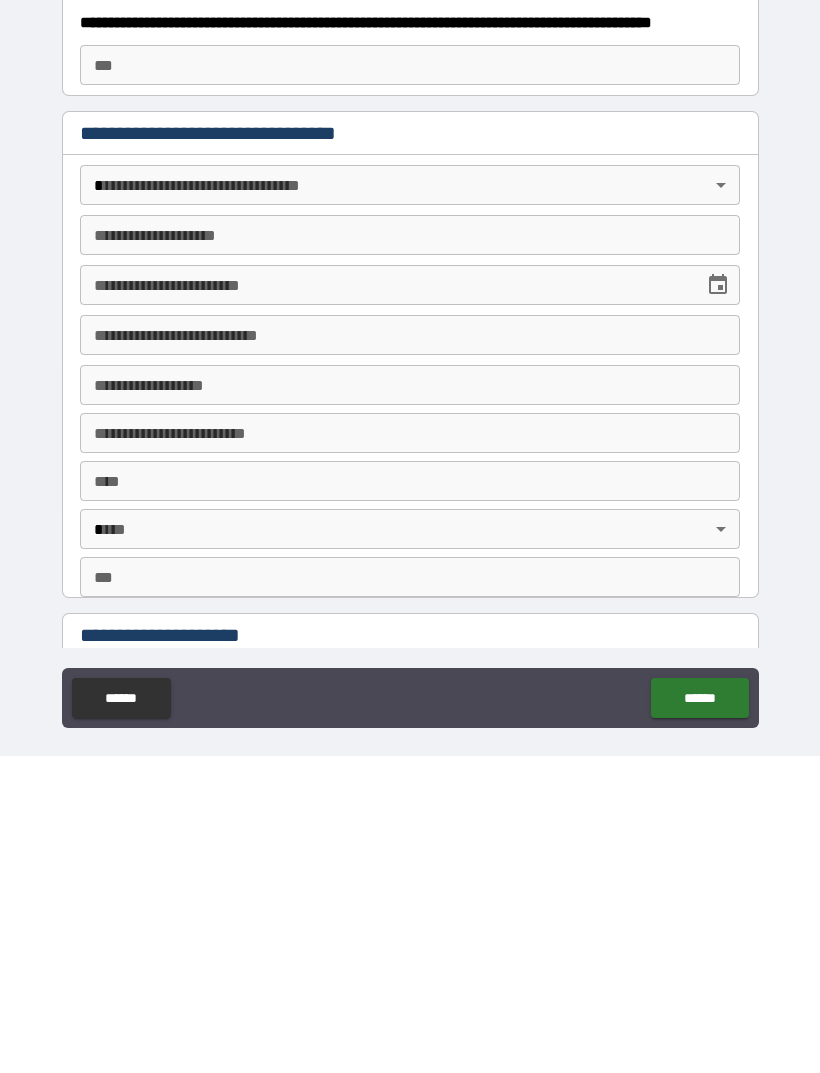 type on "**********" 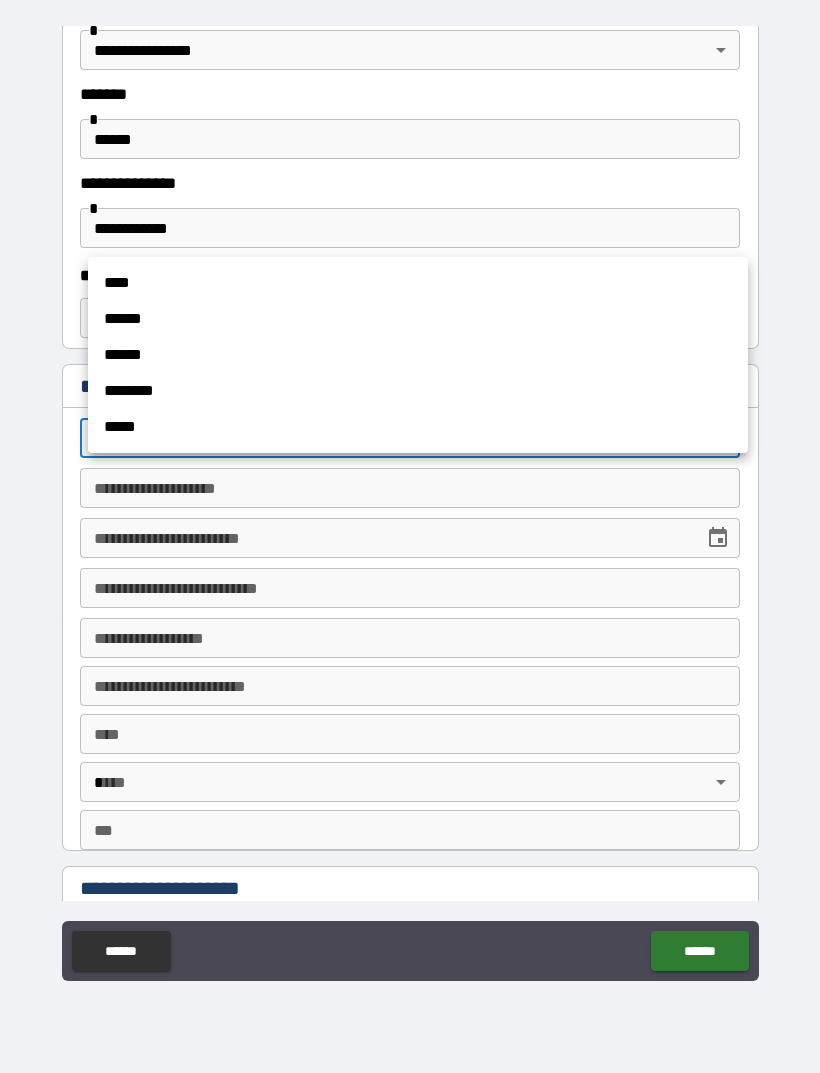 click on "****" at bounding box center [418, 283] 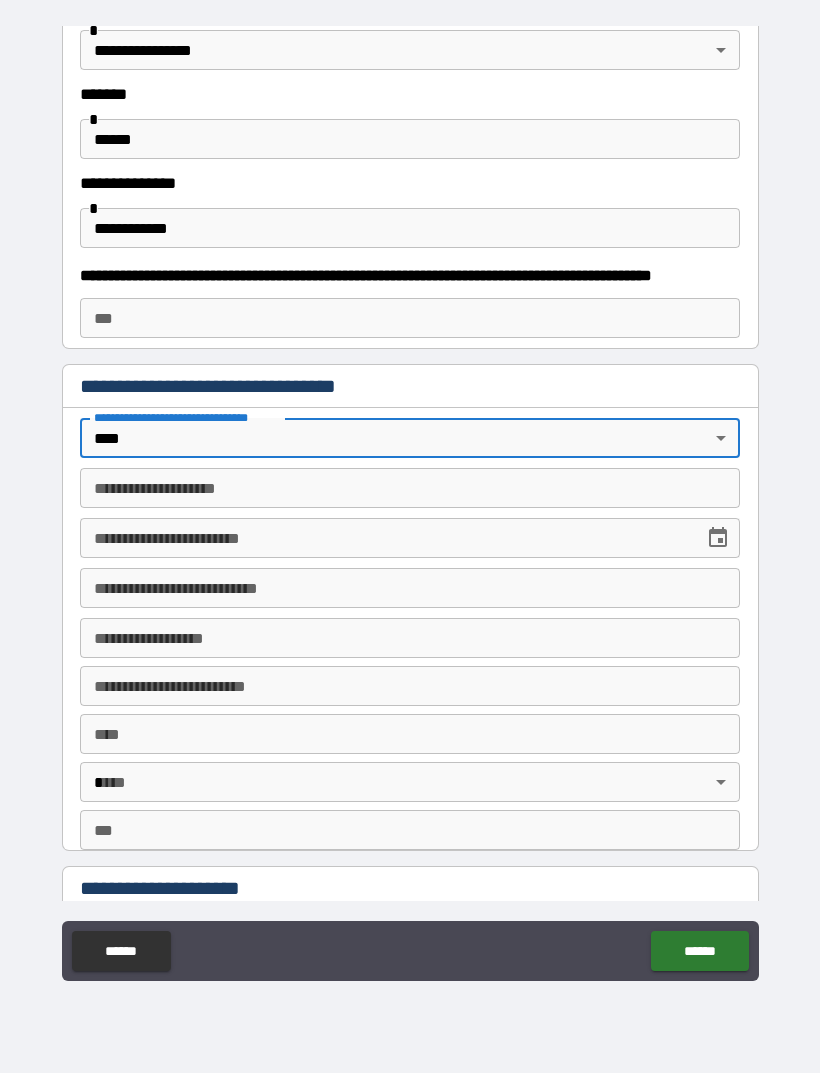 click on "**********" at bounding box center (410, 488) 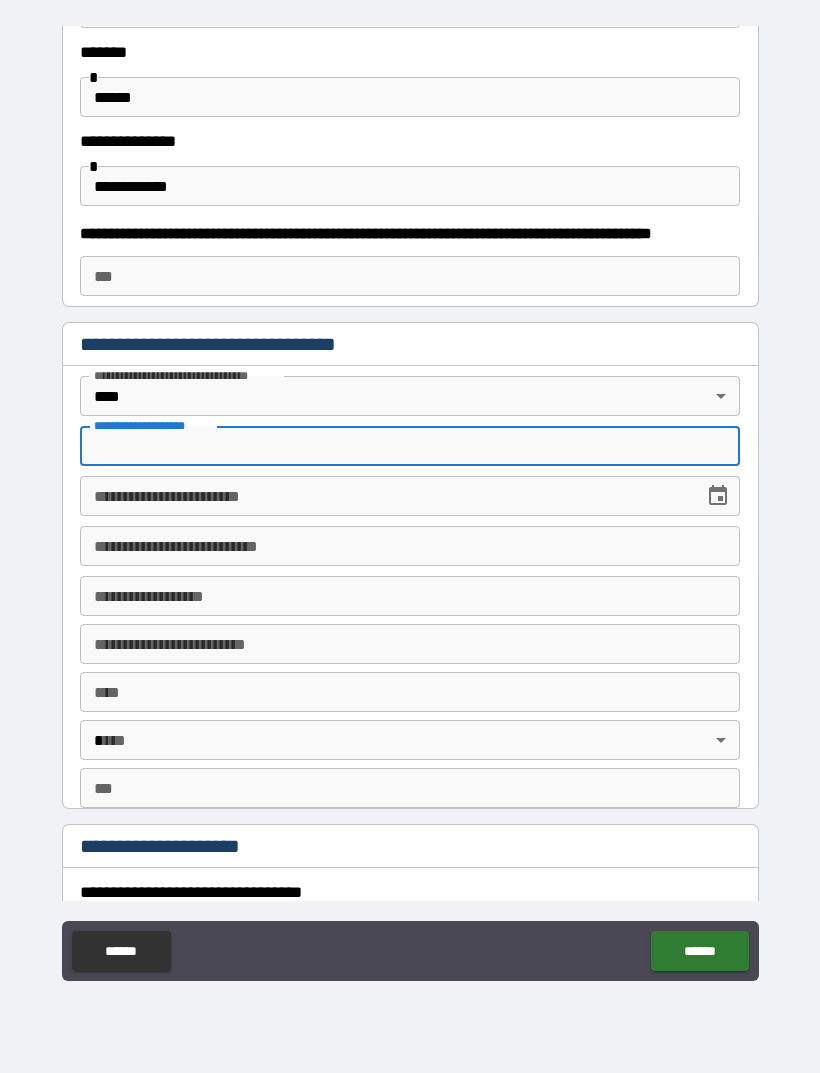 scroll, scrollTop: 914, scrollLeft: 0, axis: vertical 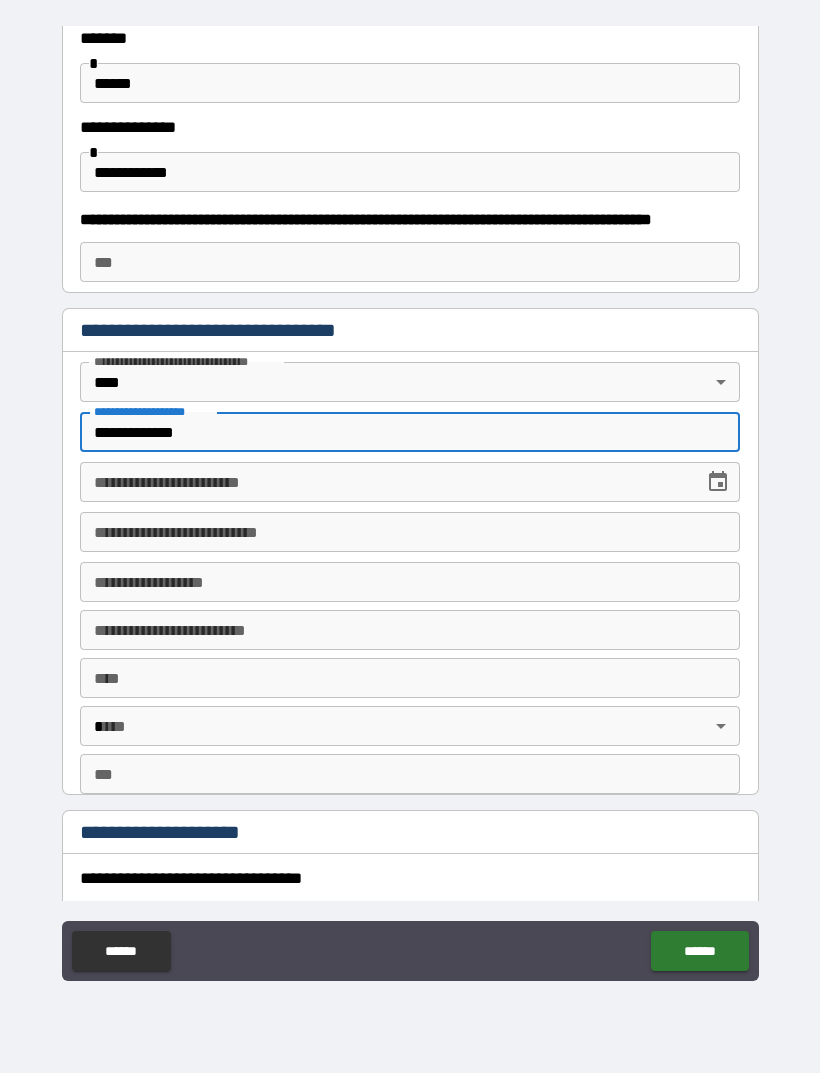 type on "**********" 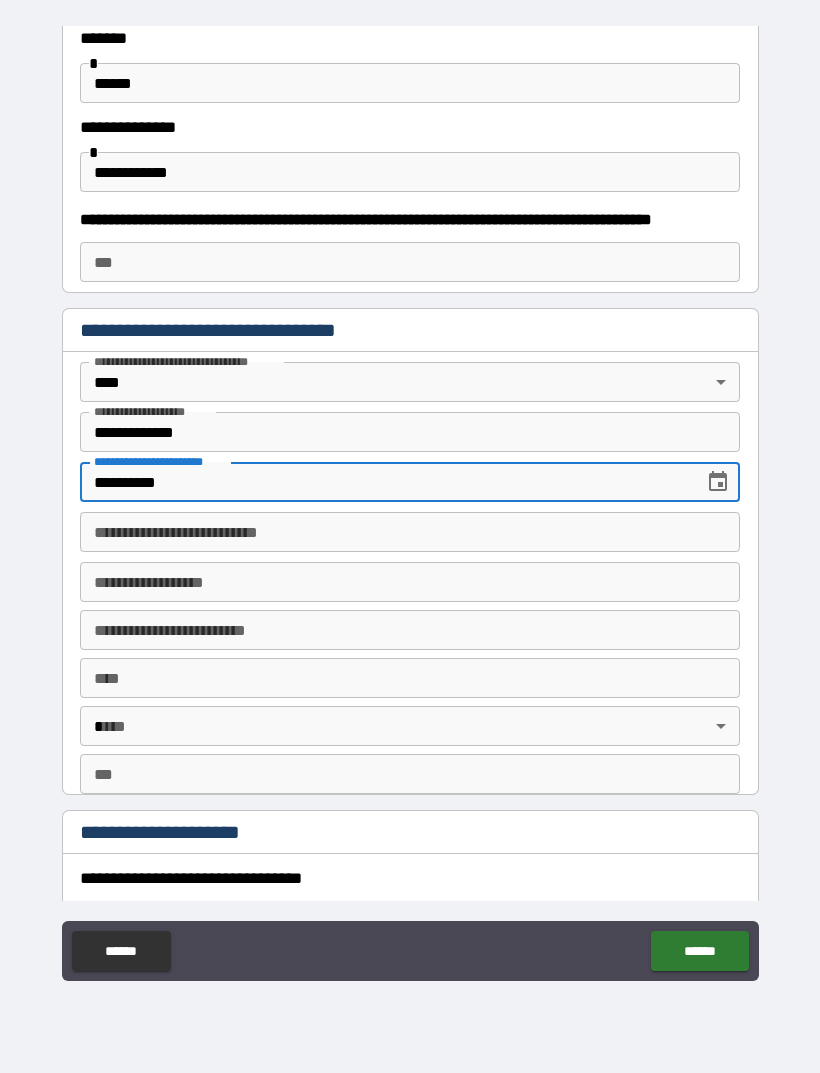 type on "**********" 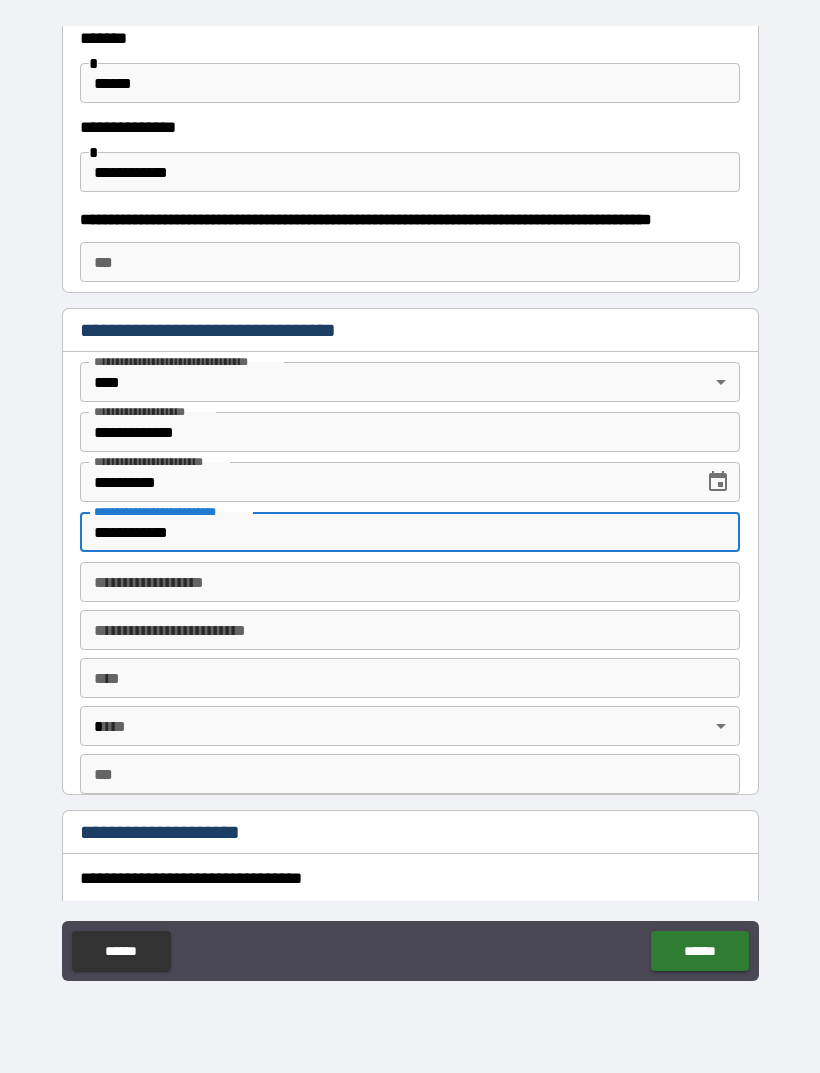 type on "**********" 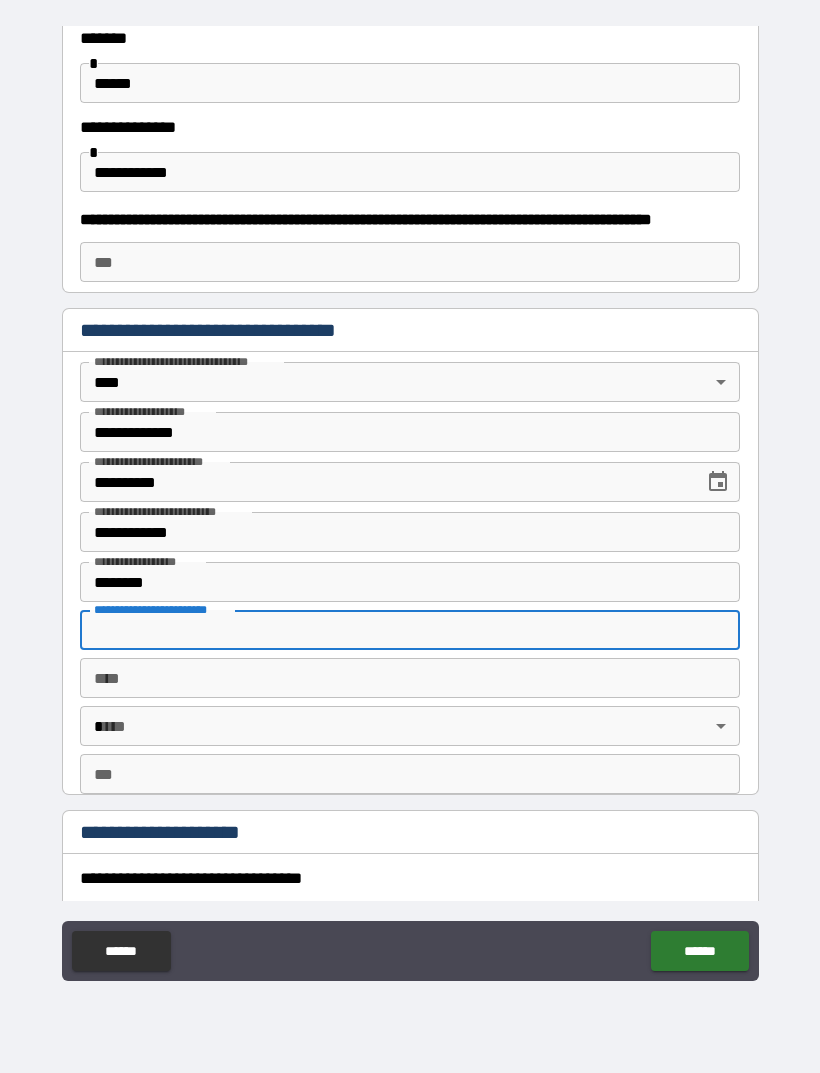 type on "**********" 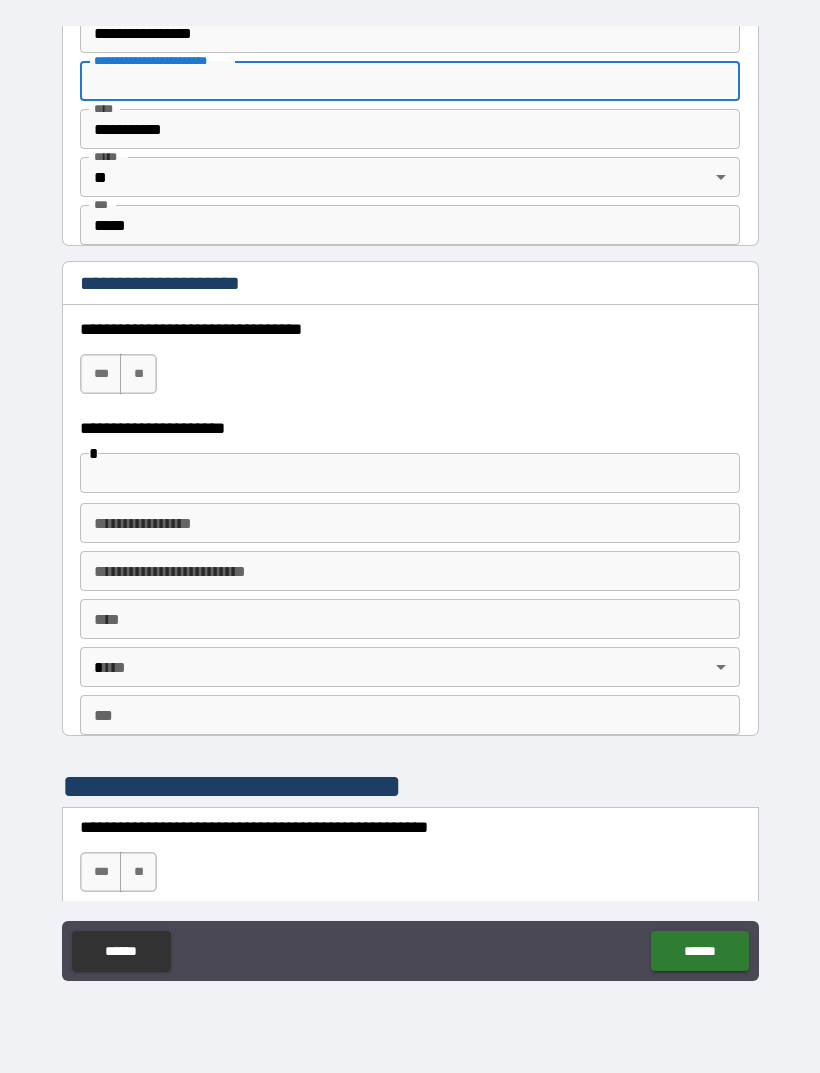 scroll, scrollTop: 1468, scrollLeft: 0, axis: vertical 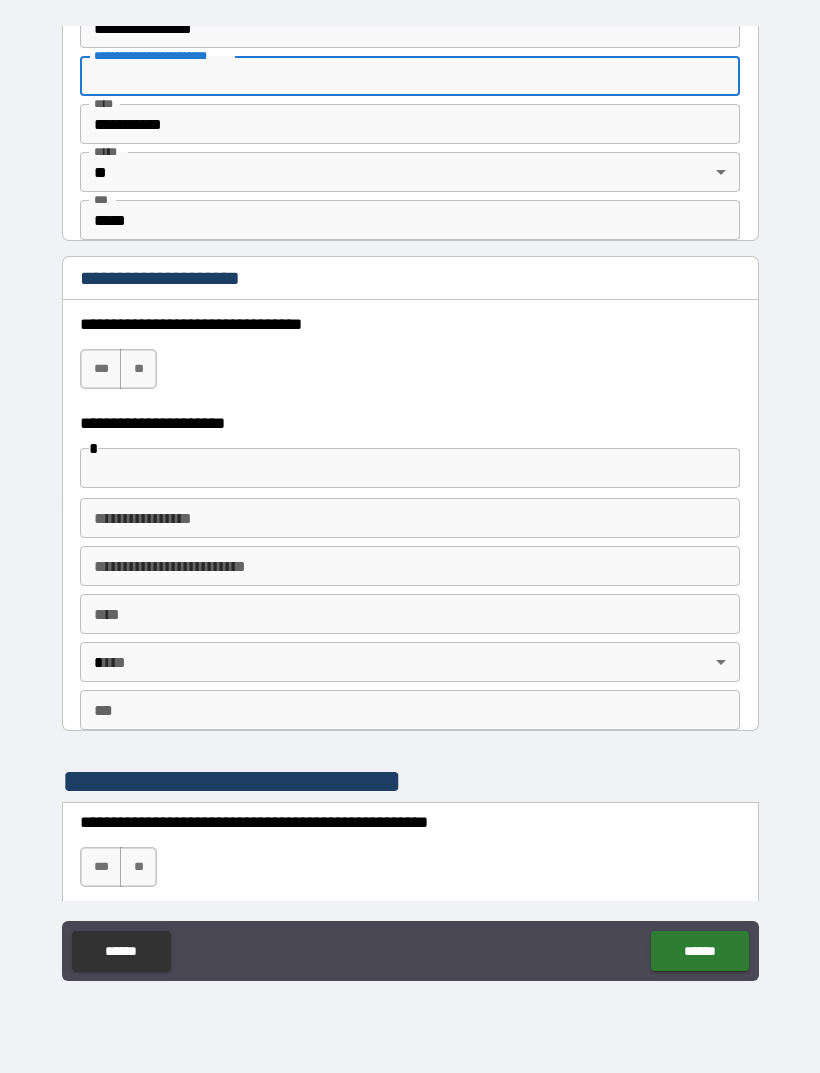 click on "***" at bounding box center [101, 369] 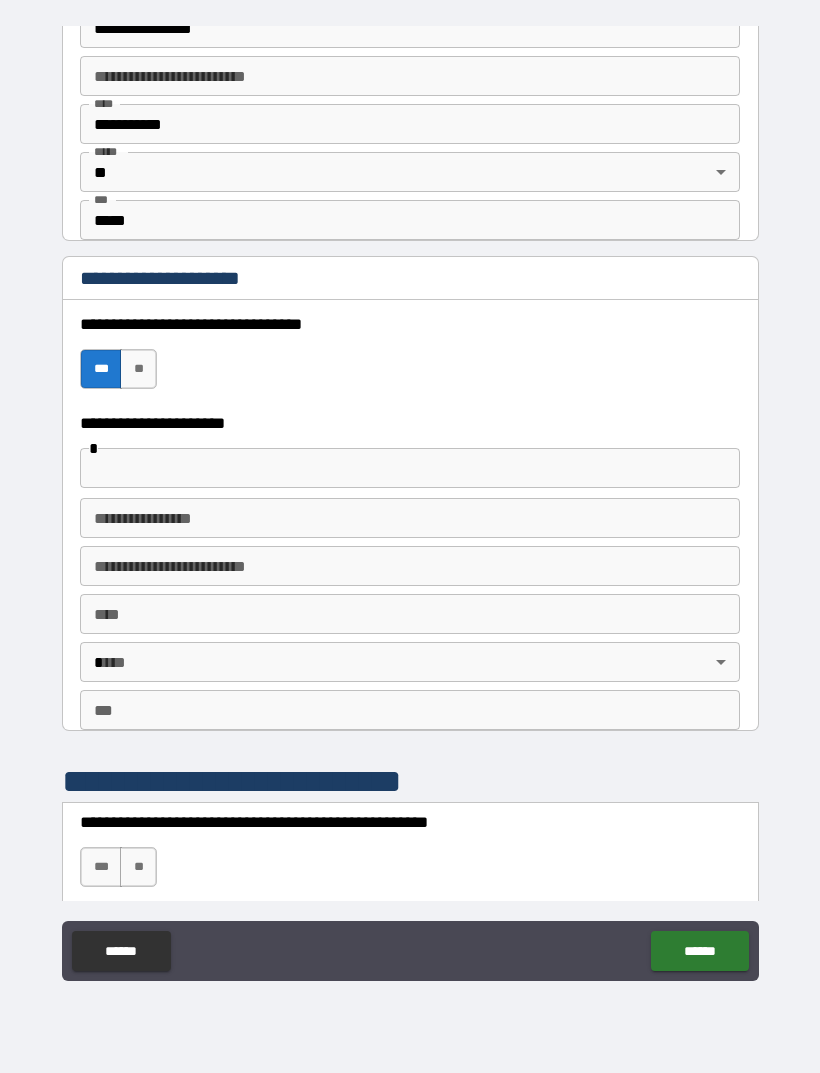 click at bounding box center [410, 468] 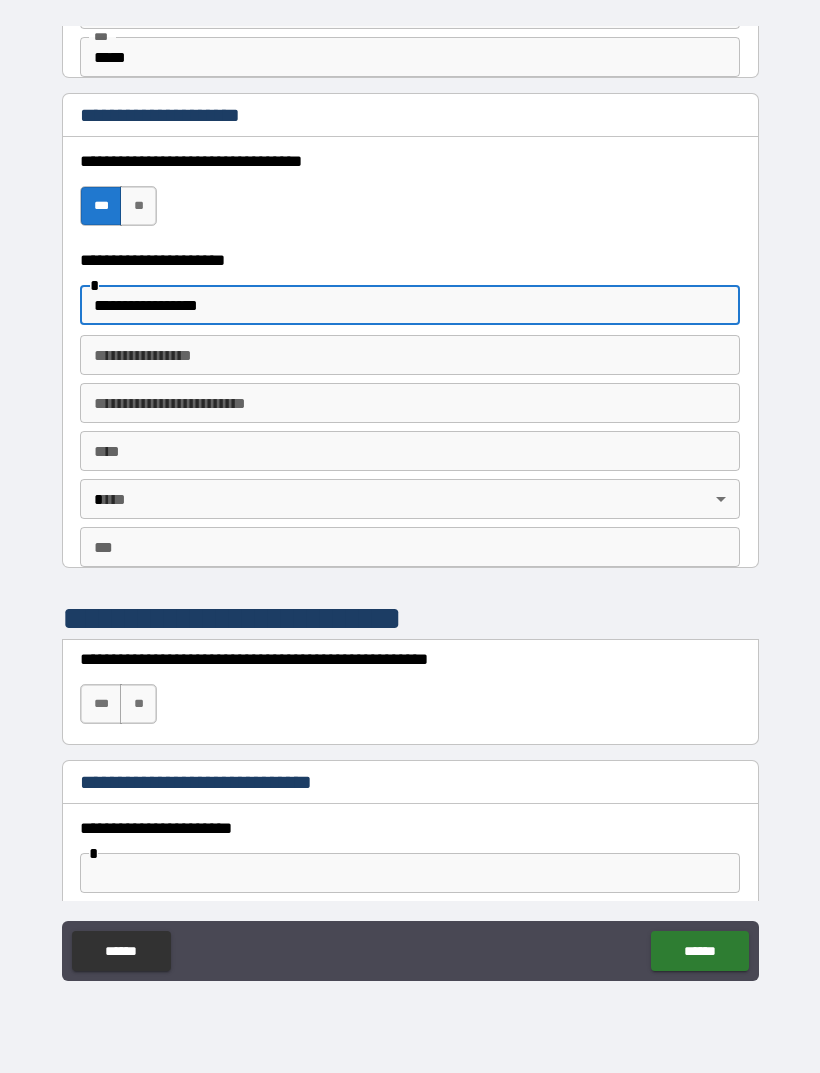 scroll, scrollTop: 1632, scrollLeft: 0, axis: vertical 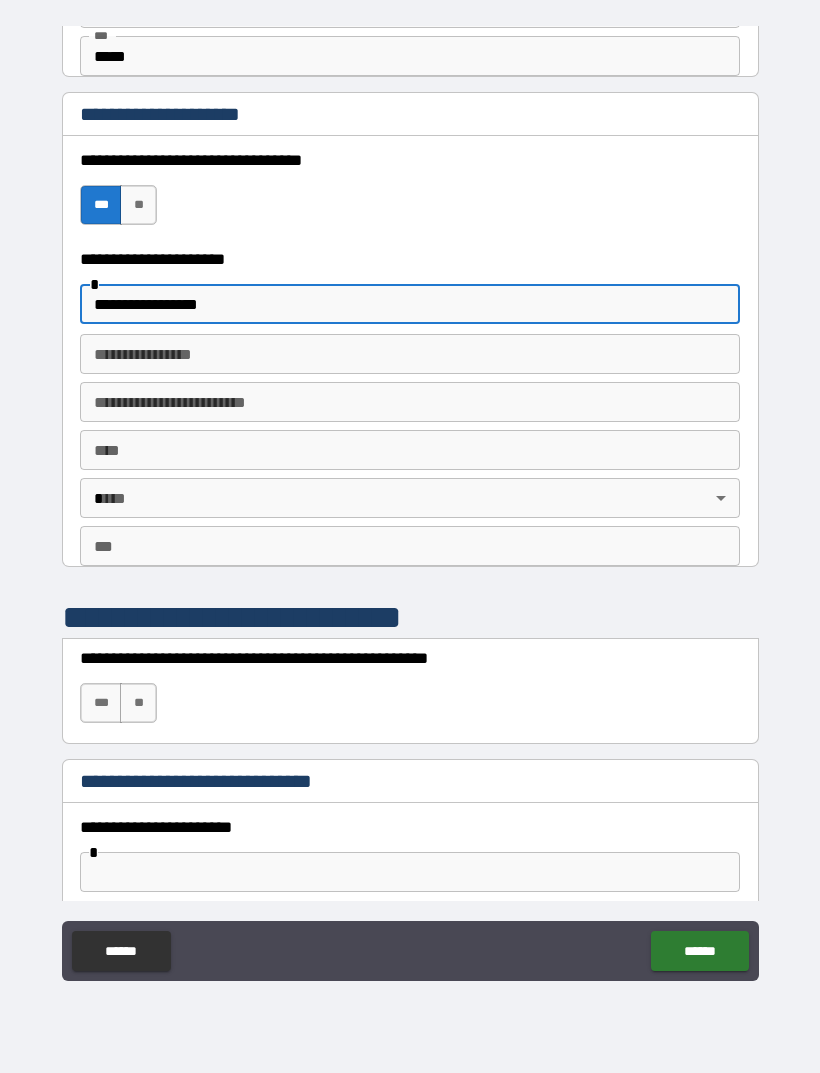 type on "**********" 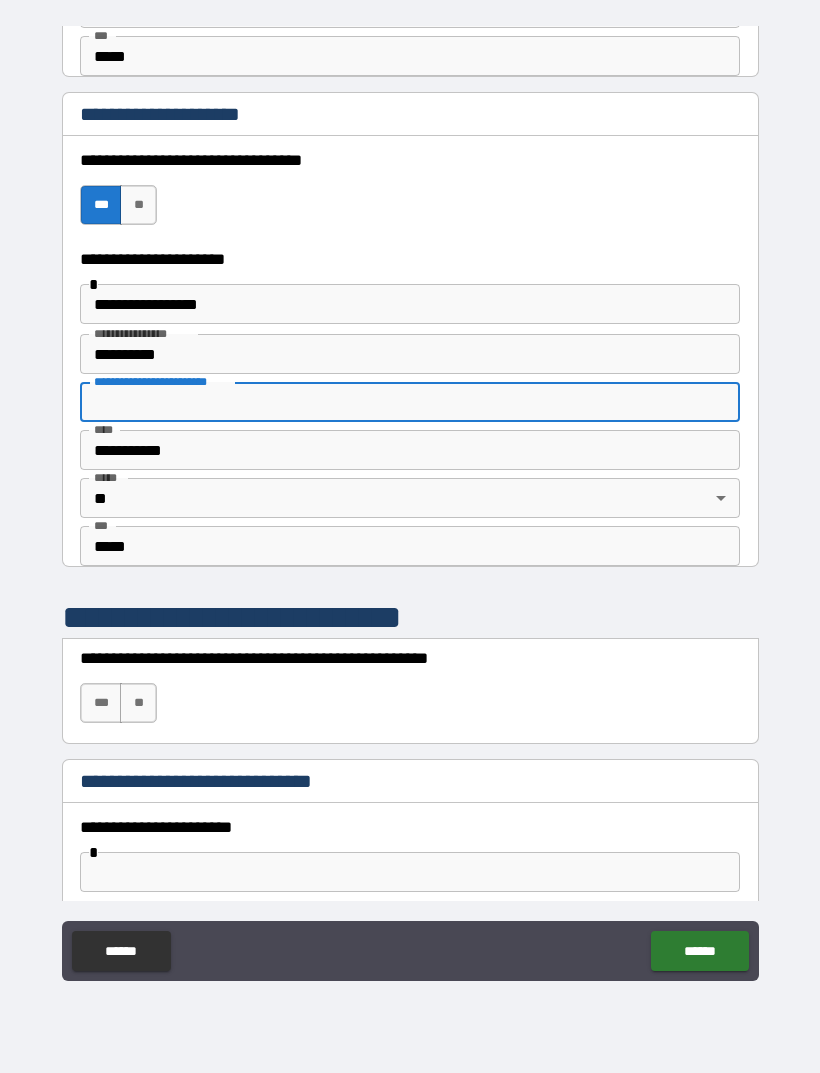 type on "**********" 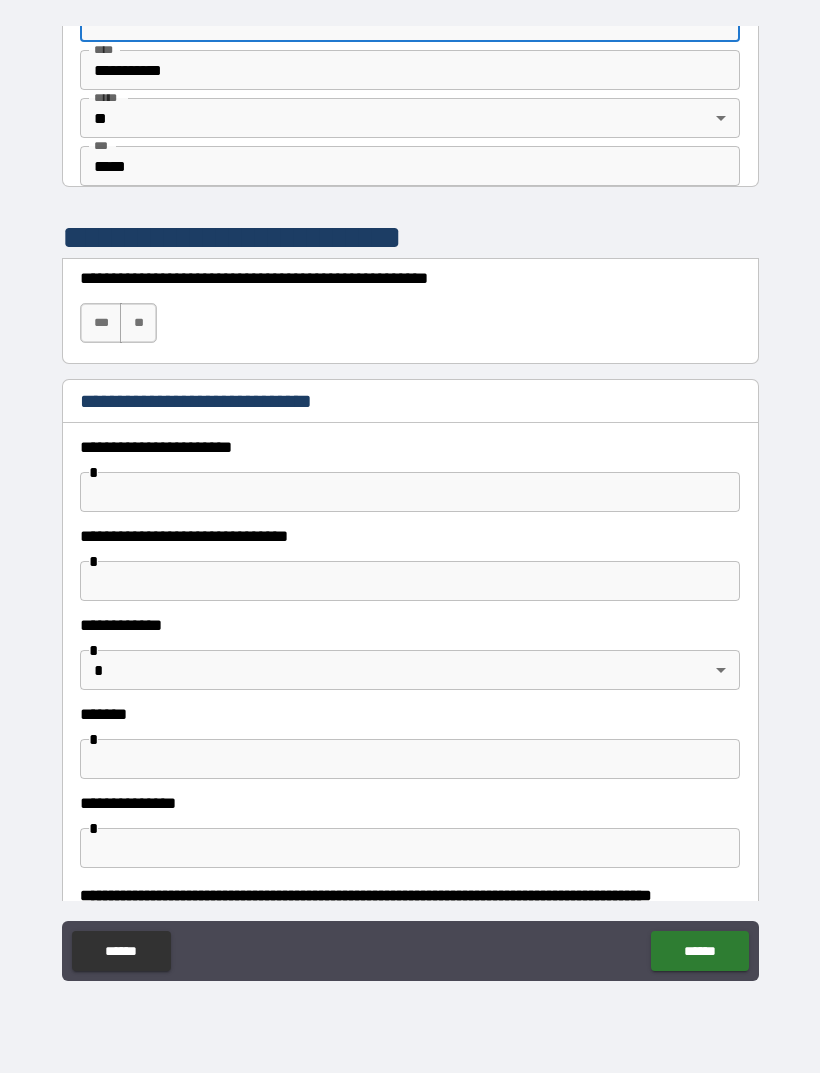 scroll, scrollTop: 2017, scrollLeft: 0, axis: vertical 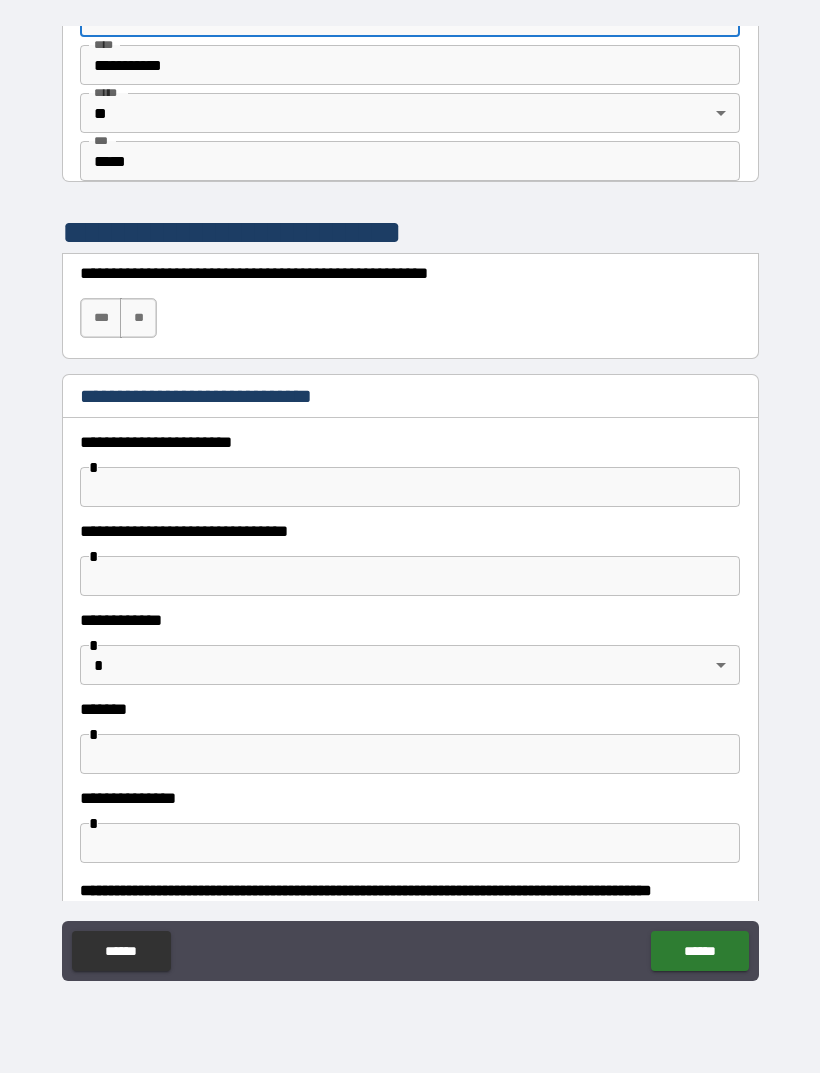 click on "**" at bounding box center (138, 318) 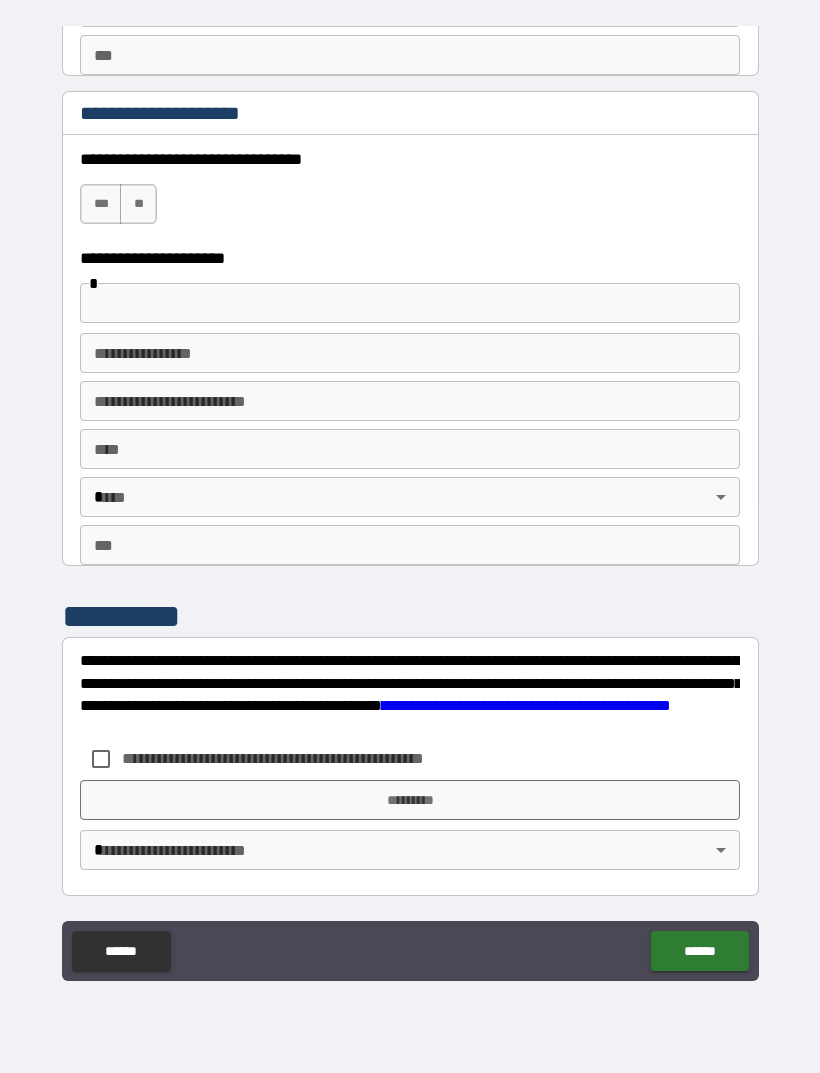 scroll, scrollTop: 3470, scrollLeft: 0, axis: vertical 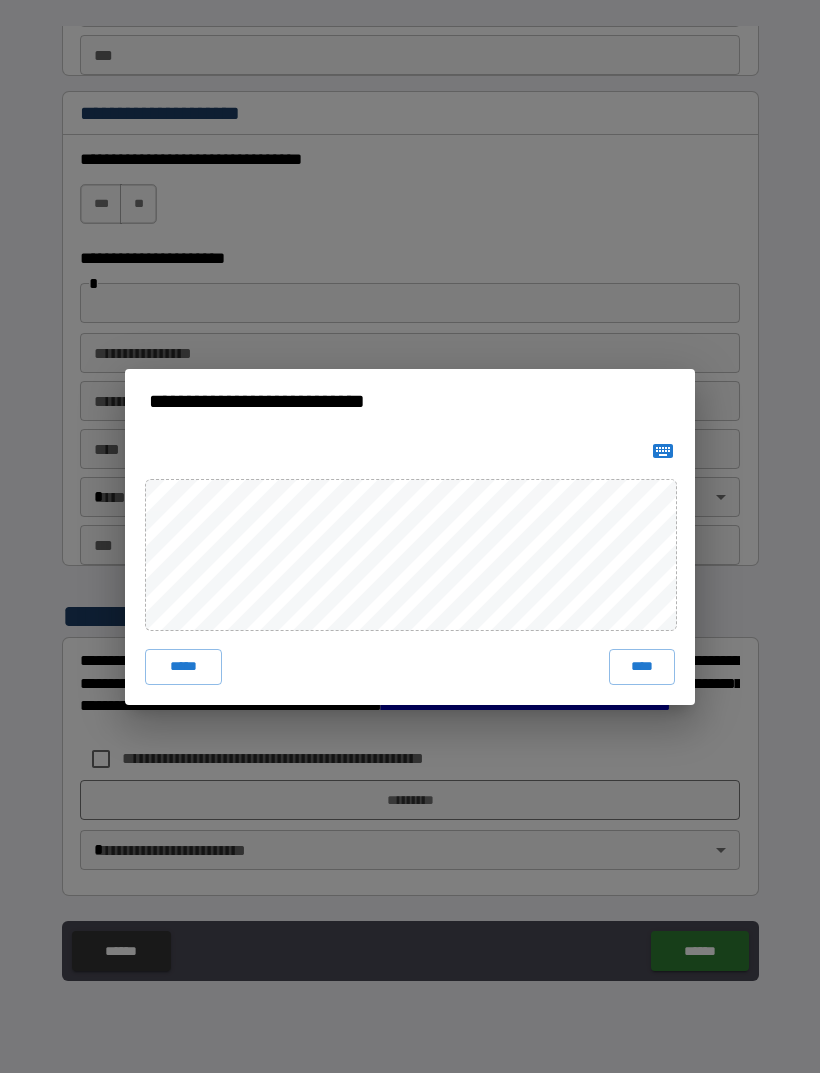 click on "*****" at bounding box center (183, 667) 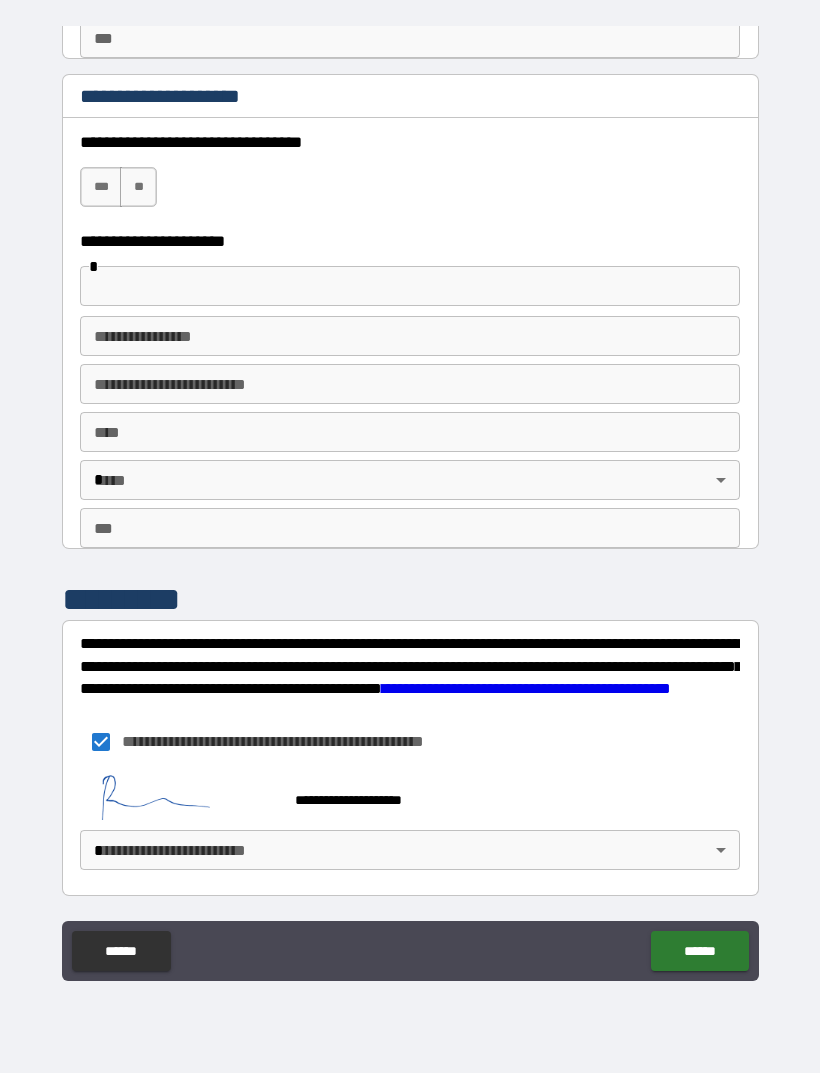 click on "**********" at bounding box center (410, 504) 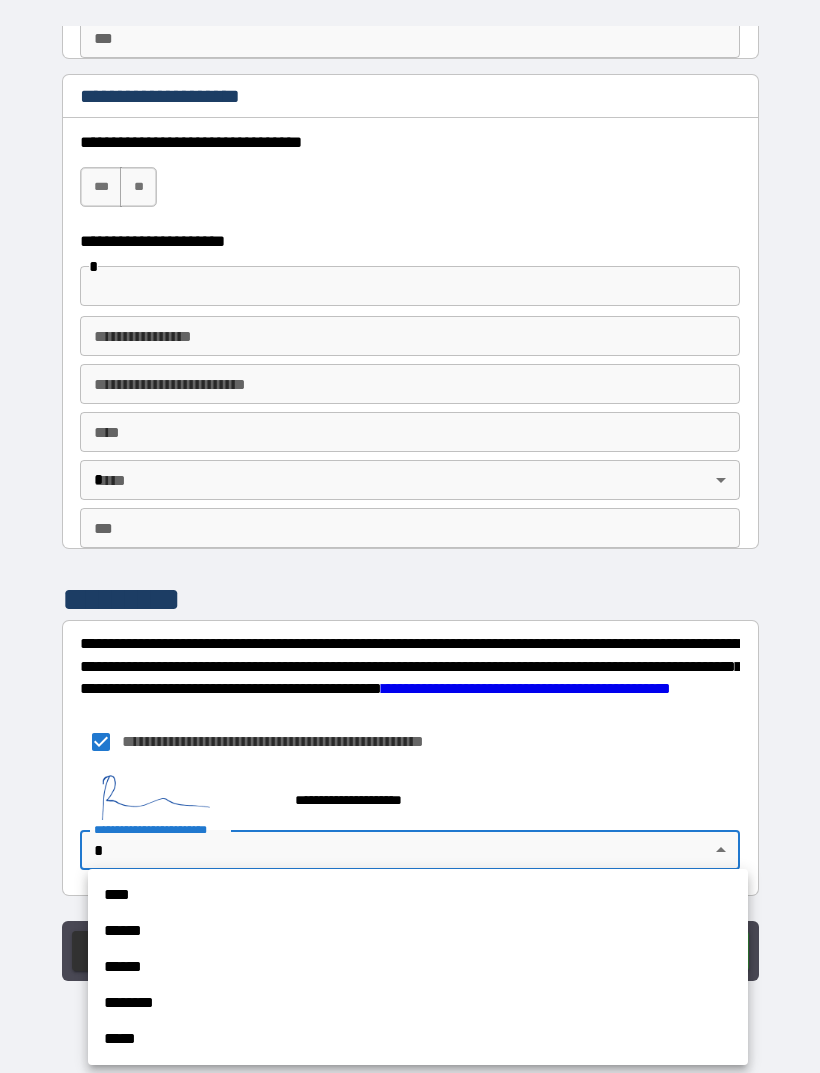 click on "****" at bounding box center [418, 895] 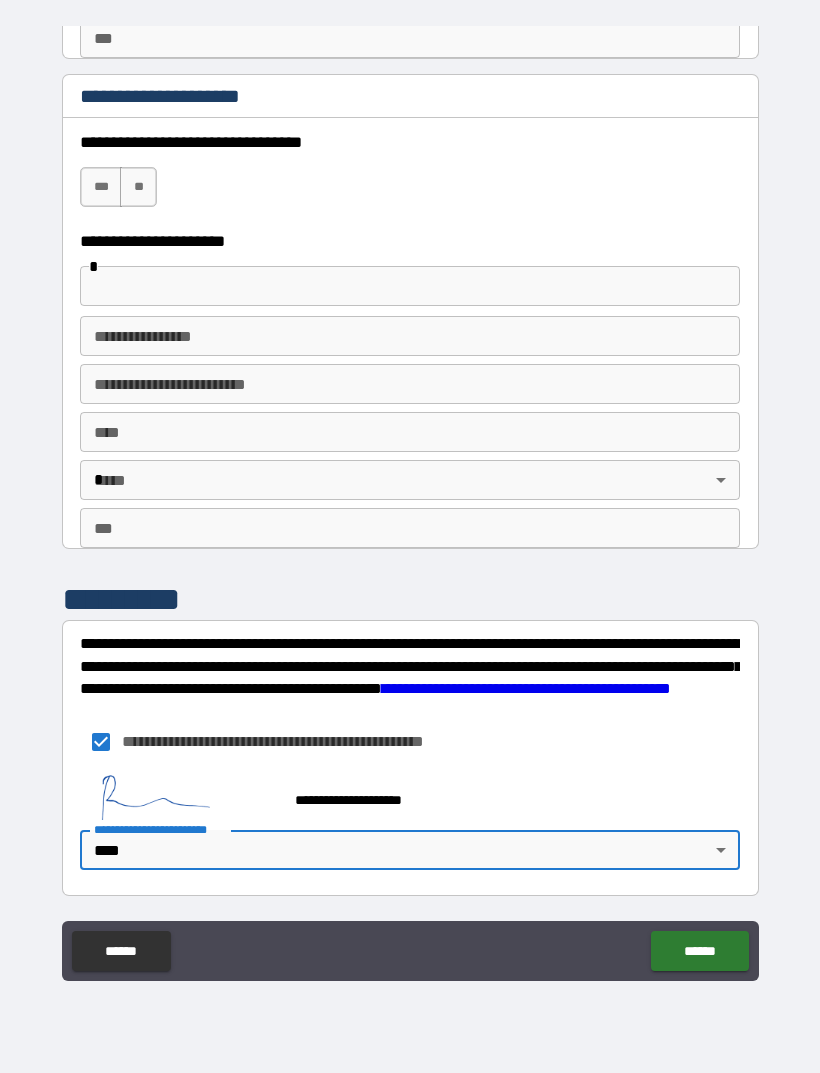 scroll, scrollTop: 3487, scrollLeft: 0, axis: vertical 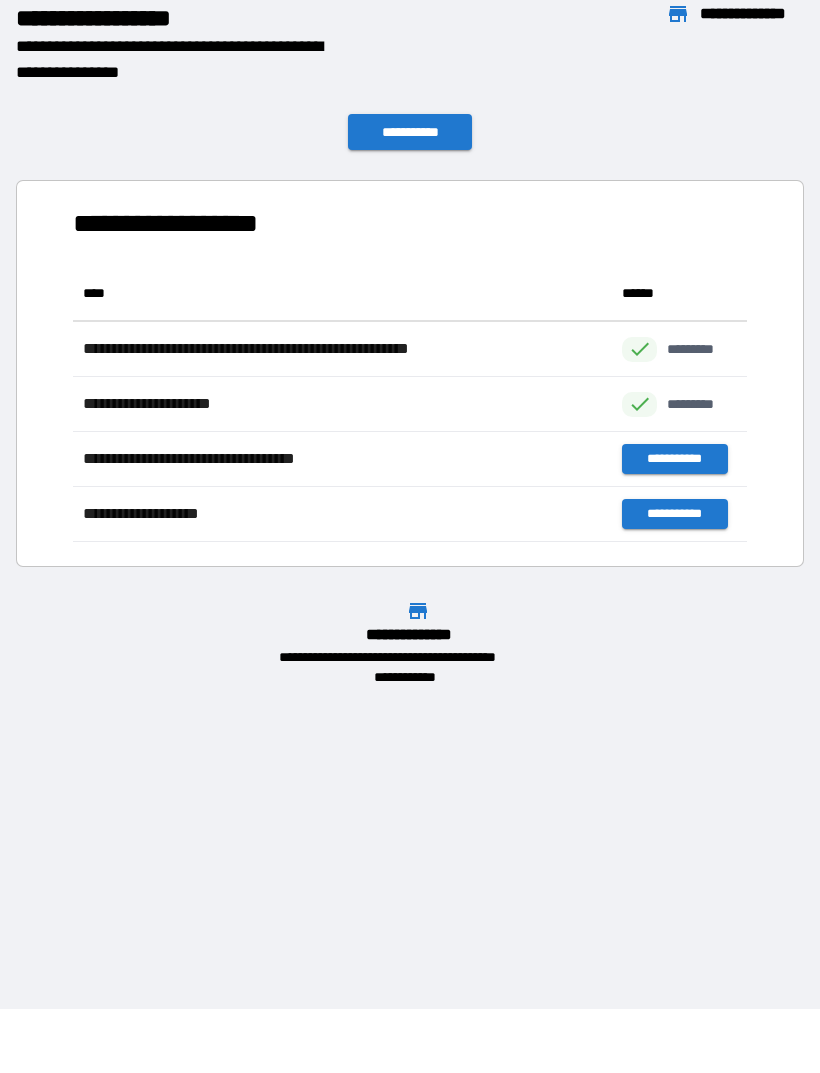 click on "**********" at bounding box center (674, 459) 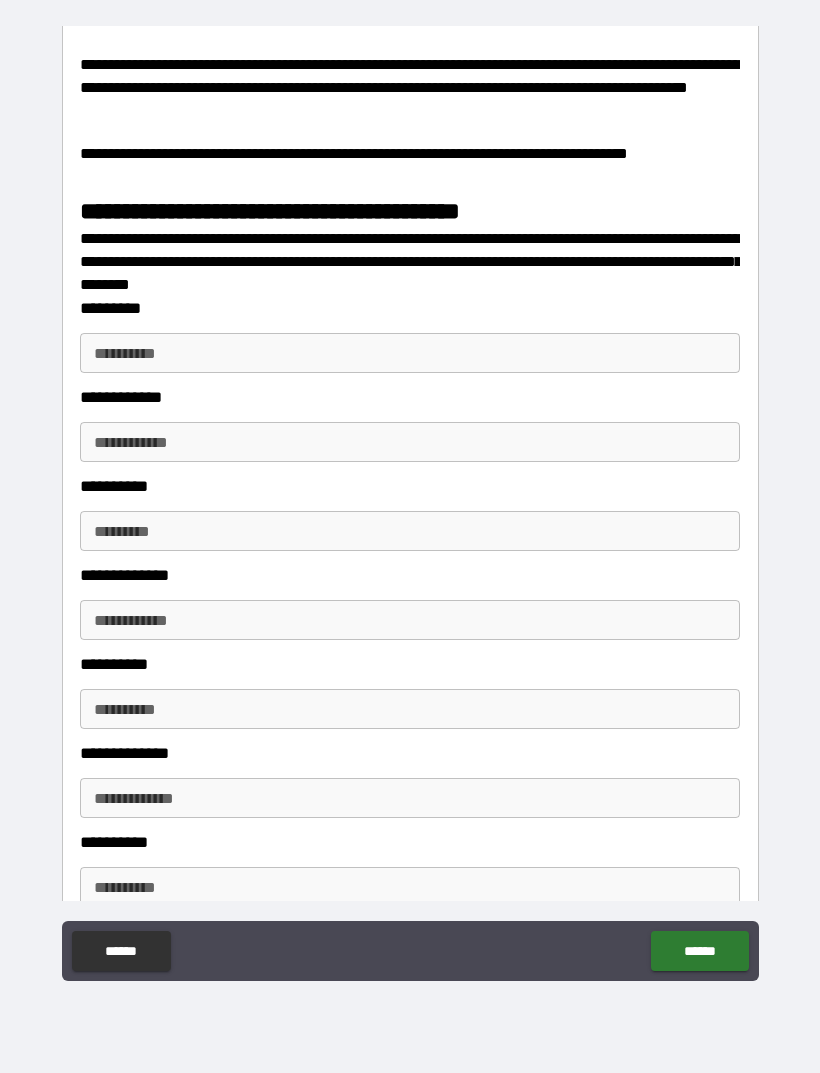 scroll, scrollTop: 2575, scrollLeft: 0, axis: vertical 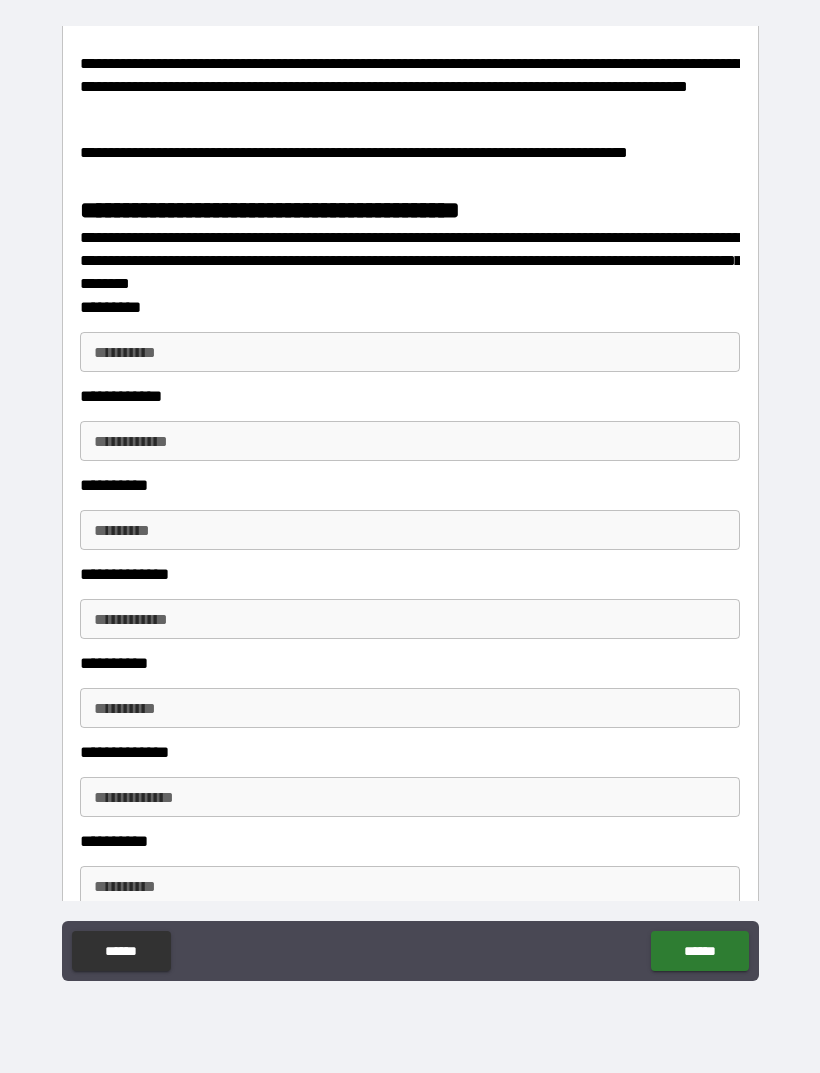 click on "**********" at bounding box center [410, 352] 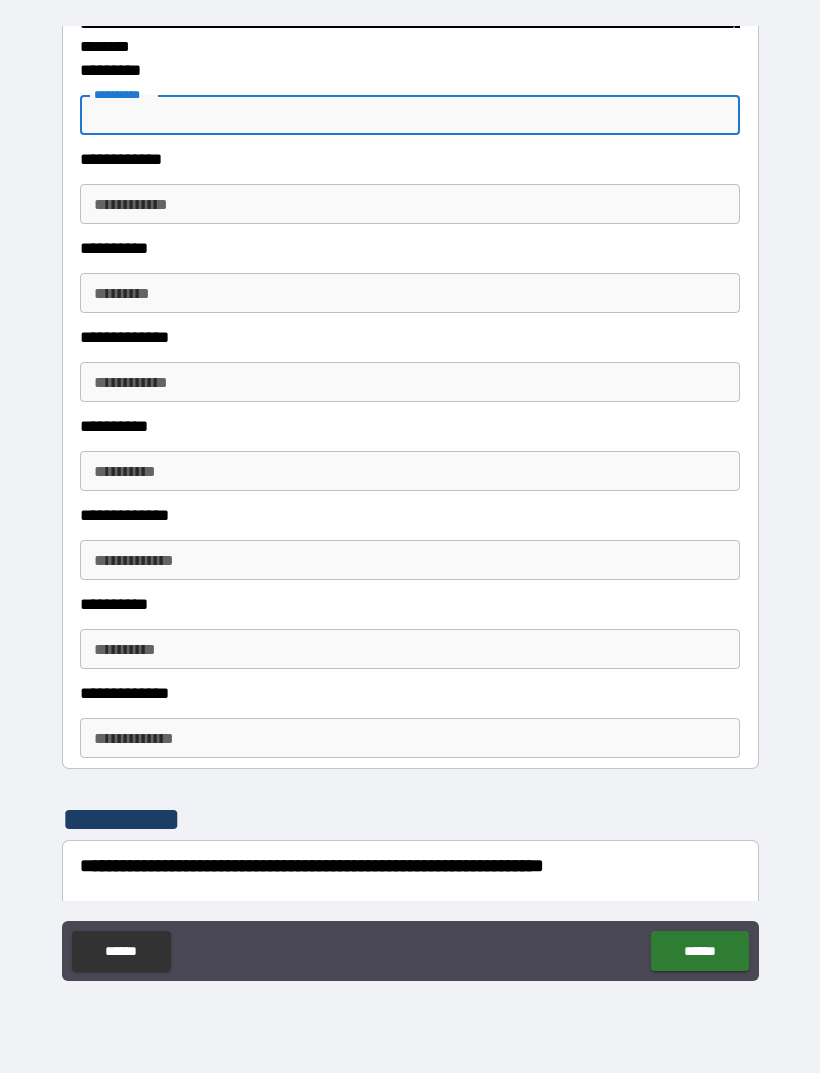 scroll, scrollTop: 2775, scrollLeft: 0, axis: vertical 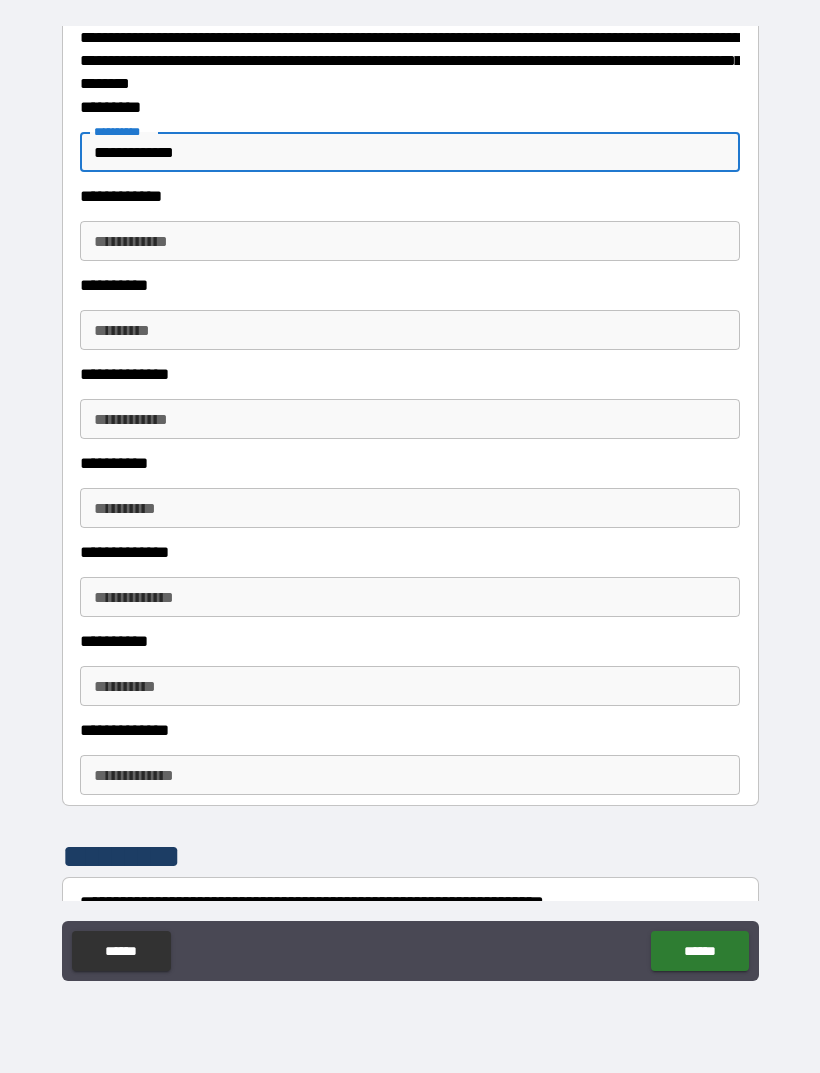 type on "**********" 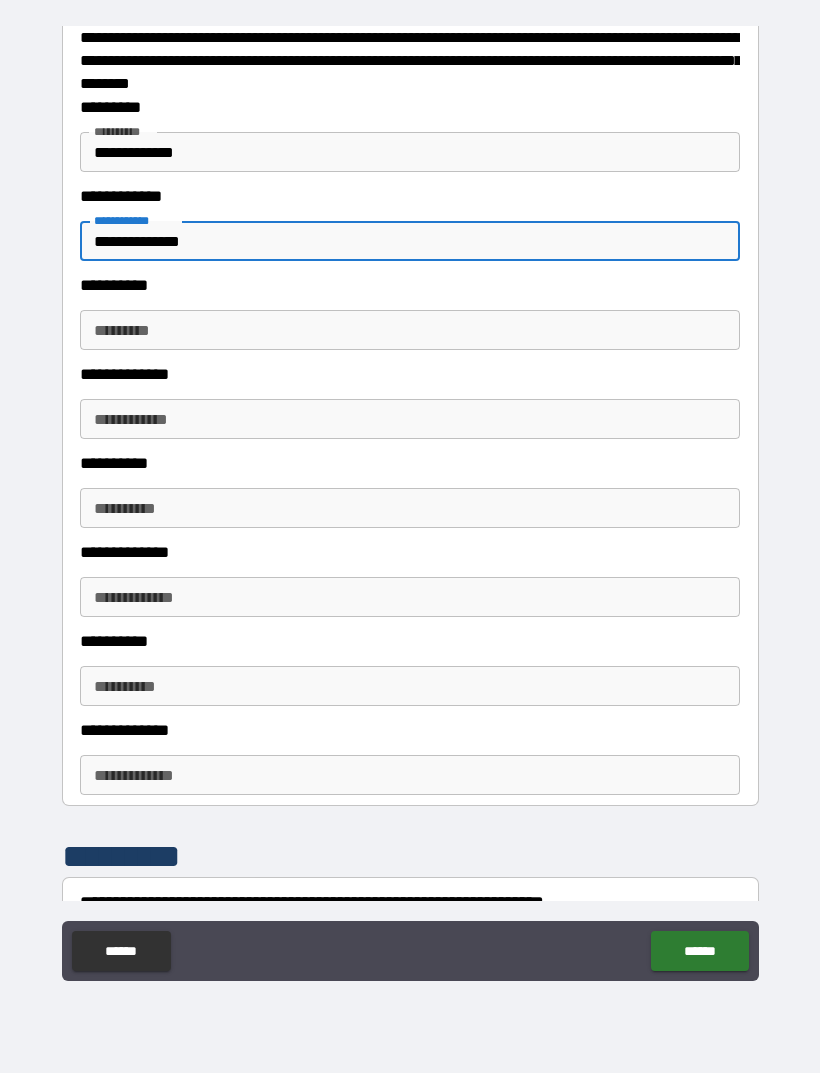 type on "**********" 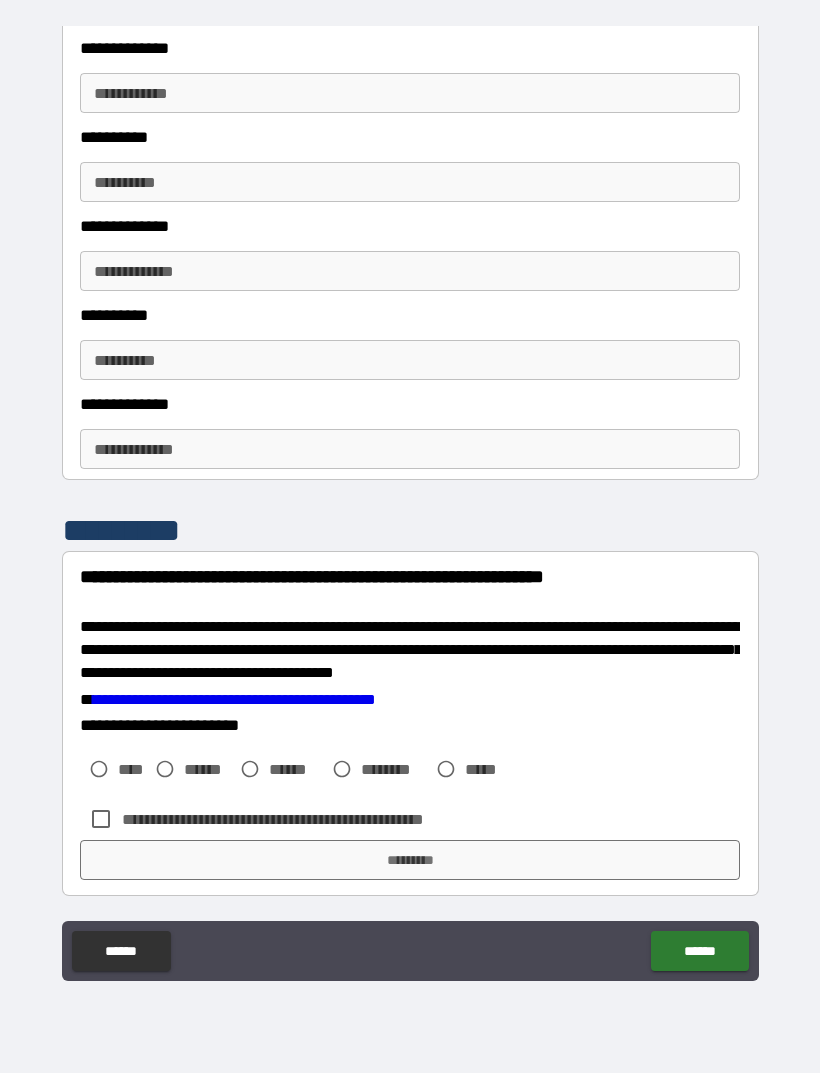 scroll, scrollTop: 3114, scrollLeft: 0, axis: vertical 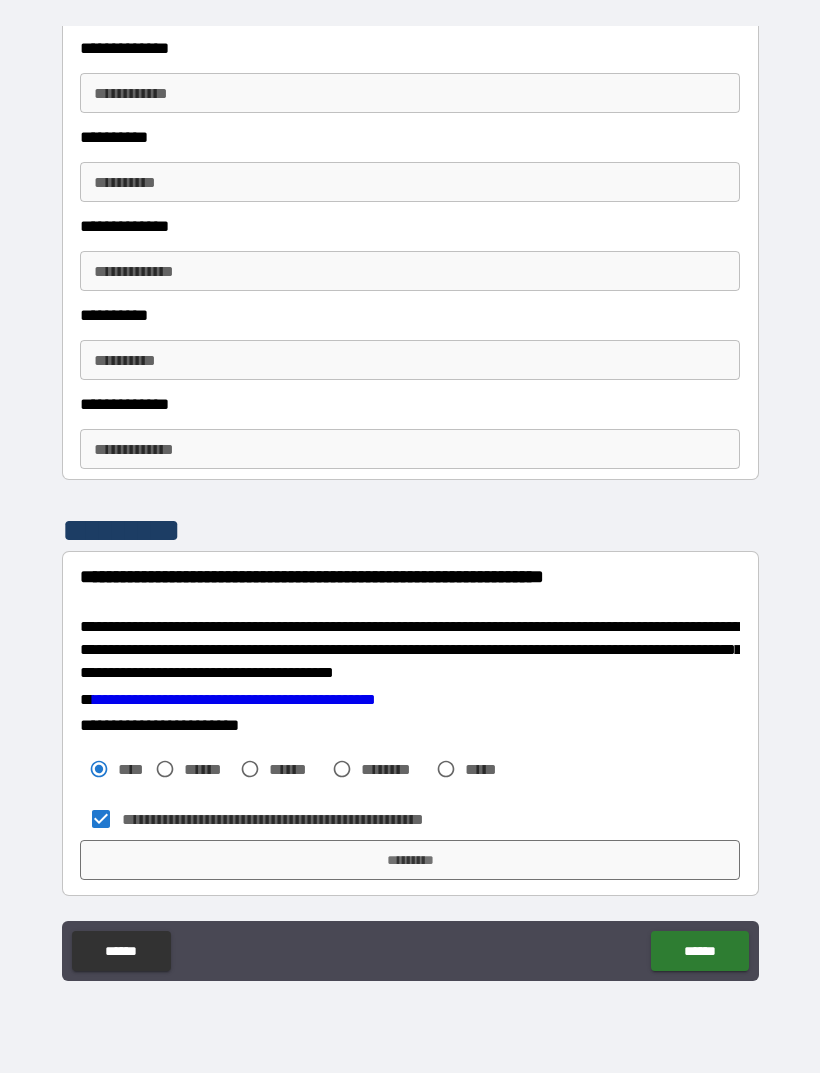 click on "*********" at bounding box center (410, 860) 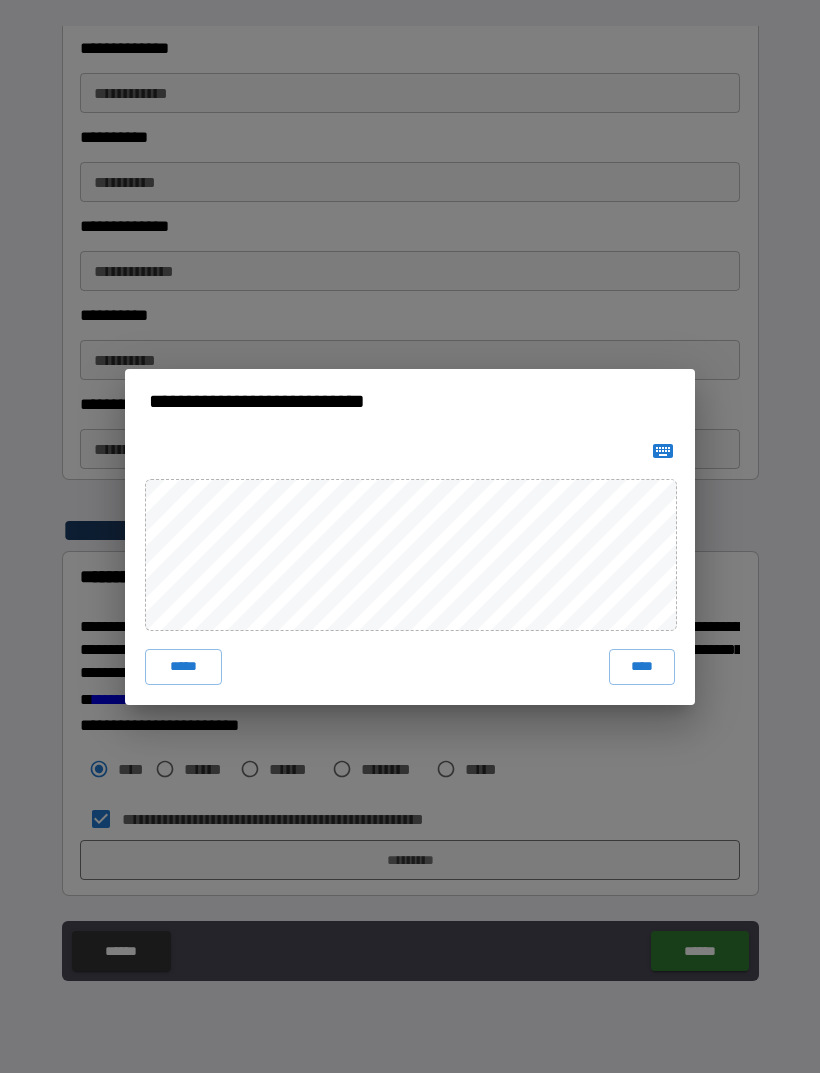 click on "****" at bounding box center [642, 667] 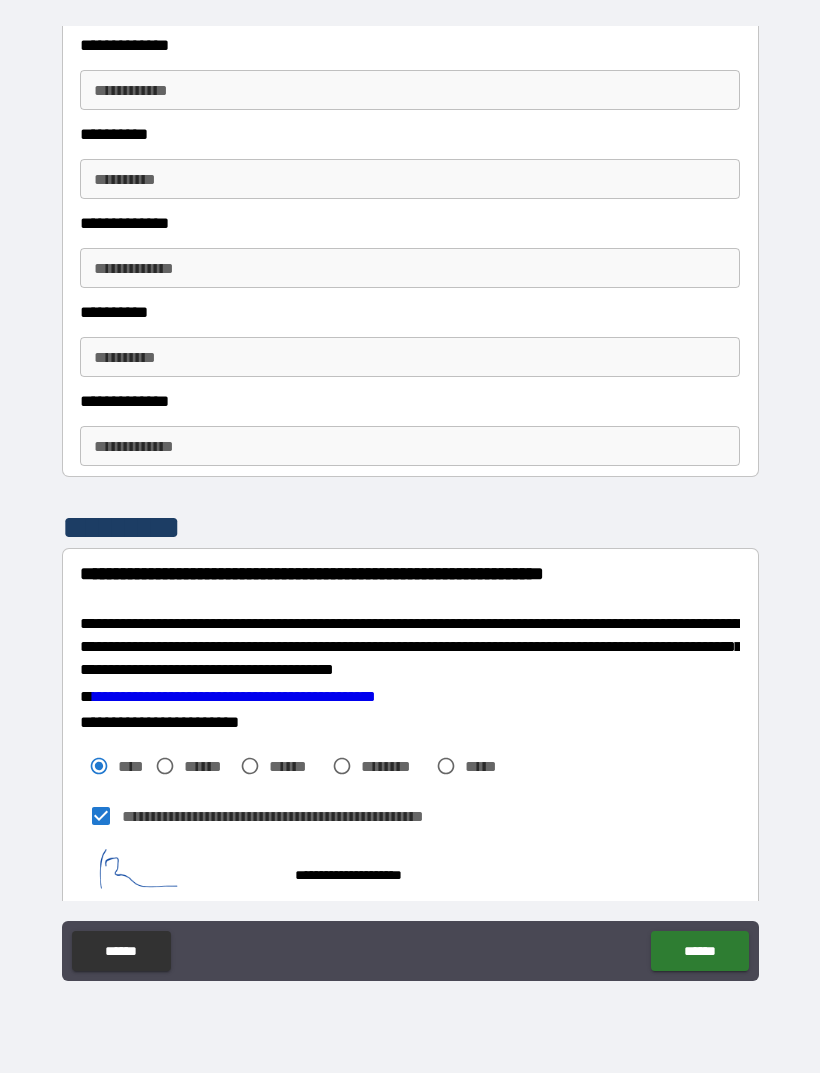 click on "******" at bounding box center [699, 951] 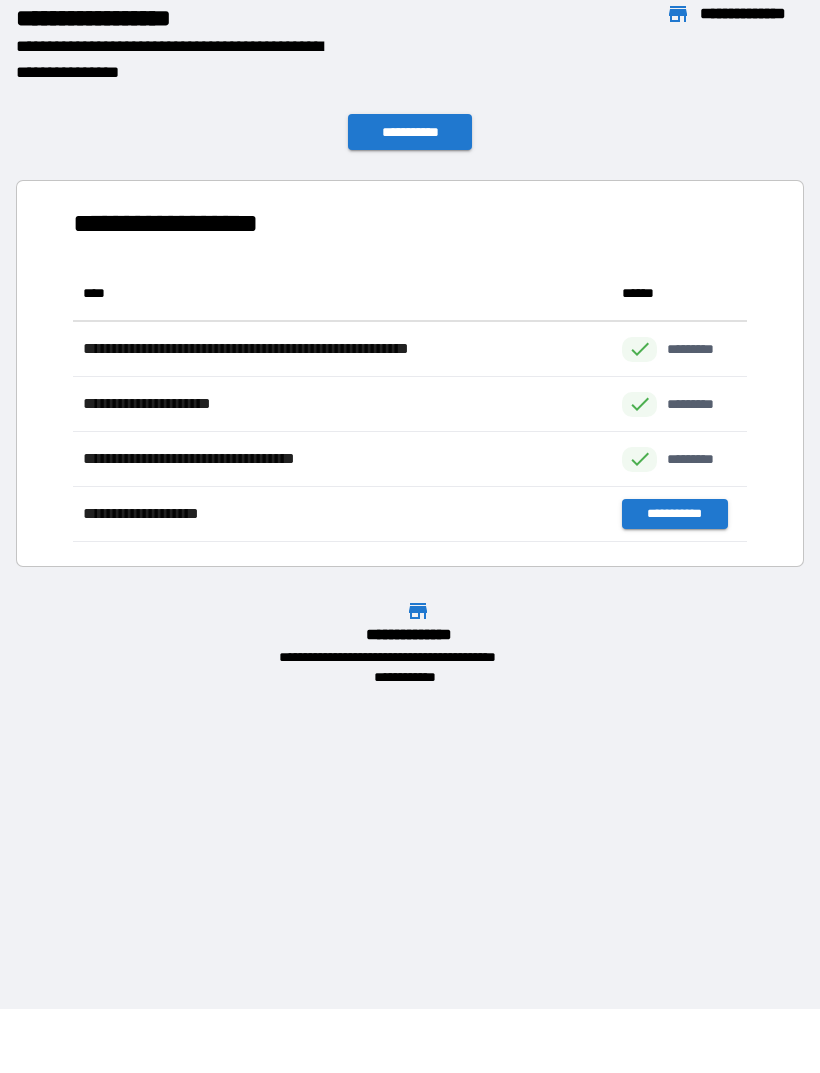 scroll, scrollTop: 1, scrollLeft: 1, axis: both 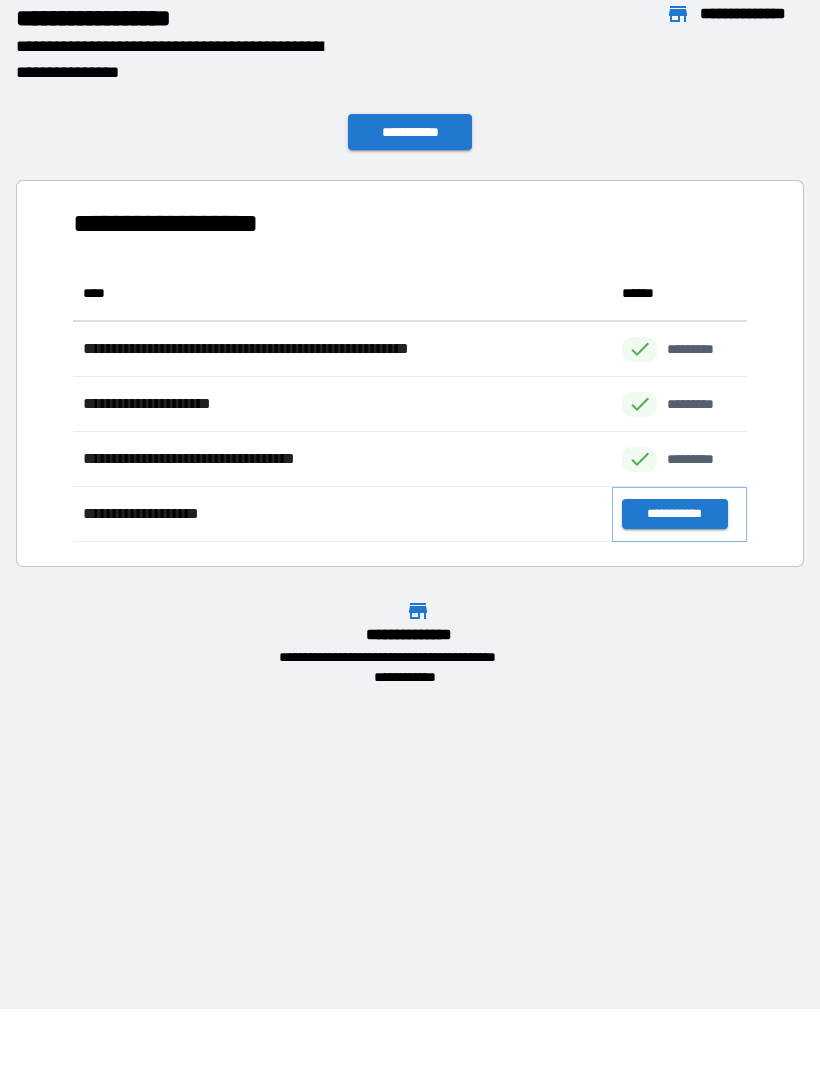 click on "**********" at bounding box center (674, 514) 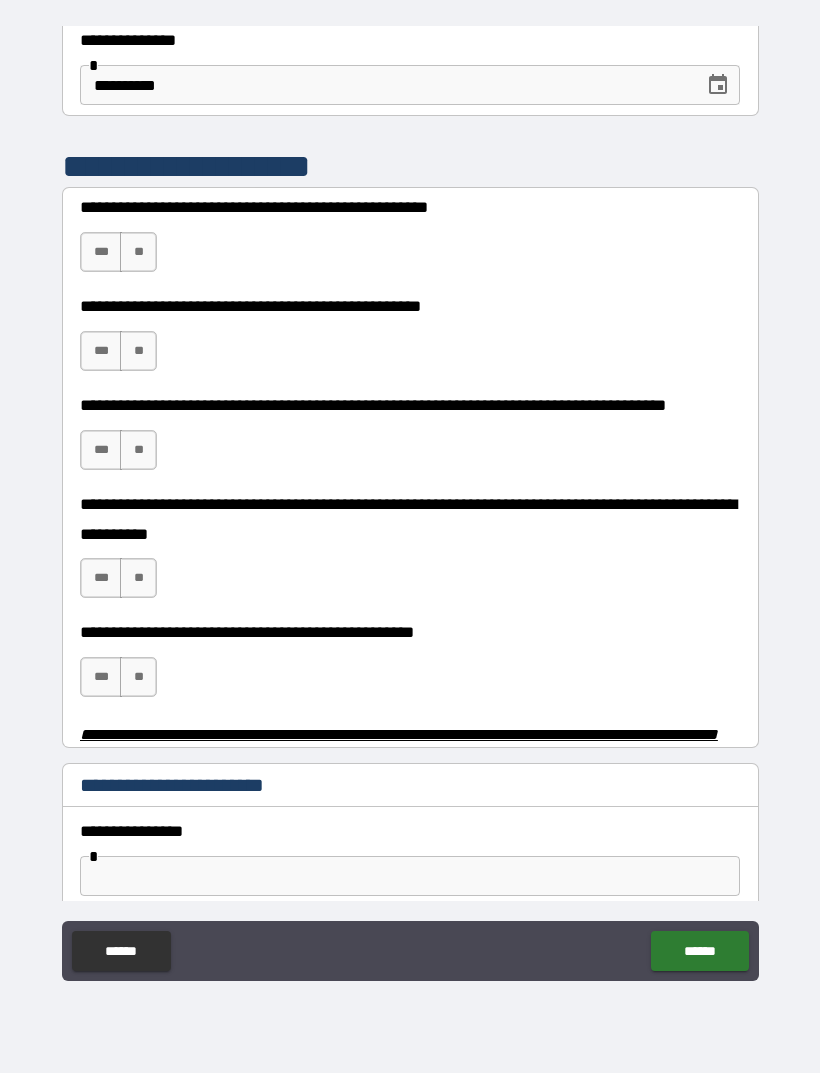 scroll, scrollTop: 323, scrollLeft: 0, axis: vertical 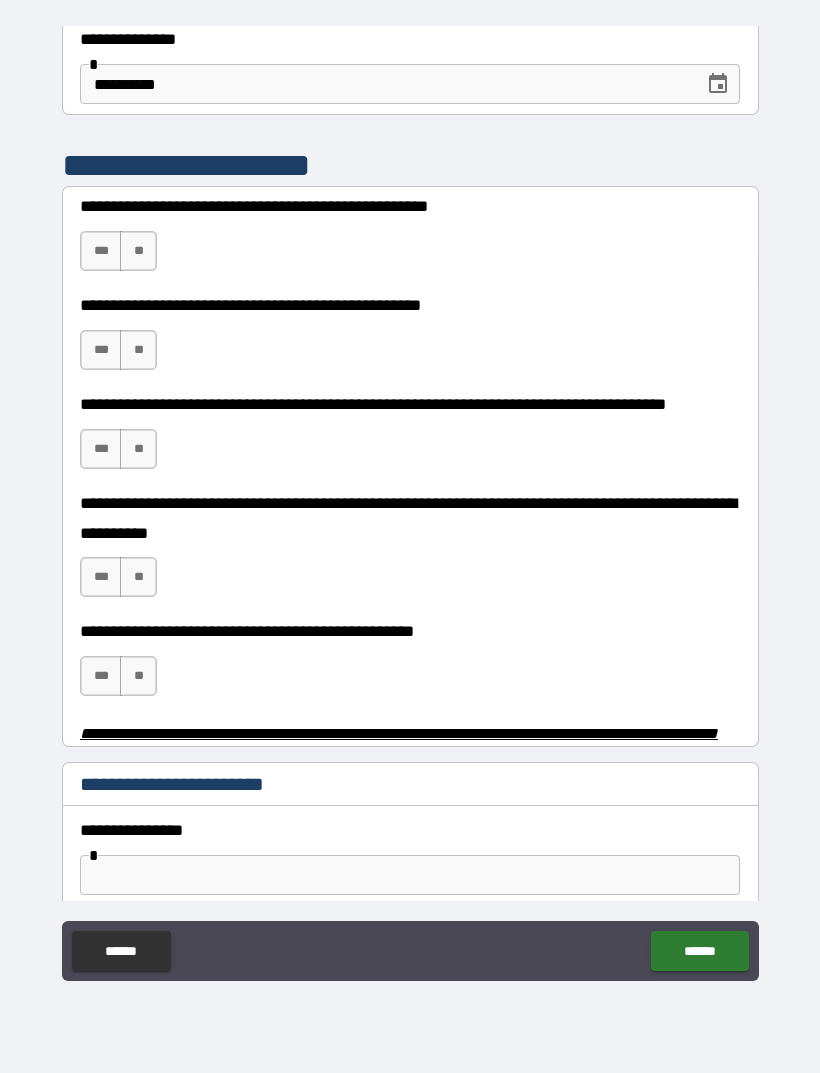 click on "**" at bounding box center [138, 251] 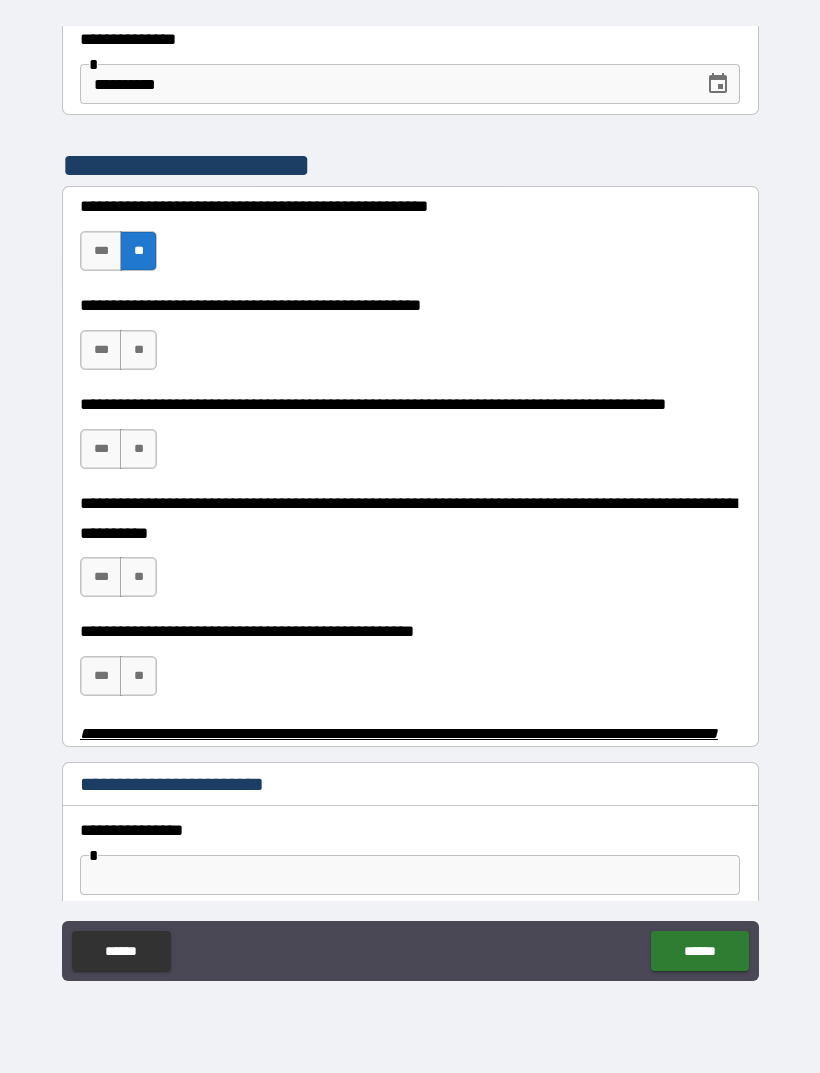 click on "**" at bounding box center [138, 350] 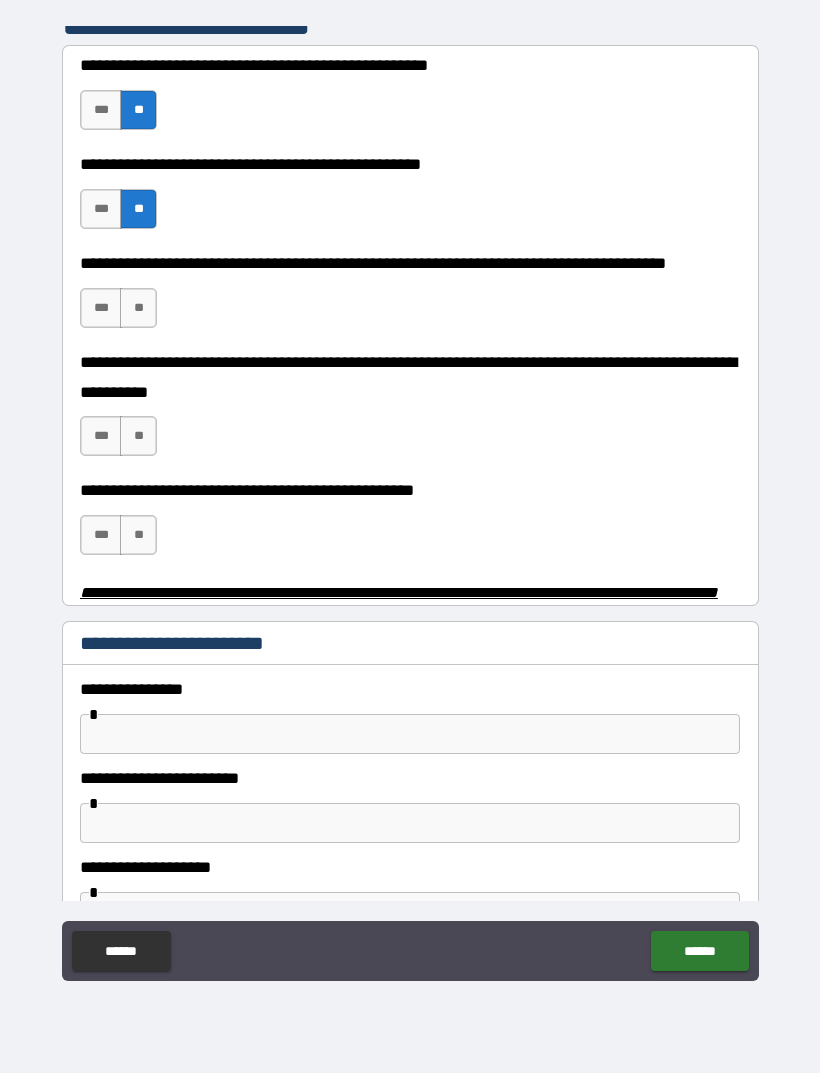 scroll, scrollTop: 465, scrollLeft: 0, axis: vertical 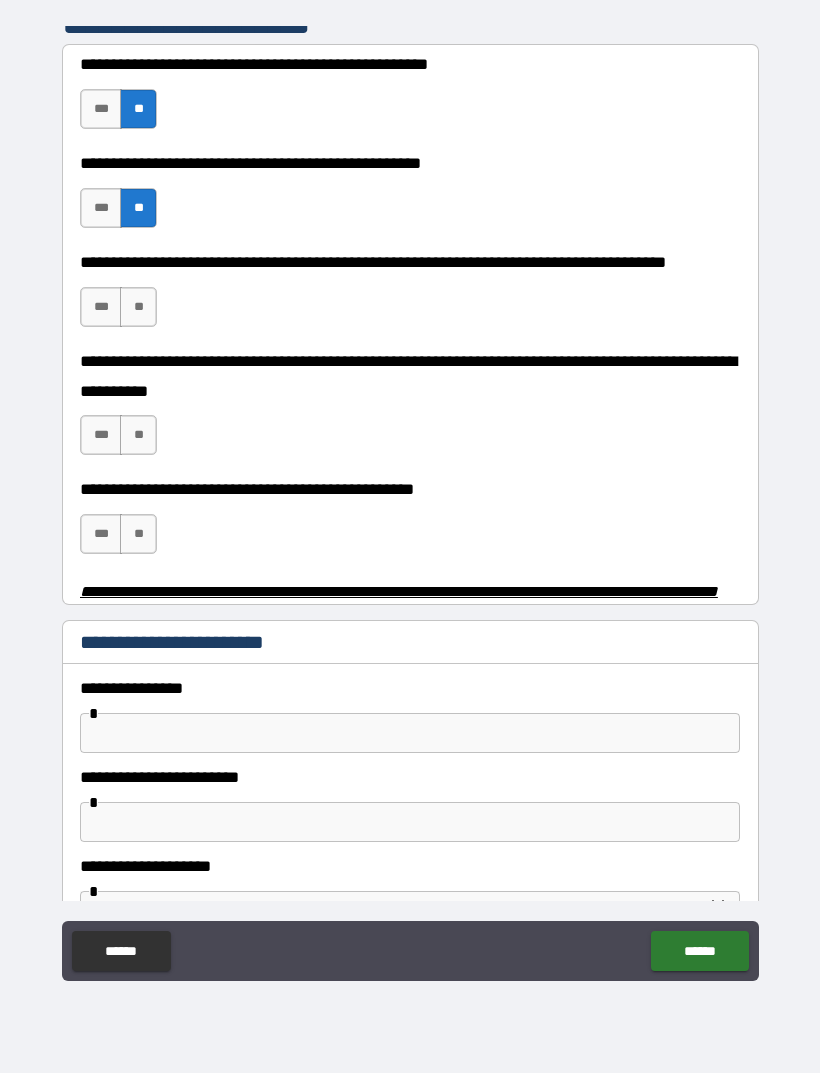 click on "**" at bounding box center (138, 307) 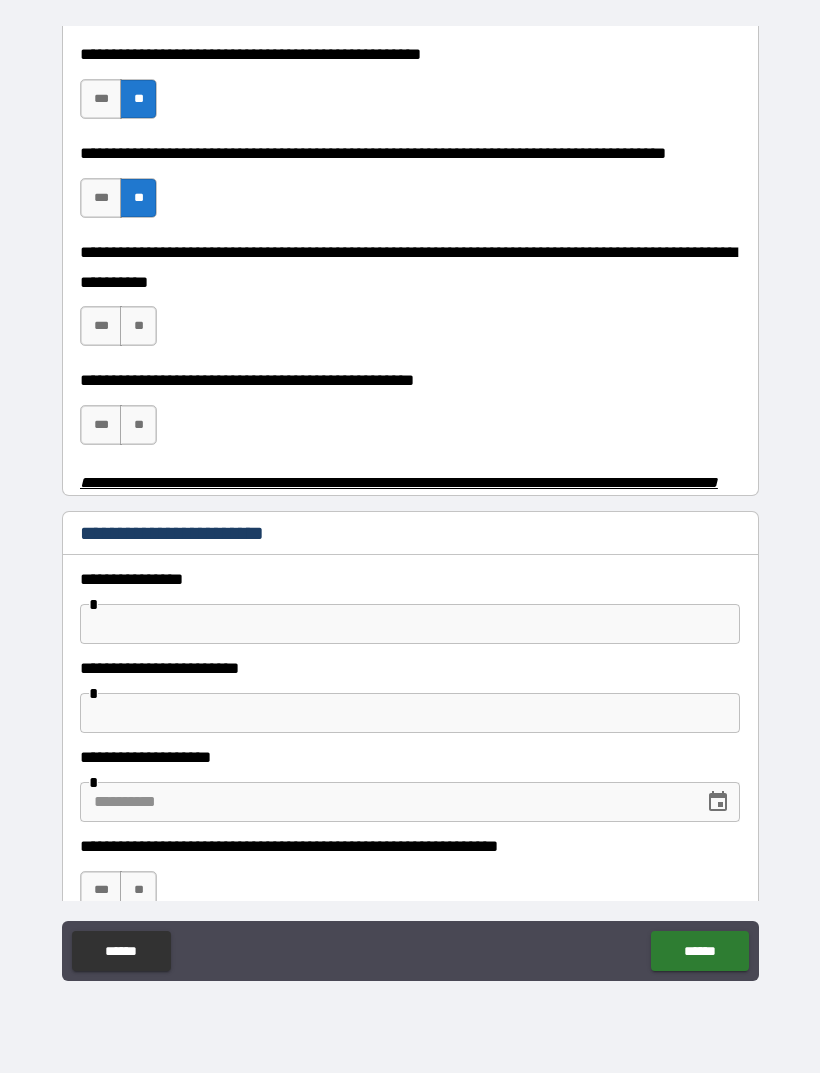 scroll, scrollTop: 578, scrollLeft: 0, axis: vertical 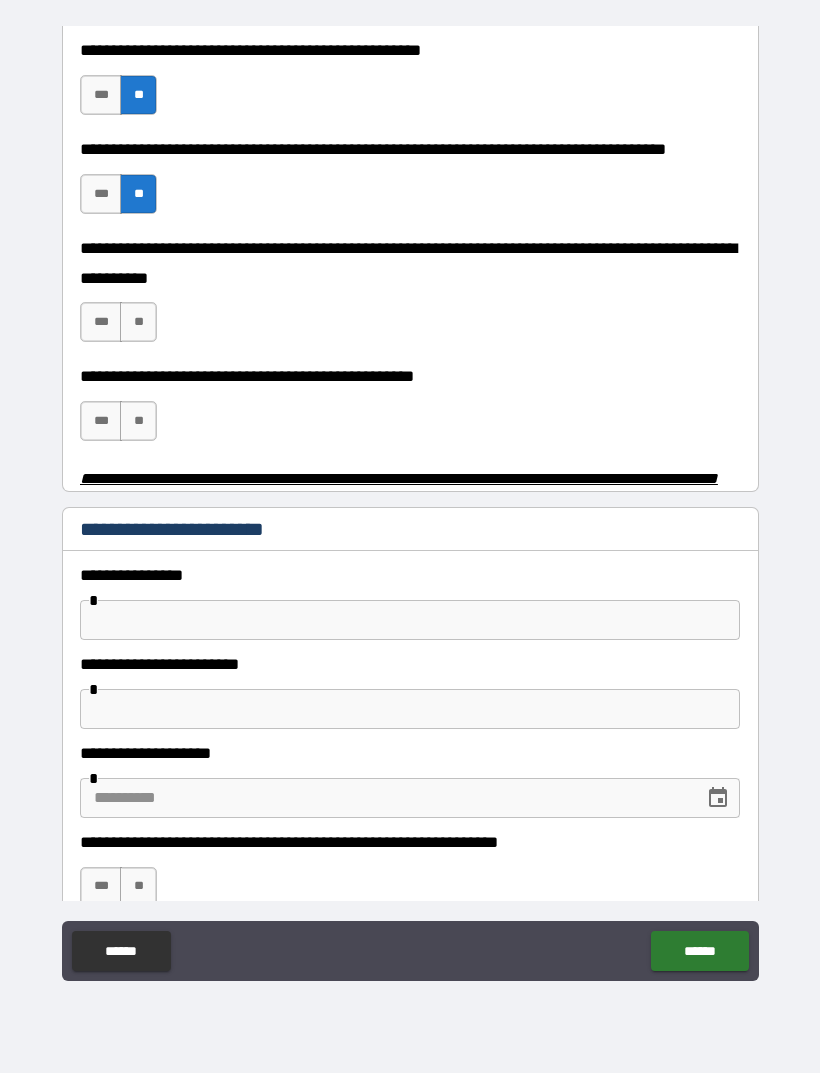 click on "**" at bounding box center [138, 322] 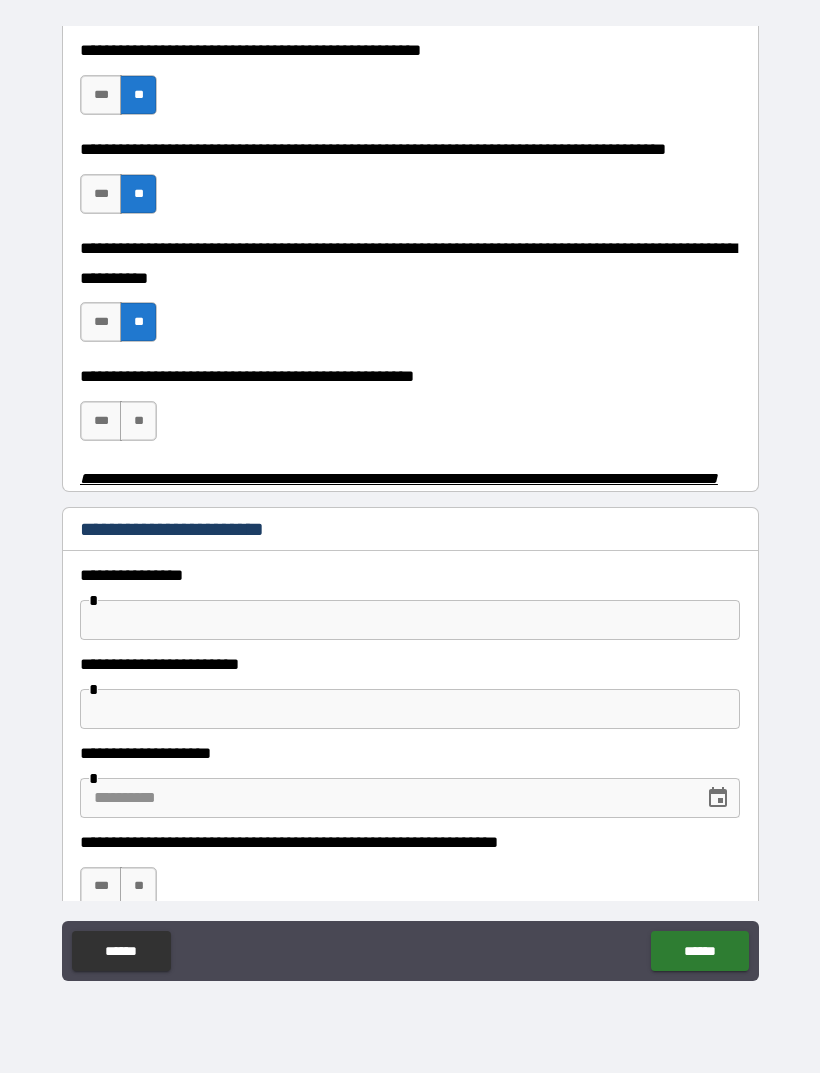 click on "**" at bounding box center (138, 421) 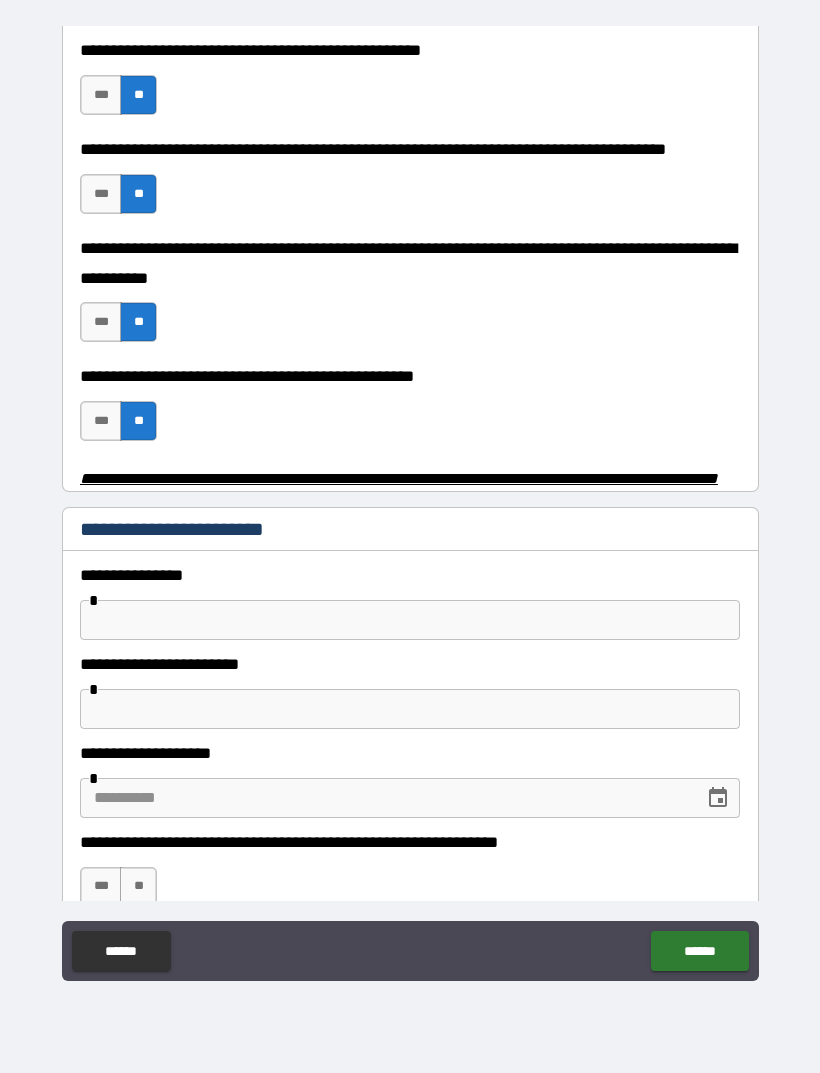 click on "***" at bounding box center (101, 421) 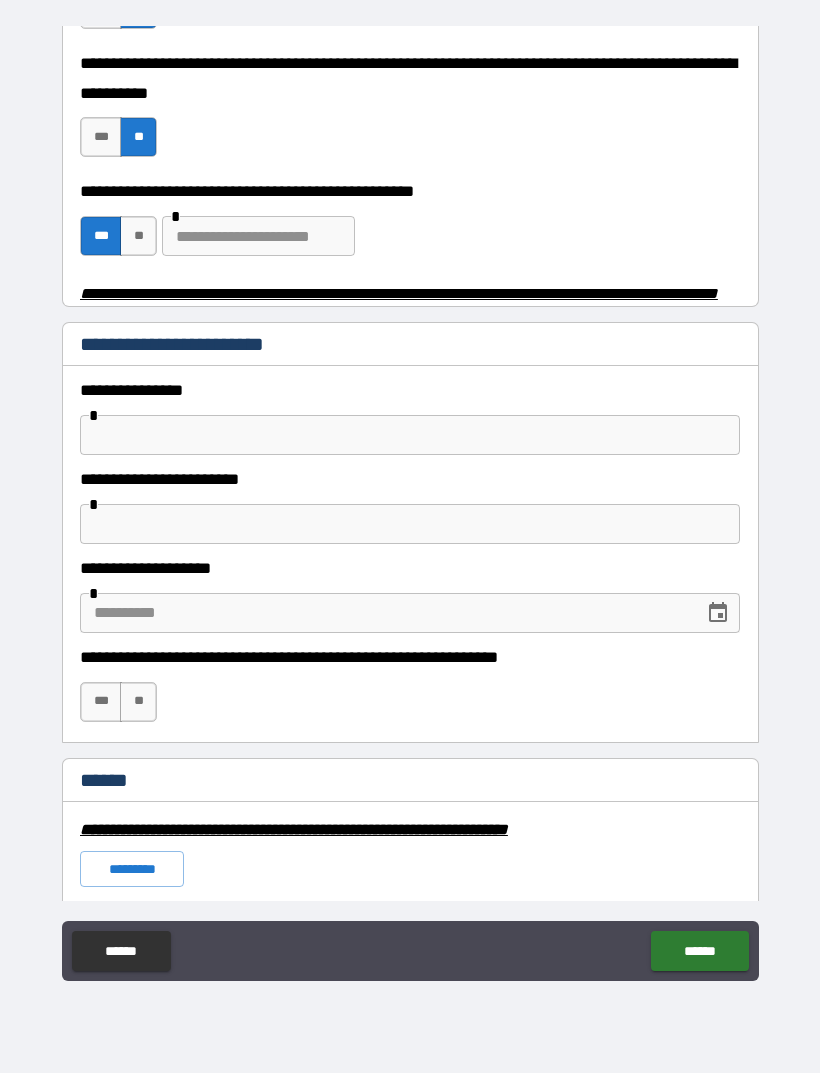 scroll, scrollTop: 762, scrollLeft: 0, axis: vertical 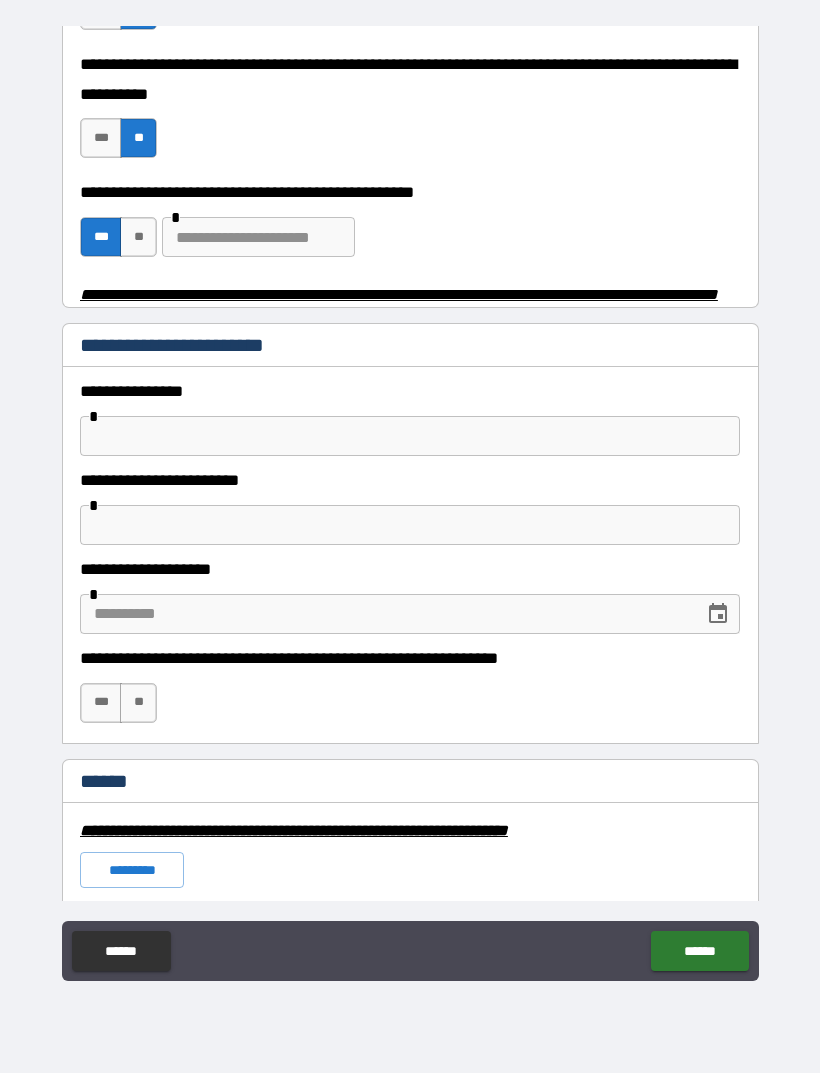 click at bounding box center [258, 237] 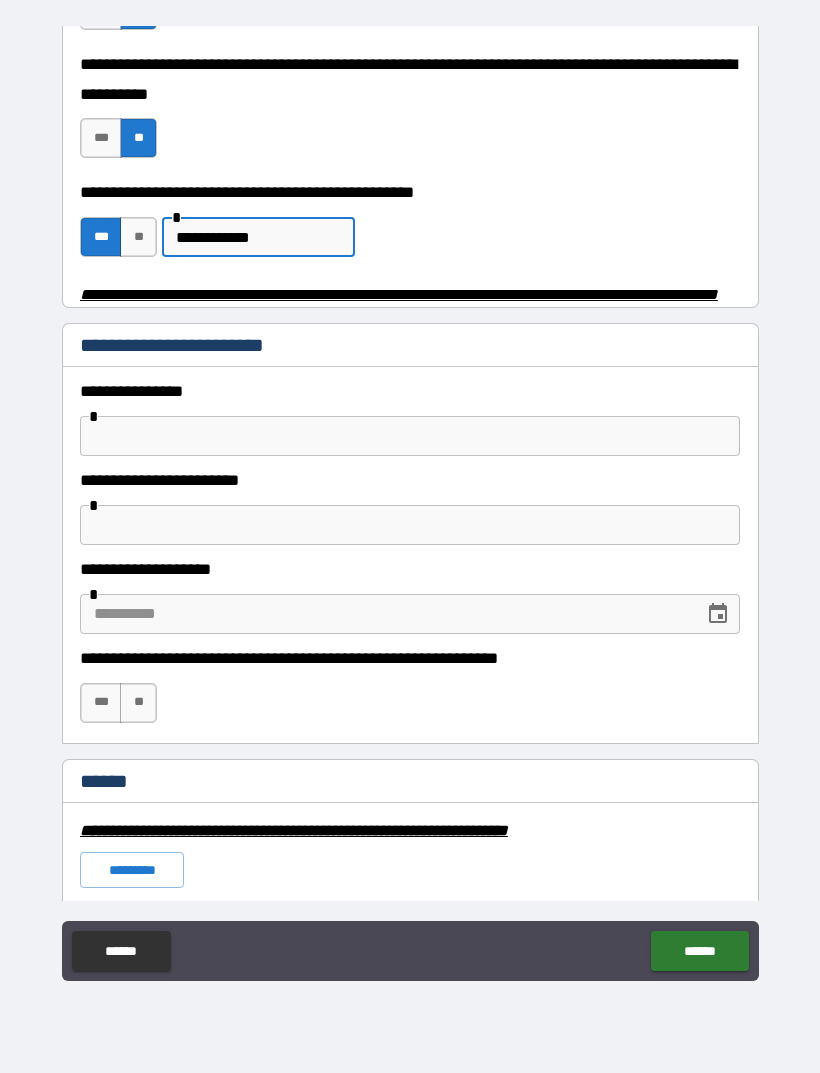 type on "**********" 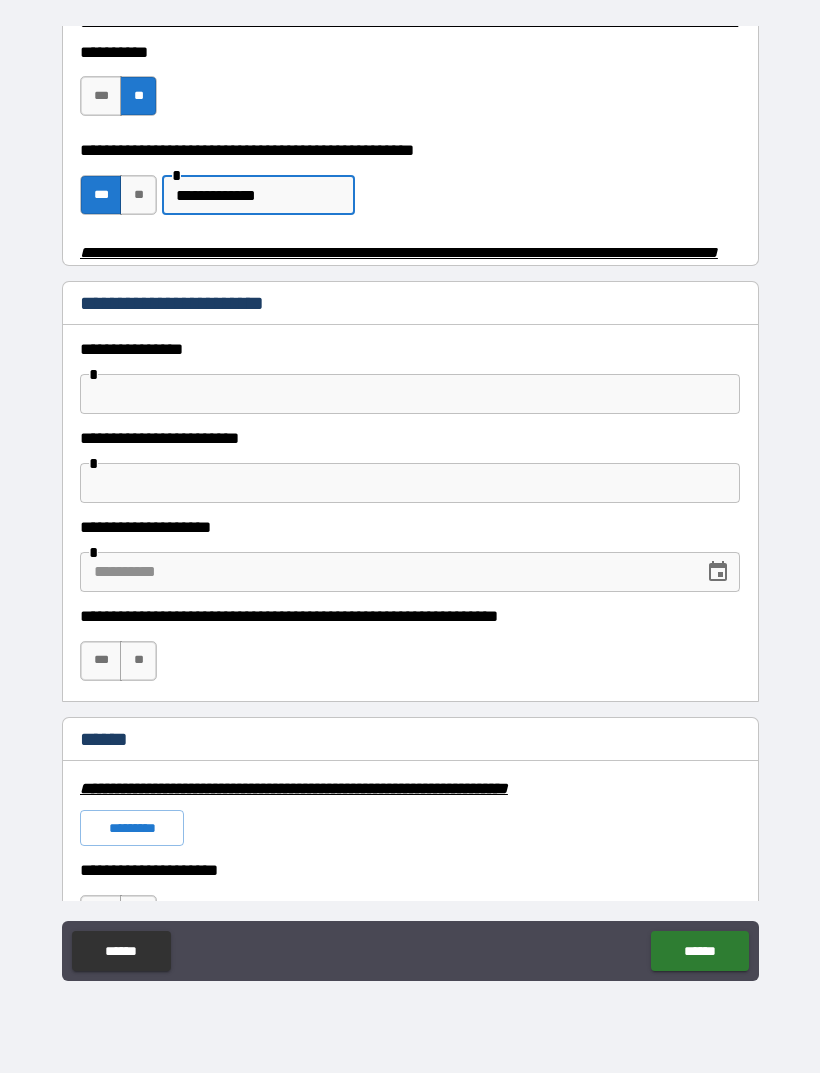 scroll, scrollTop: 768, scrollLeft: 0, axis: vertical 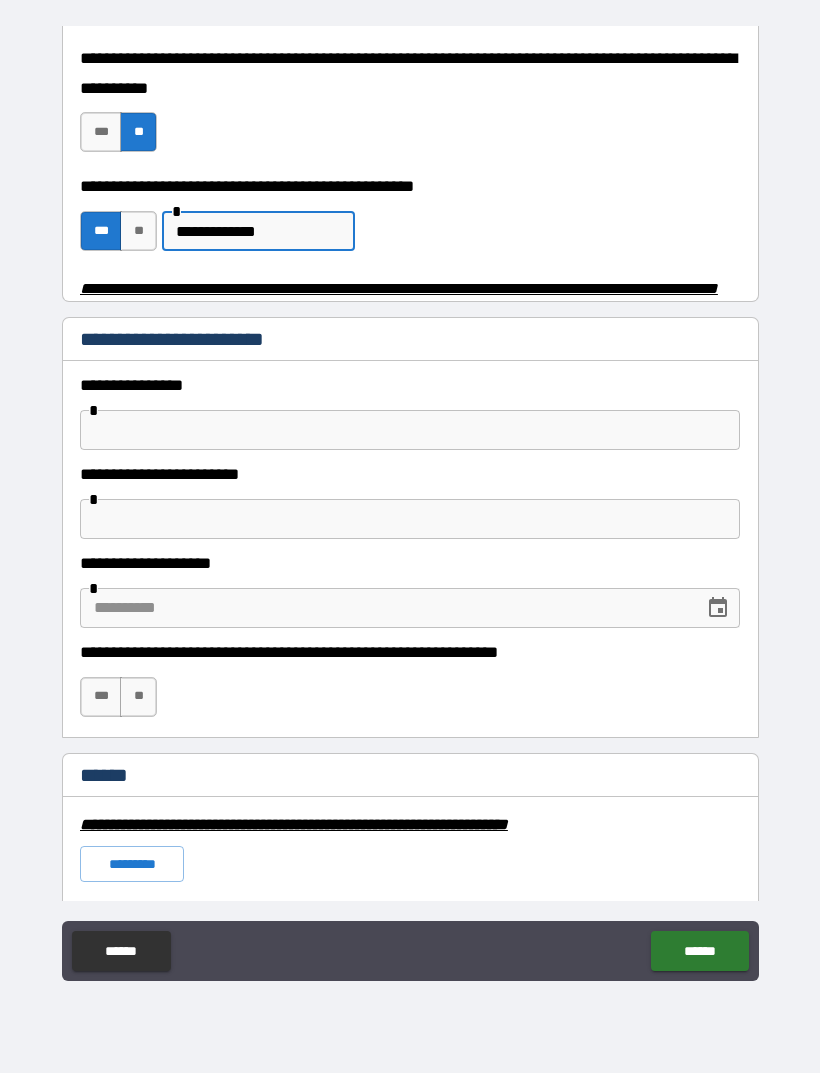 click on "**" at bounding box center [138, 231] 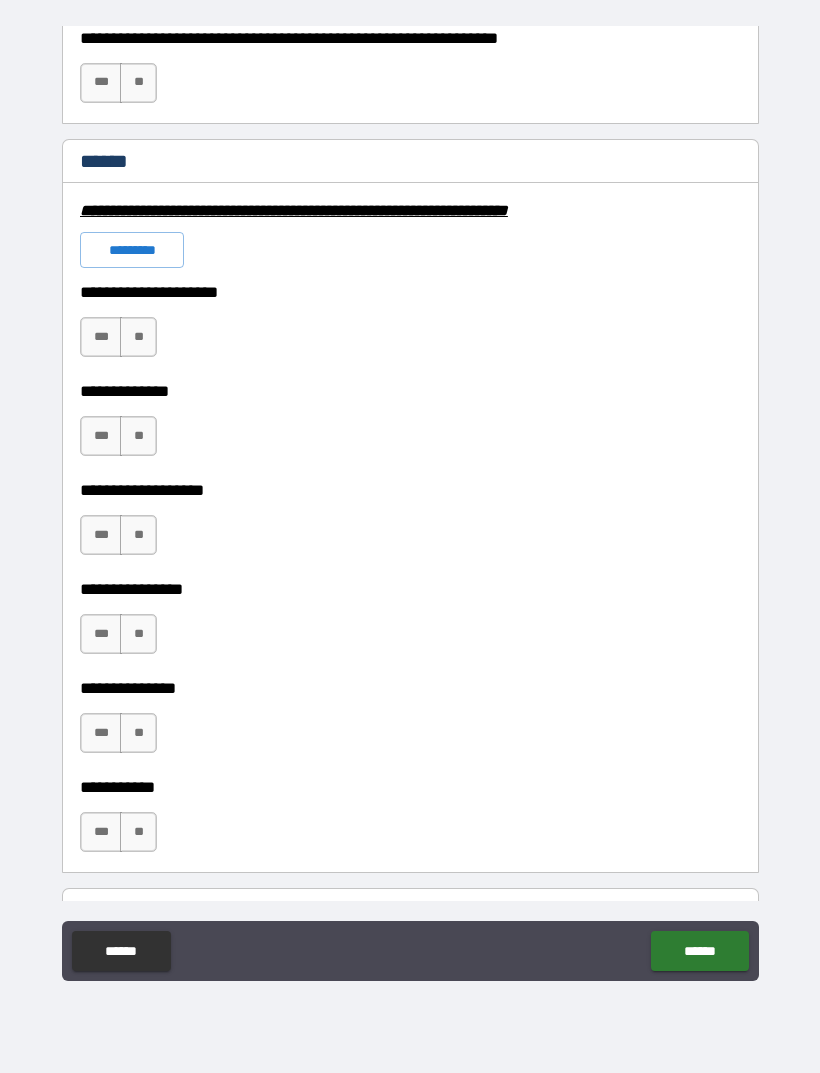 scroll, scrollTop: 1385, scrollLeft: 0, axis: vertical 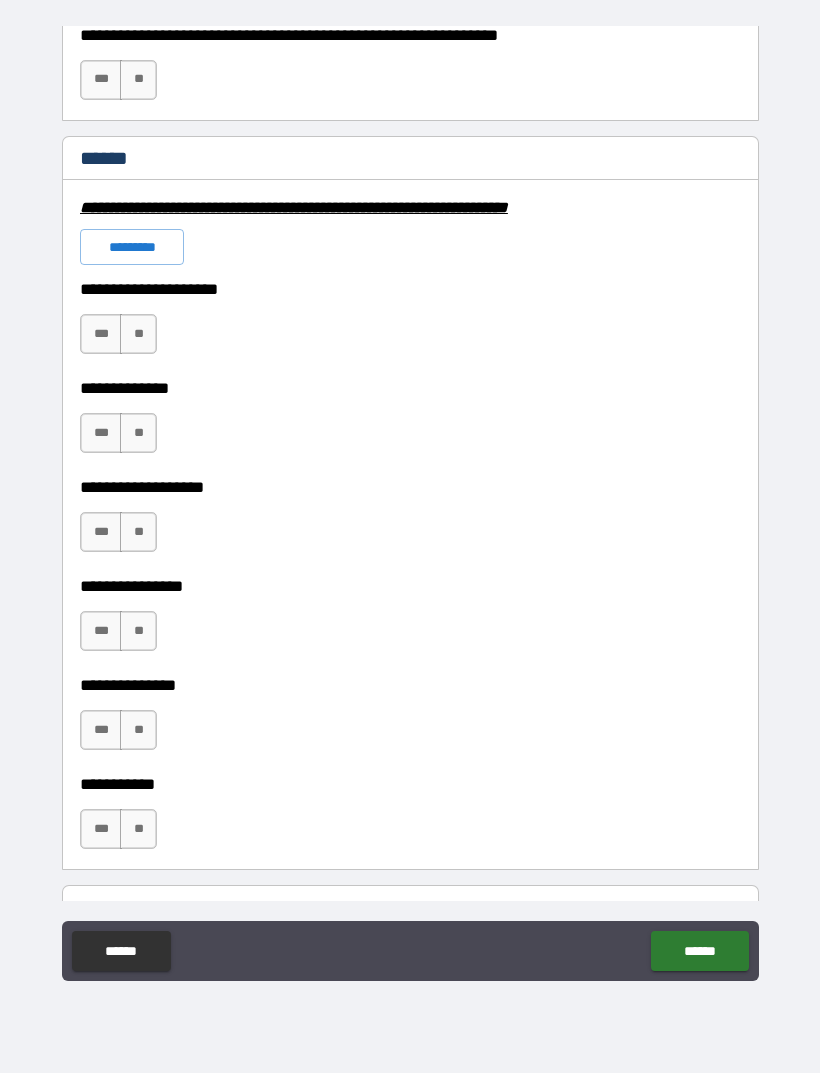 click on "**" at bounding box center [138, 334] 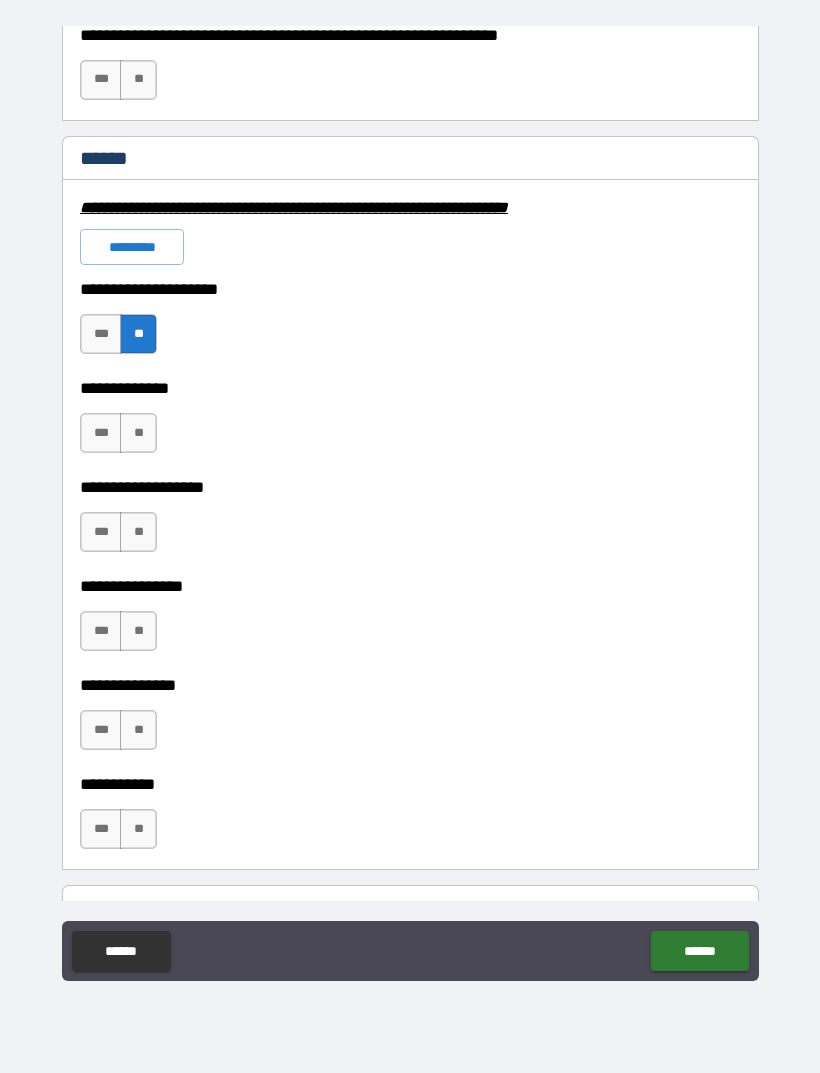 click on "**" at bounding box center [138, 433] 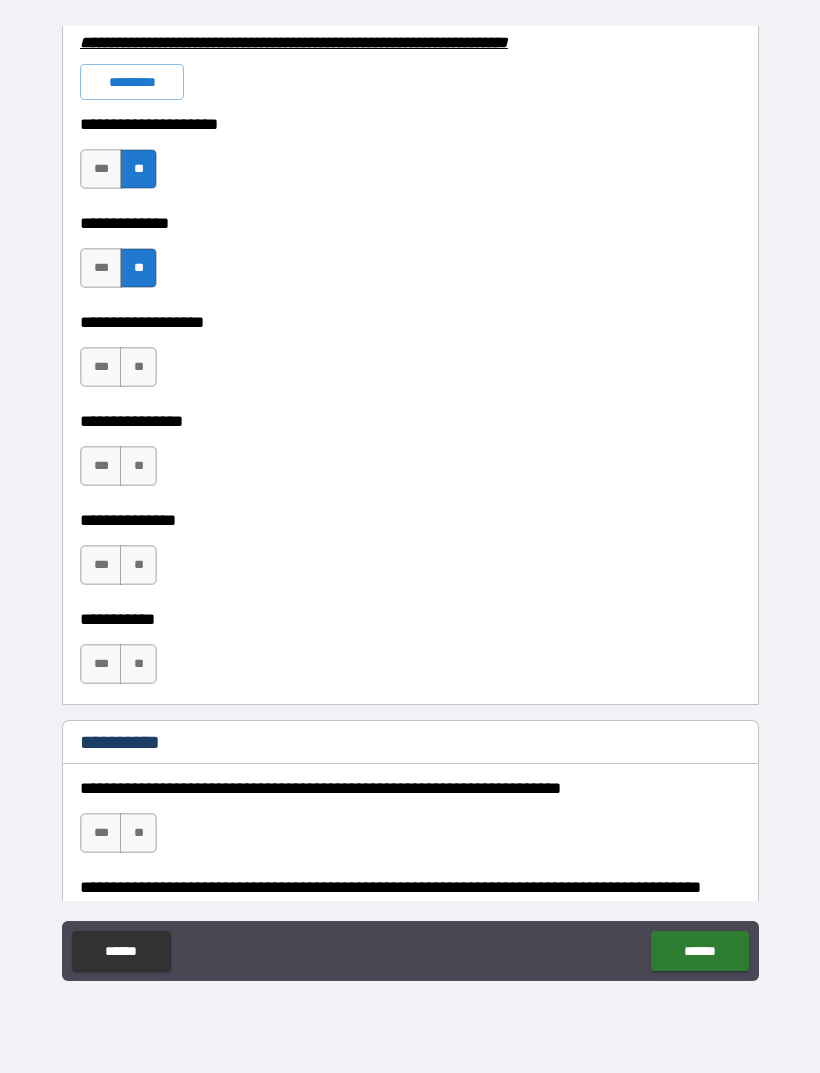 scroll, scrollTop: 1556, scrollLeft: 0, axis: vertical 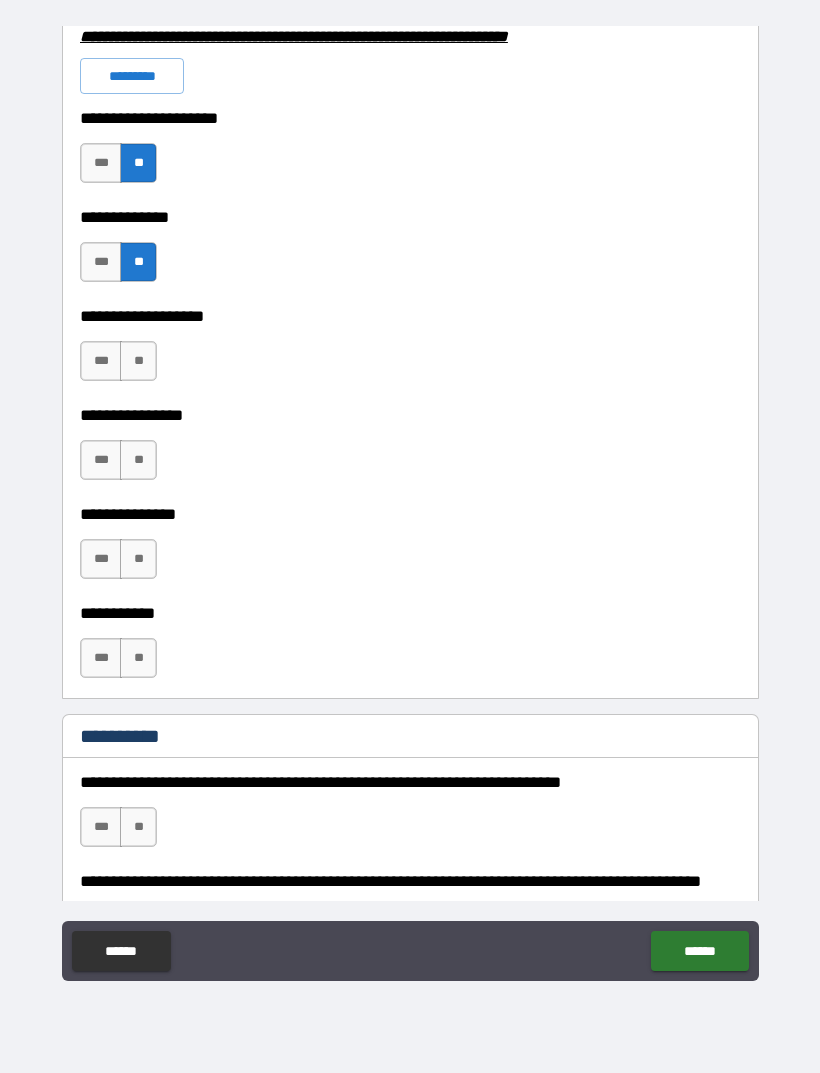 click on "**" at bounding box center [138, 361] 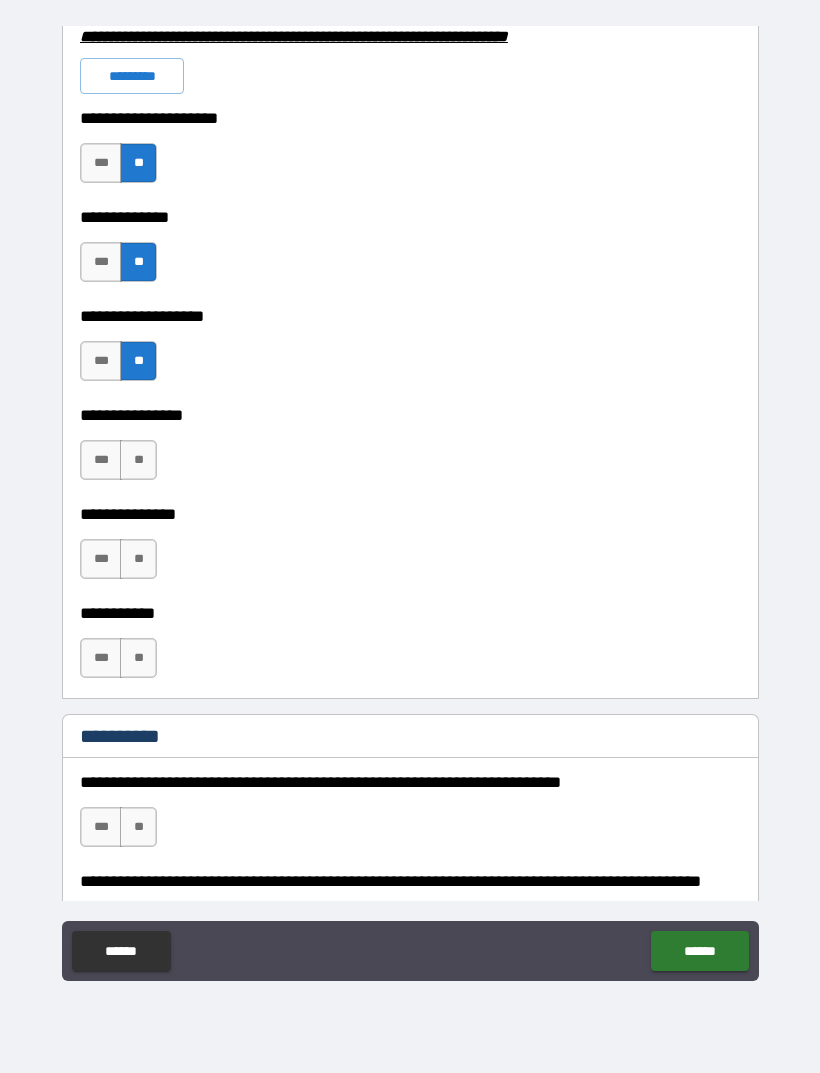 click on "**" at bounding box center (138, 460) 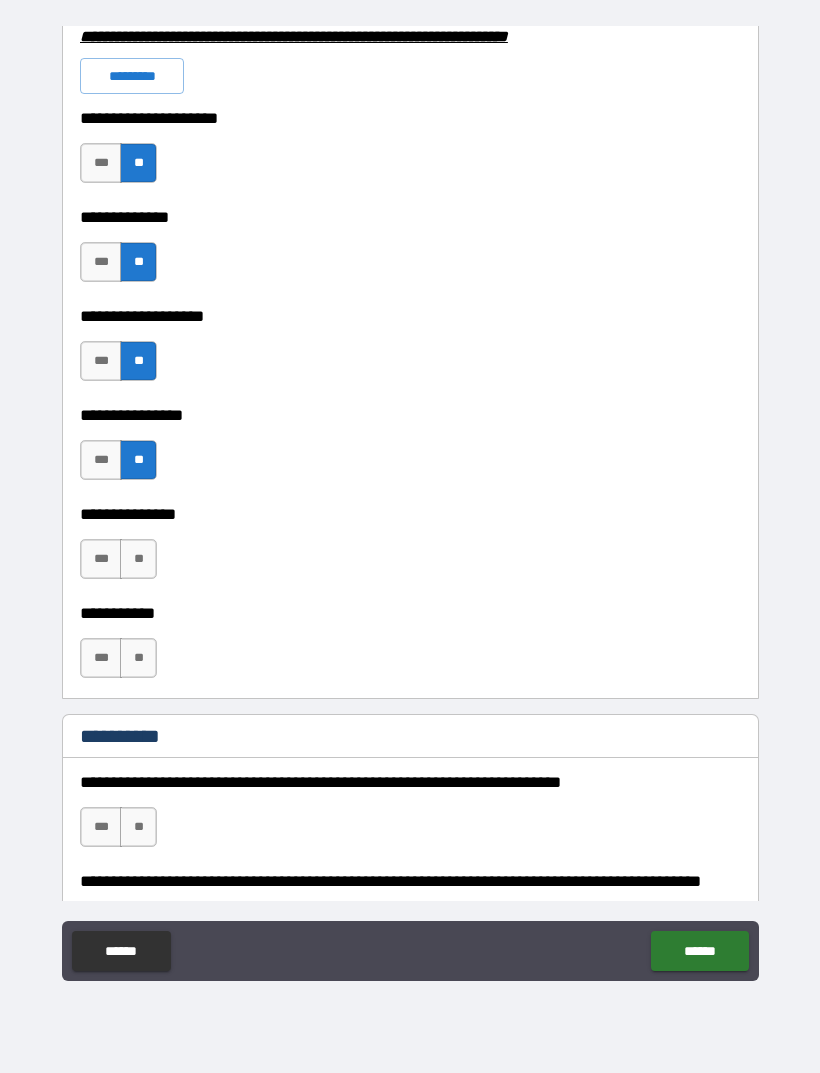 click on "**" at bounding box center (138, 559) 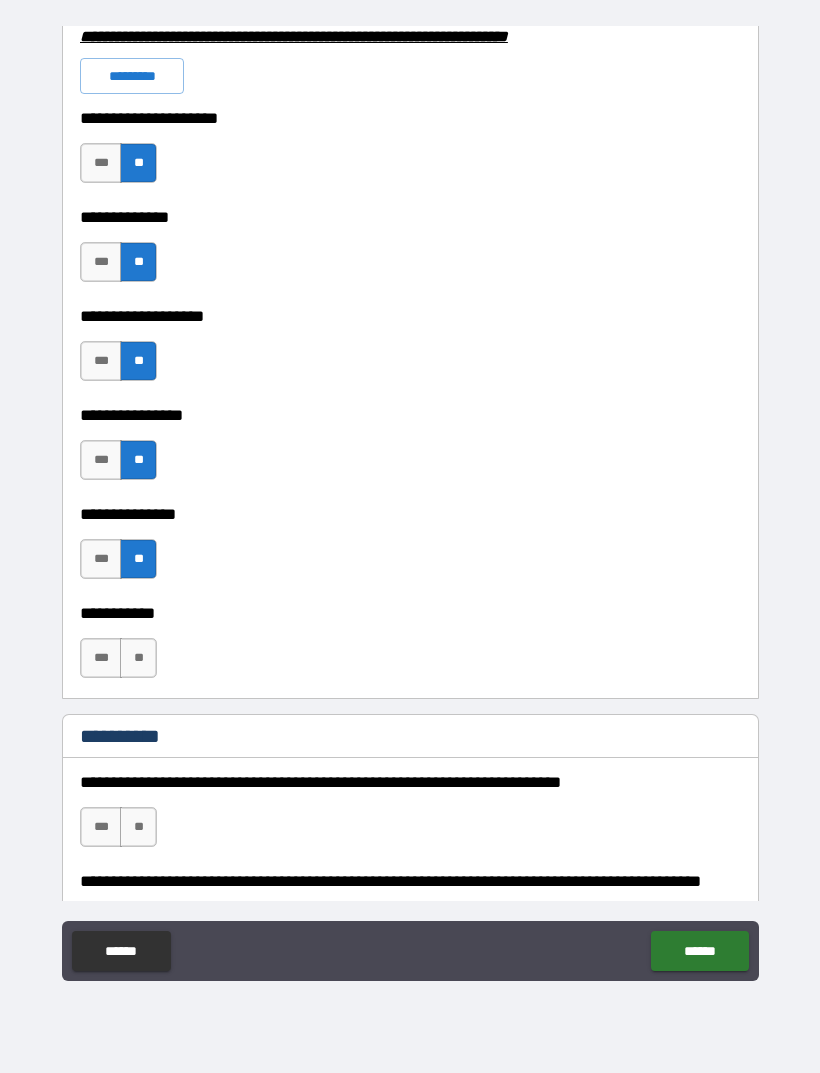click on "**" at bounding box center [138, 658] 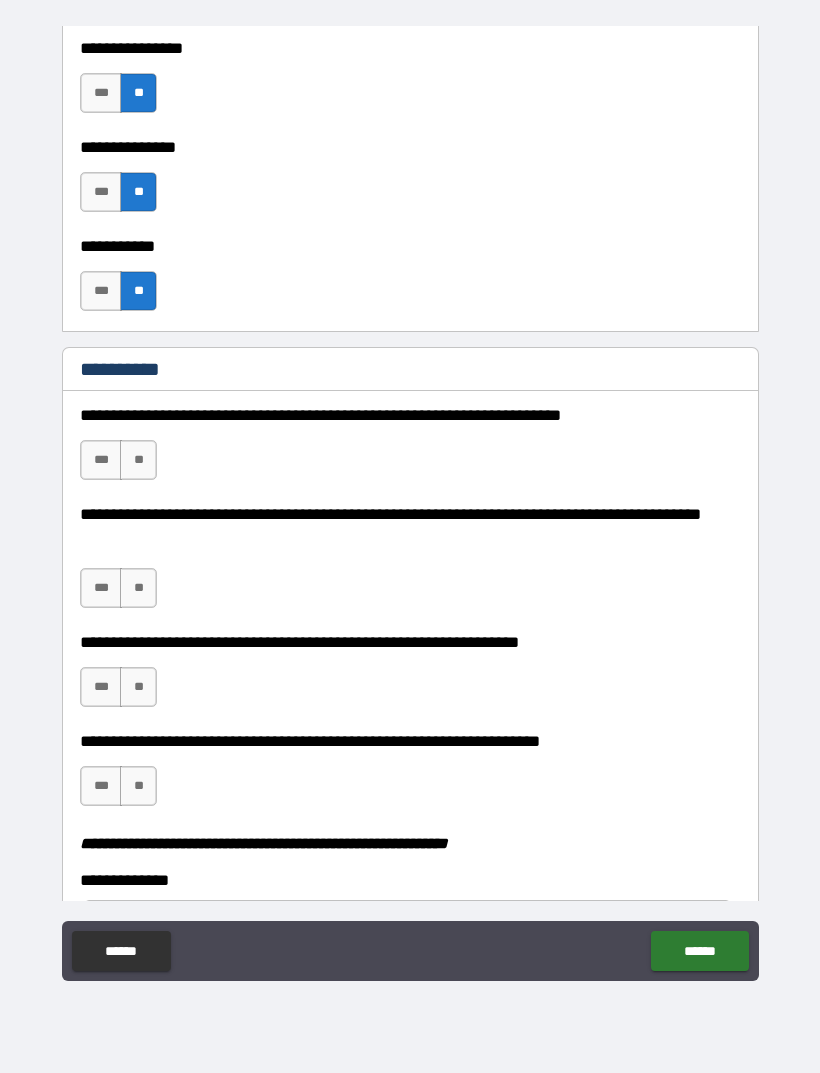 scroll, scrollTop: 1935, scrollLeft: 0, axis: vertical 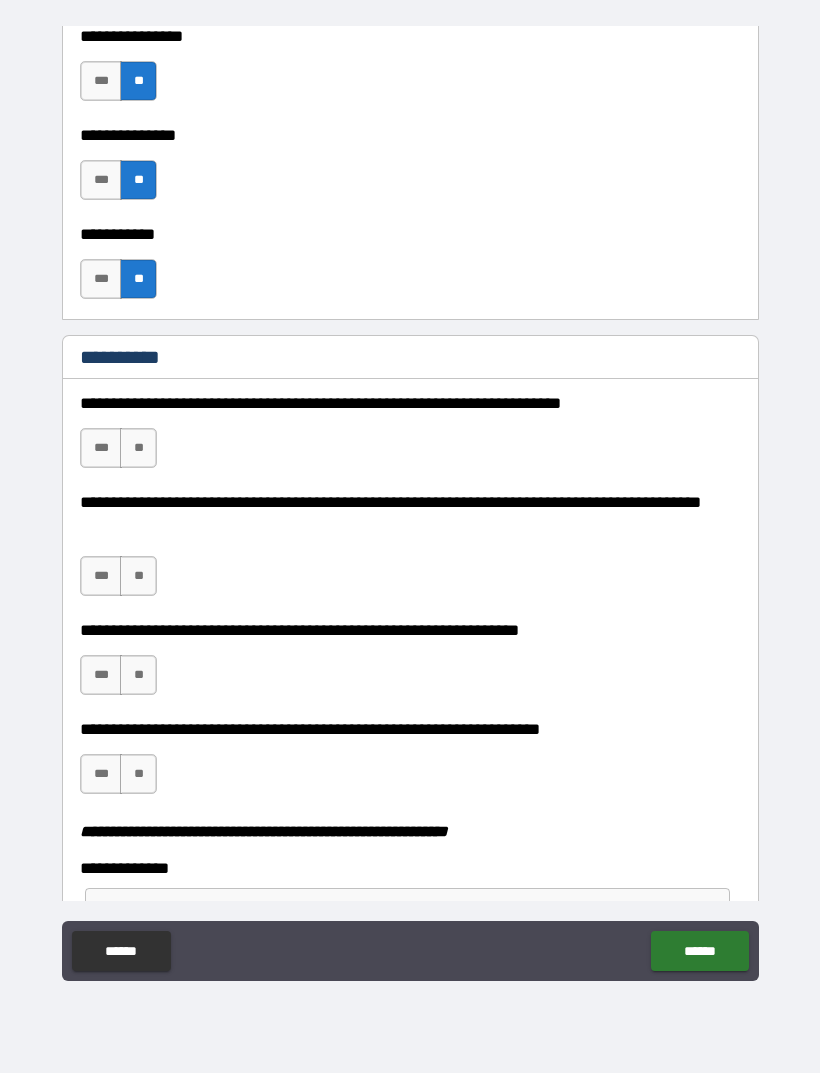 click on "**" at bounding box center [138, 448] 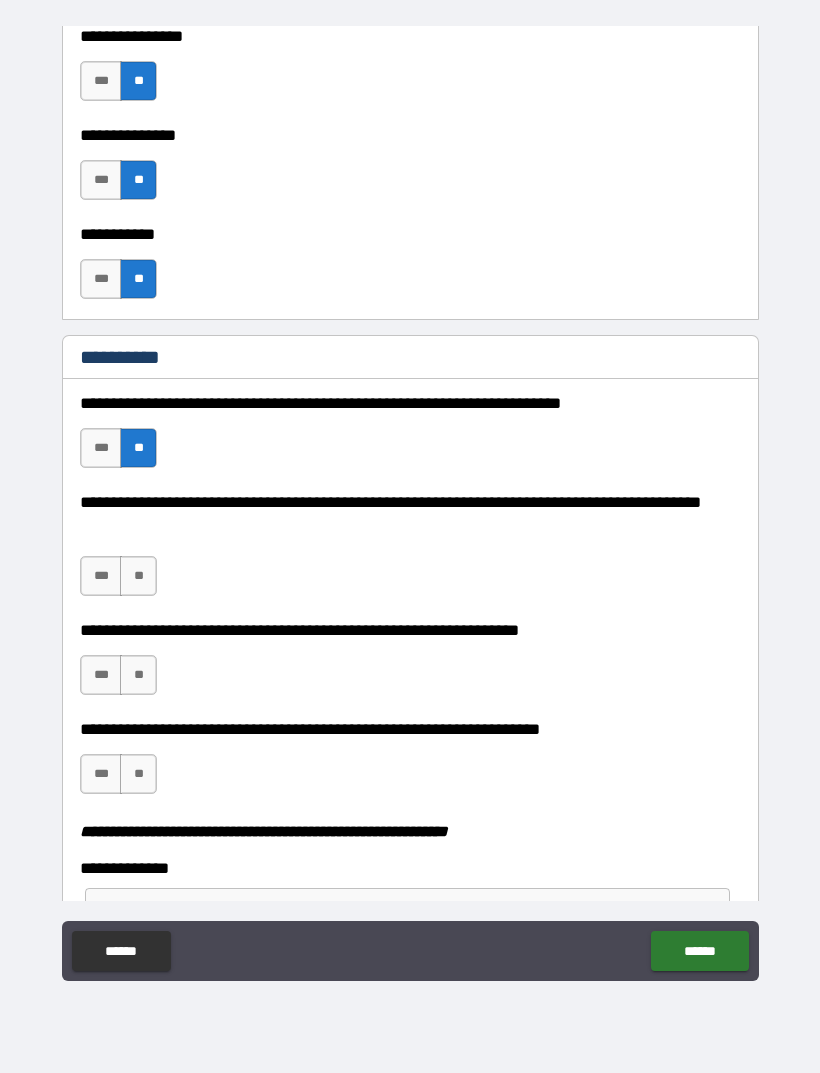 click on "**" at bounding box center [138, 576] 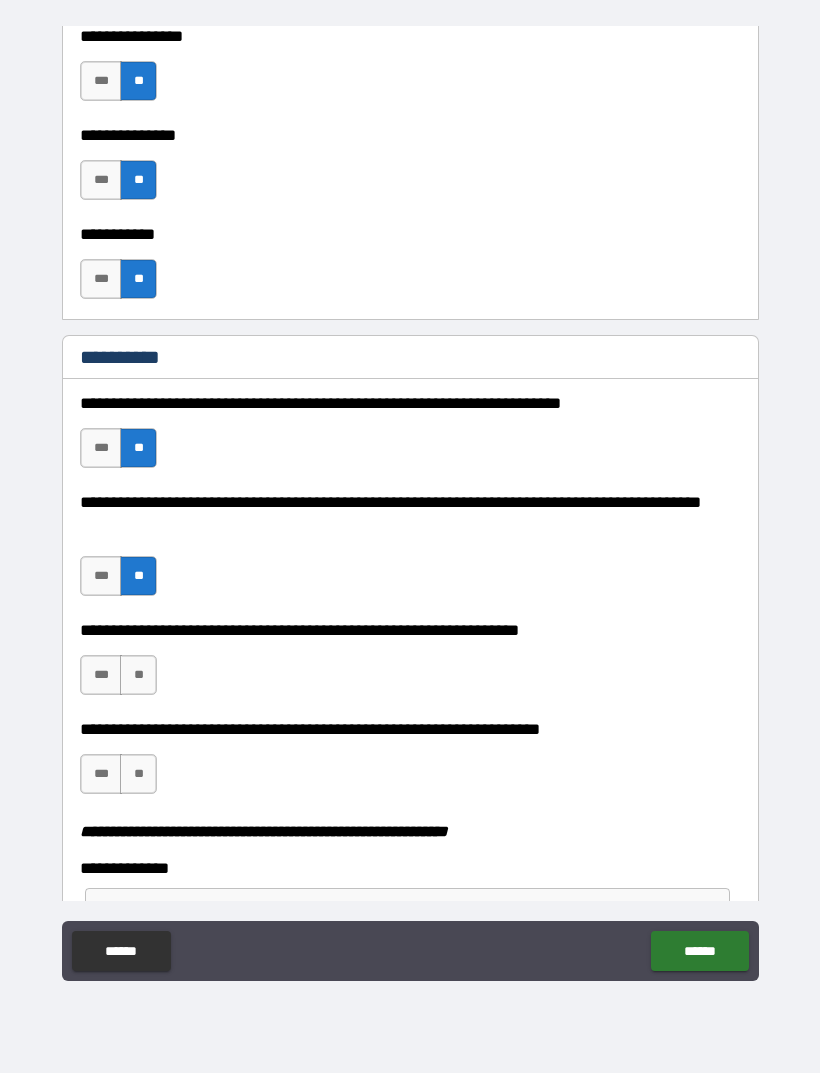 click on "**" at bounding box center (138, 675) 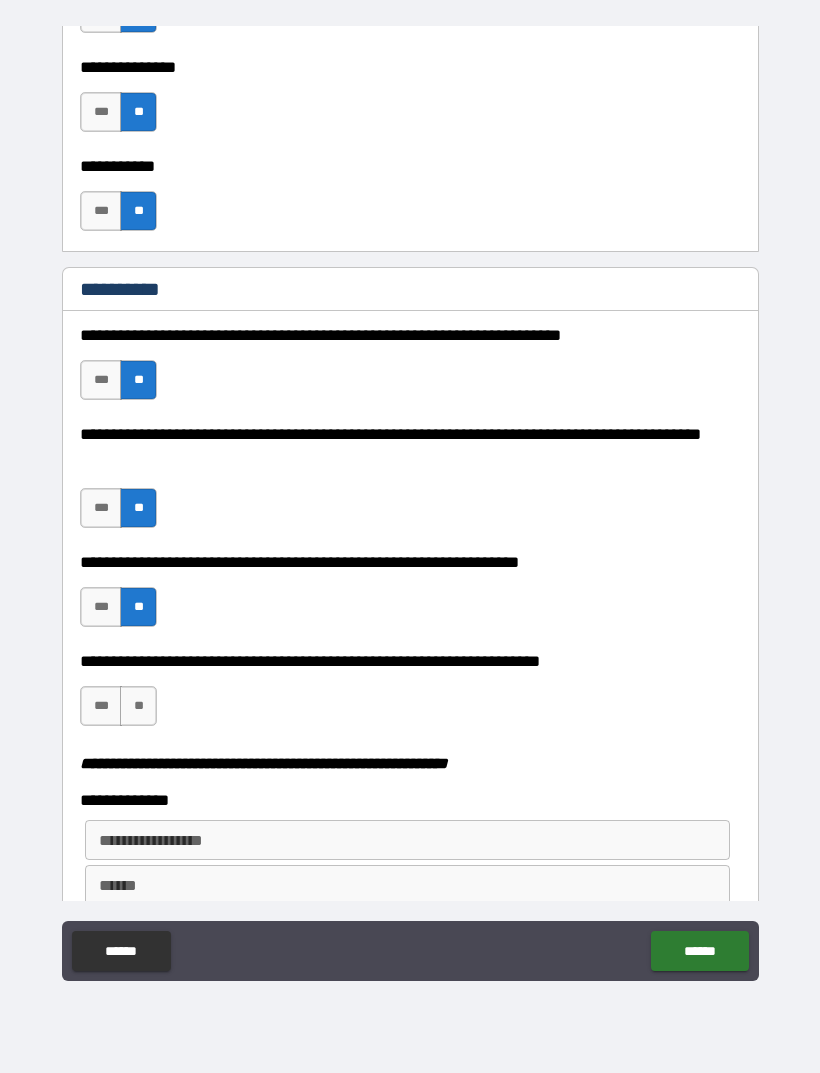 scroll, scrollTop: 2018, scrollLeft: 0, axis: vertical 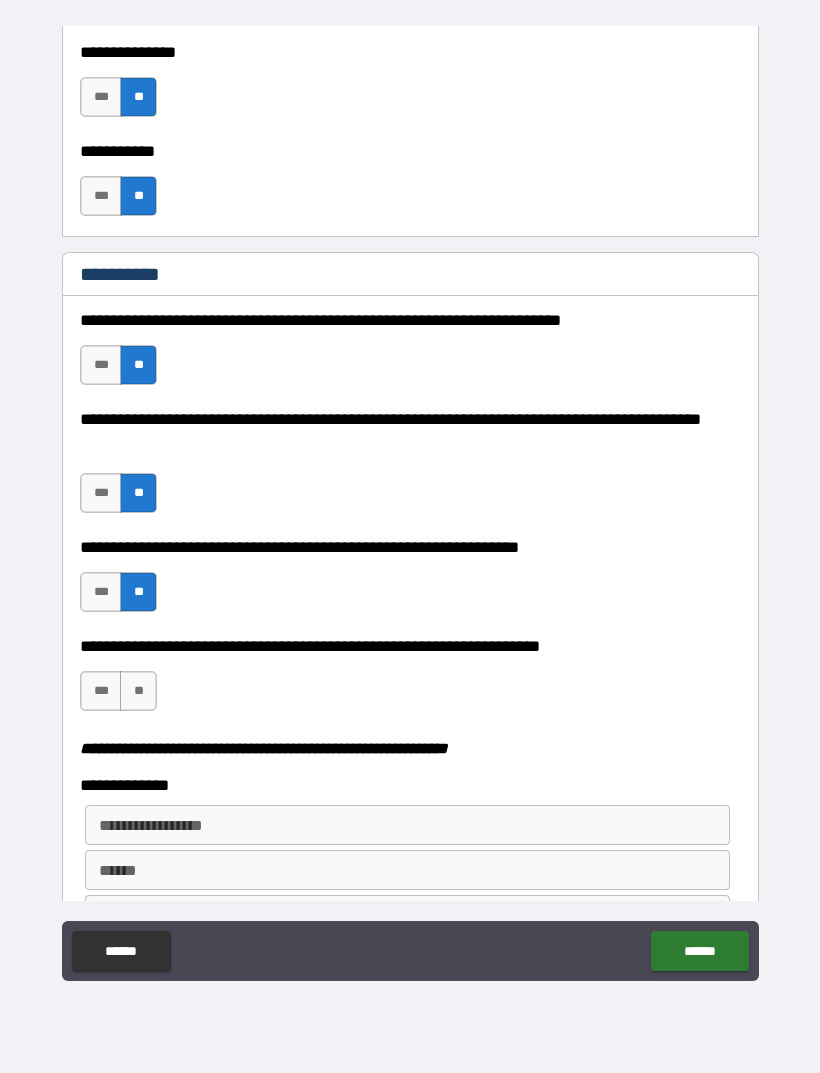 click on "**" at bounding box center [138, 691] 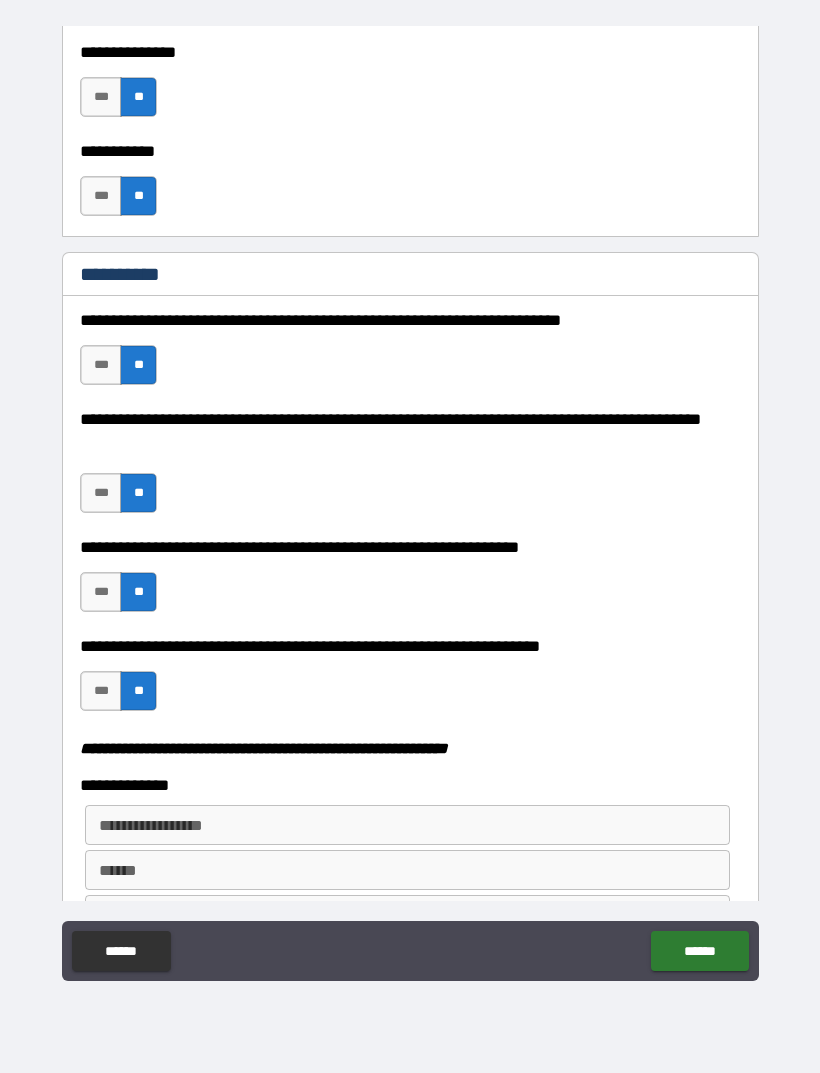 click on "***" at bounding box center (101, 691) 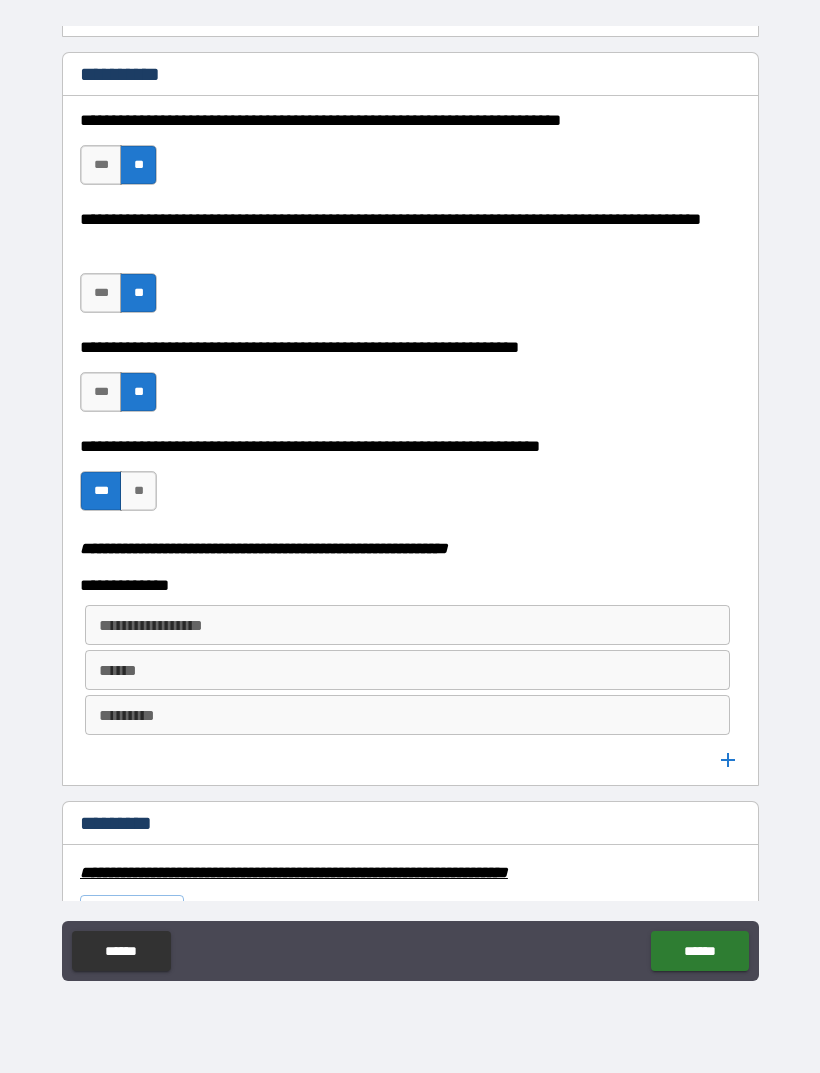 scroll, scrollTop: 2224, scrollLeft: 0, axis: vertical 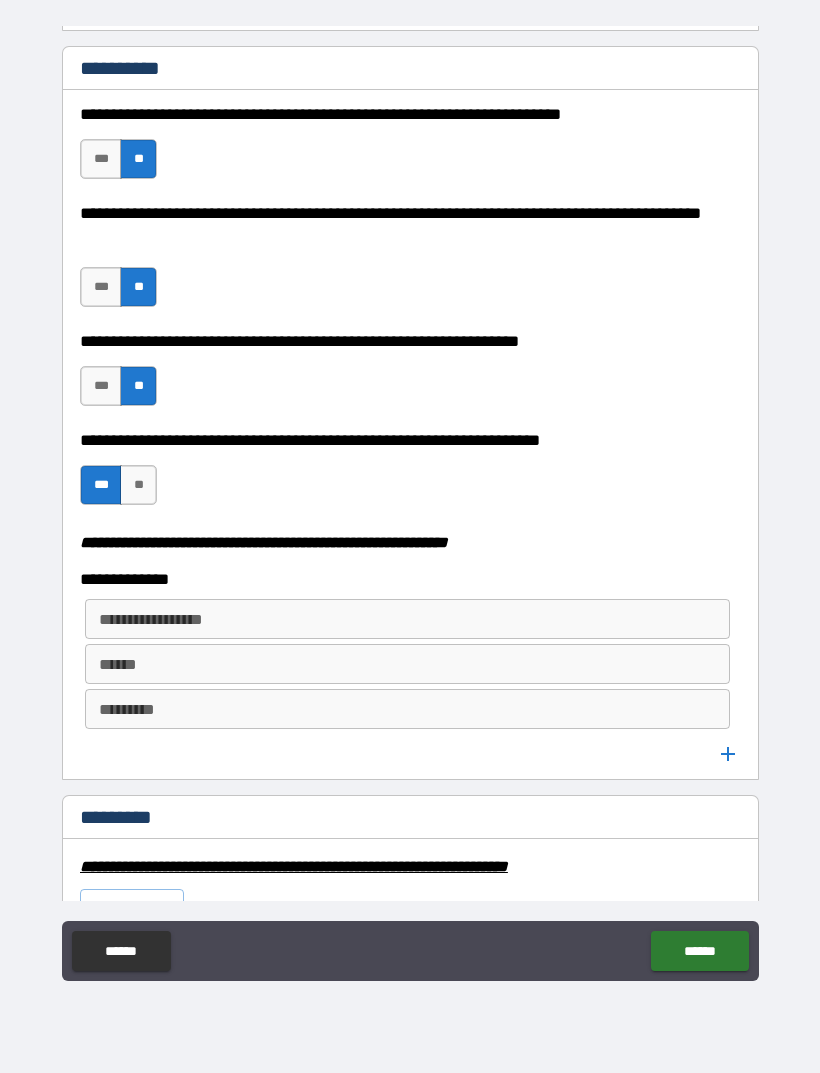 click on "**********" at bounding box center [406, 619] 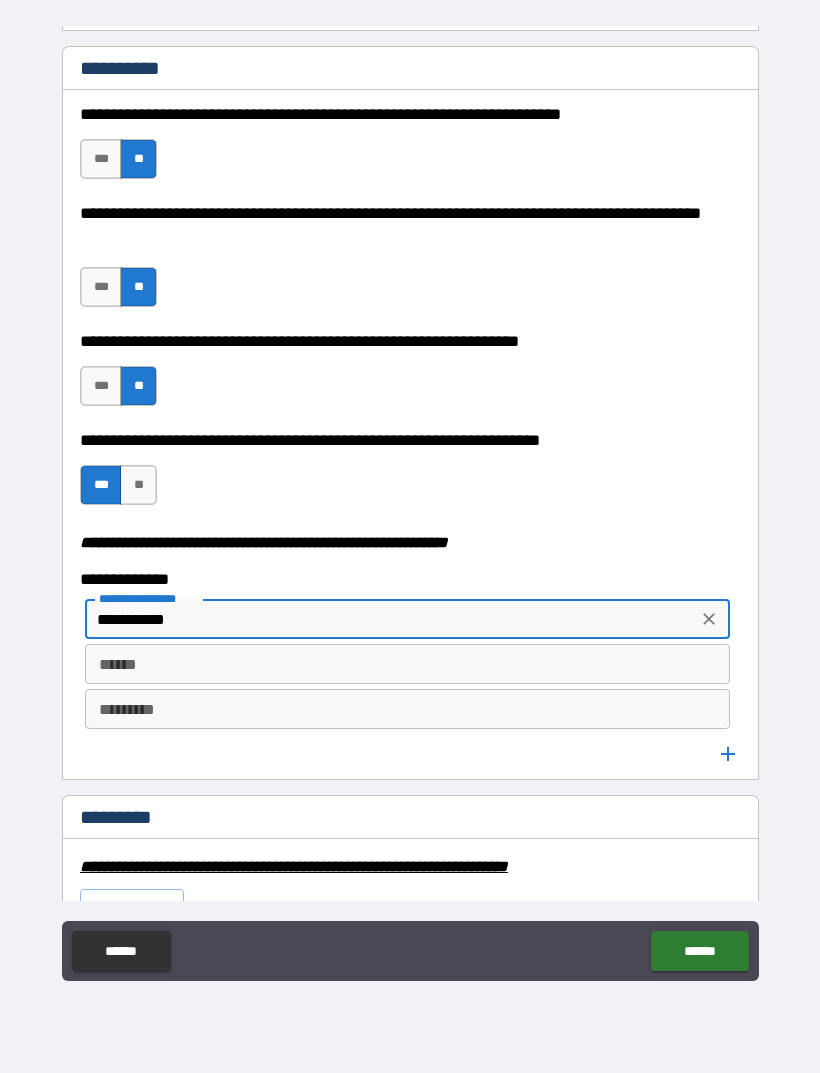 type on "**********" 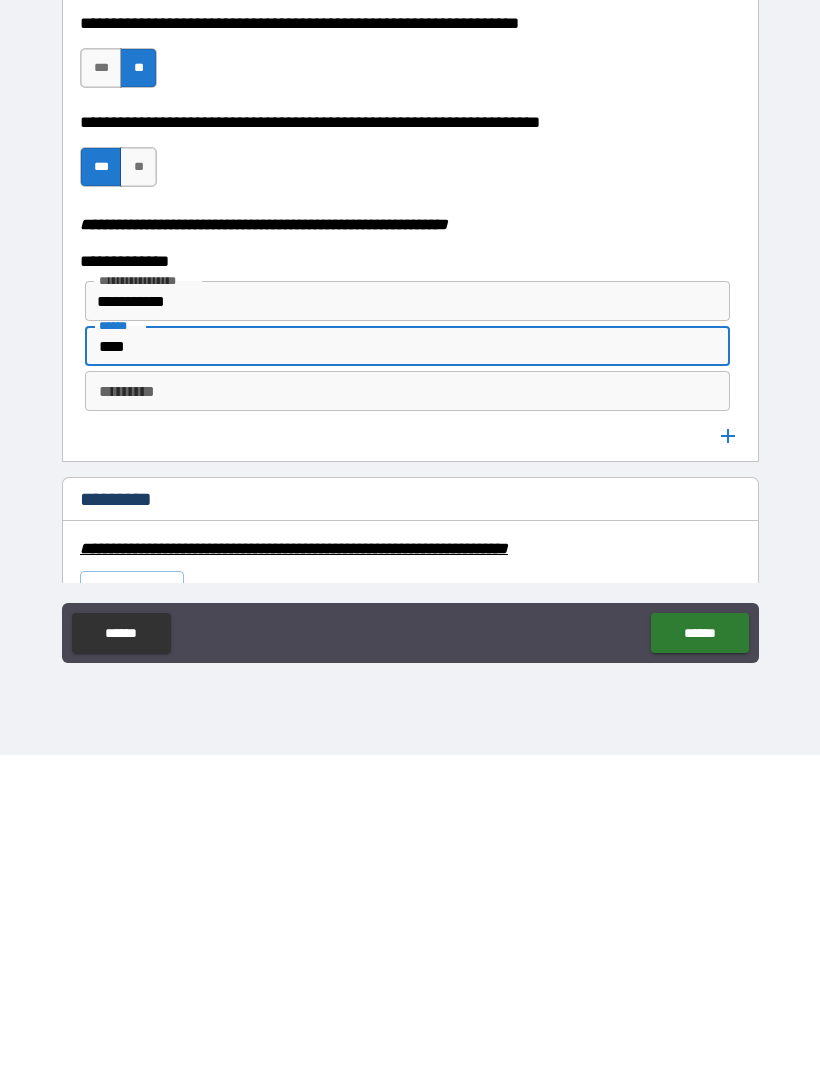 type on "****" 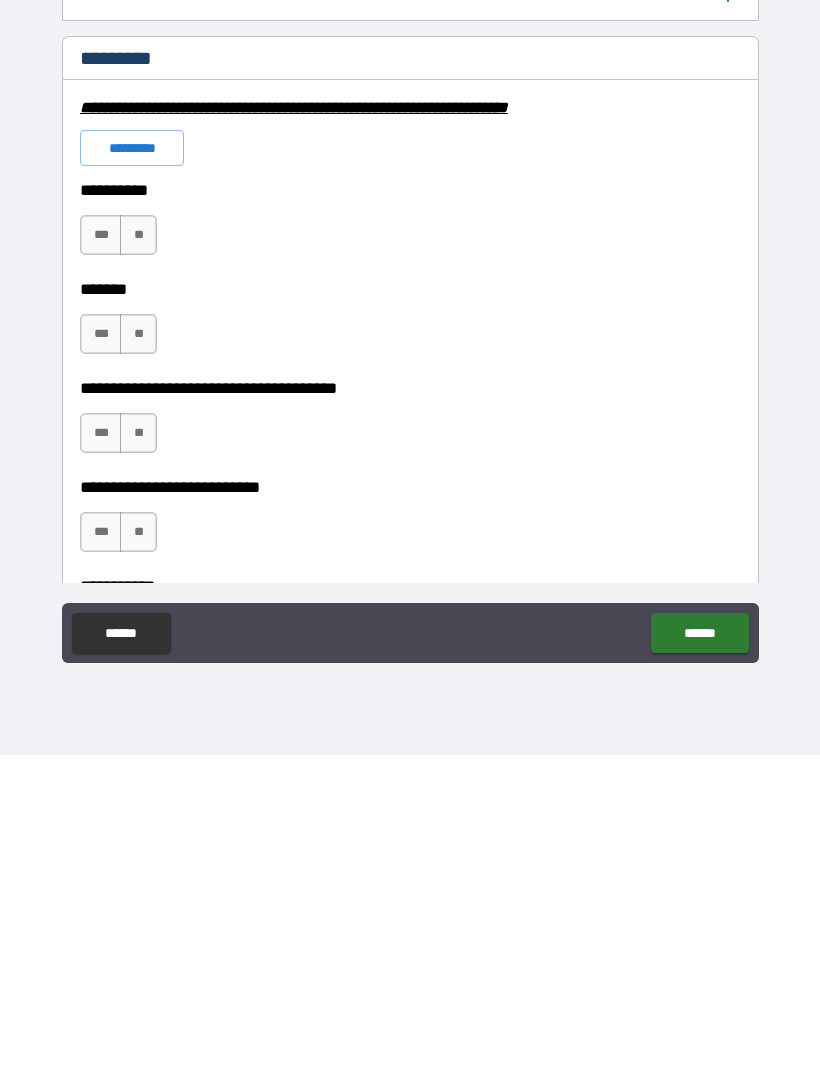 scroll, scrollTop: 2666, scrollLeft: 0, axis: vertical 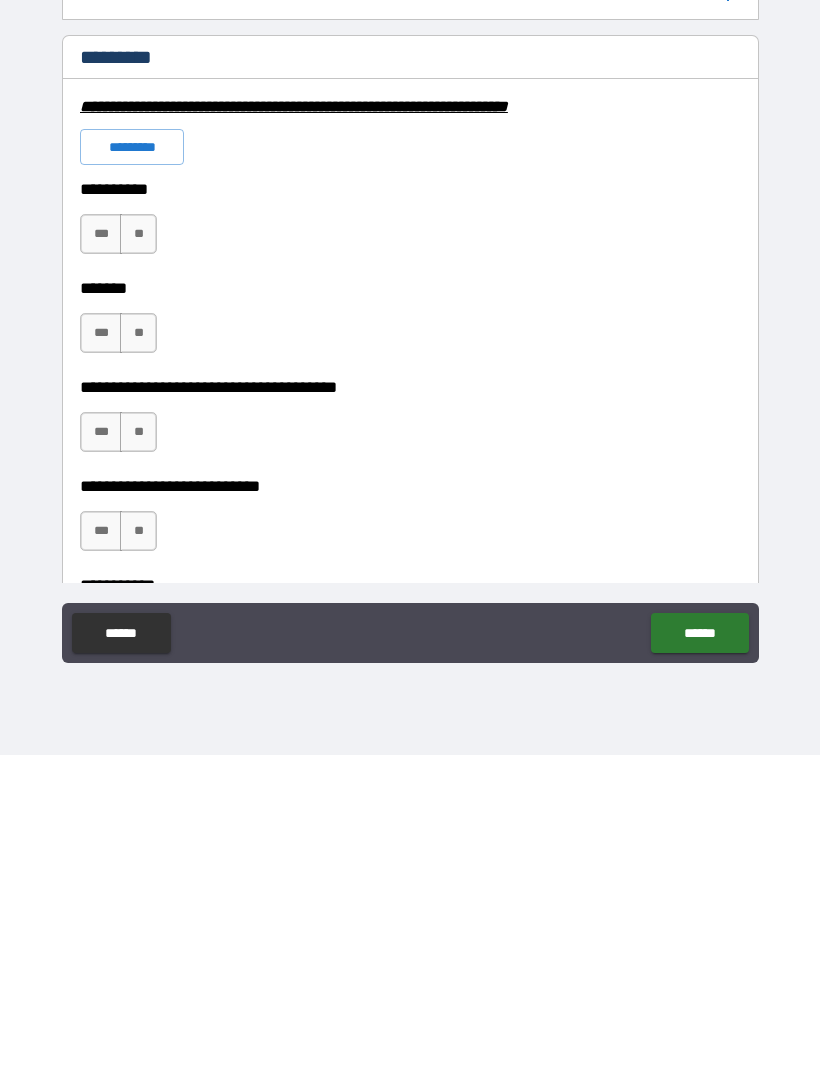 type on "******" 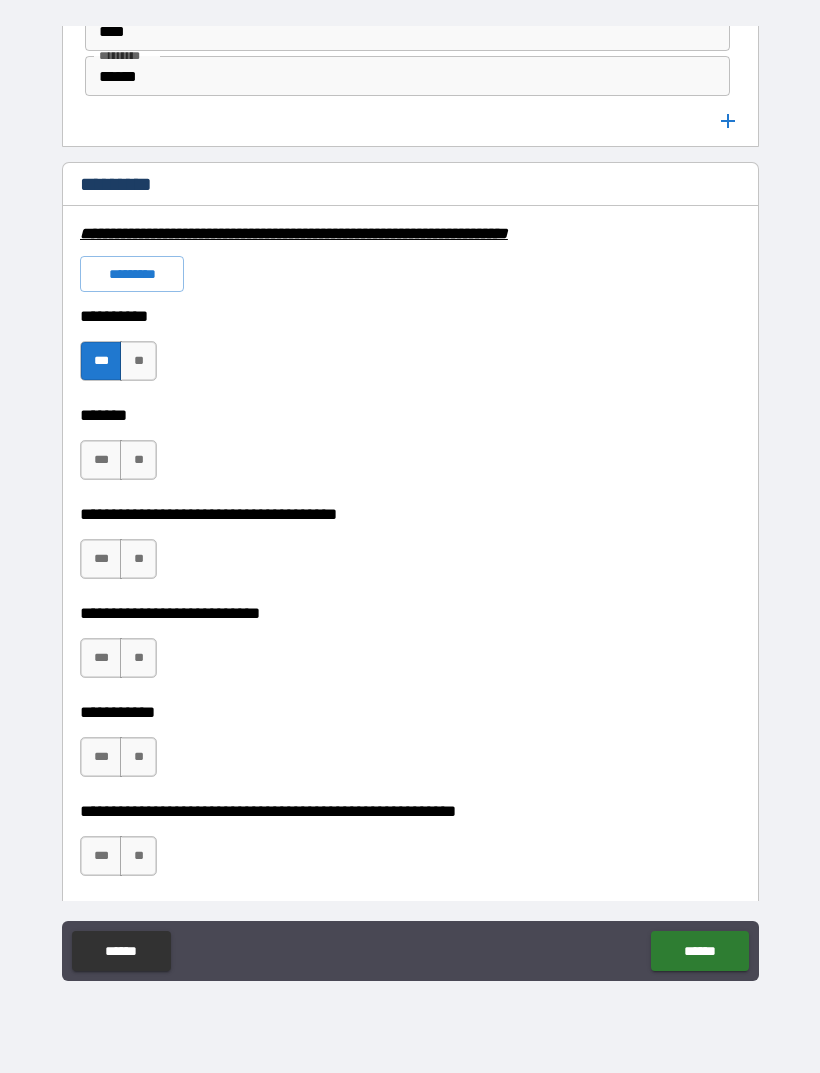 scroll, scrollTop: 2899, scrollLeft: 0, axis: vertical 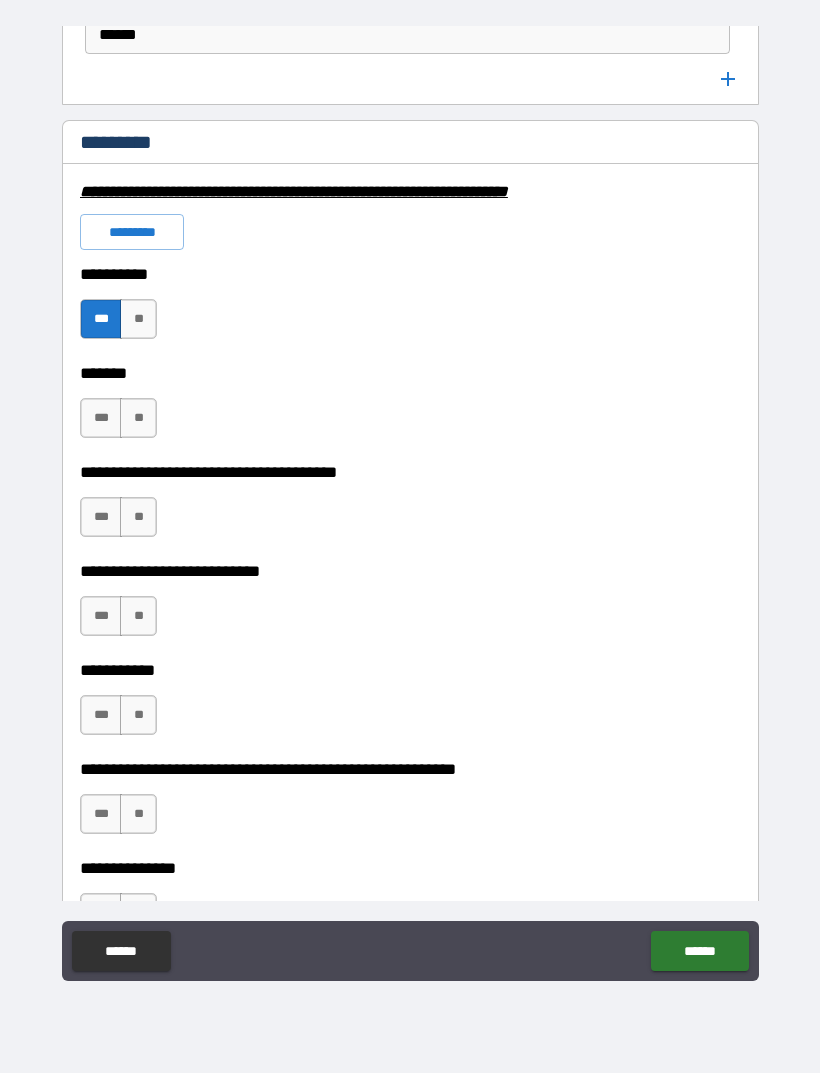 click on "***" at bounding box center [101, 418] 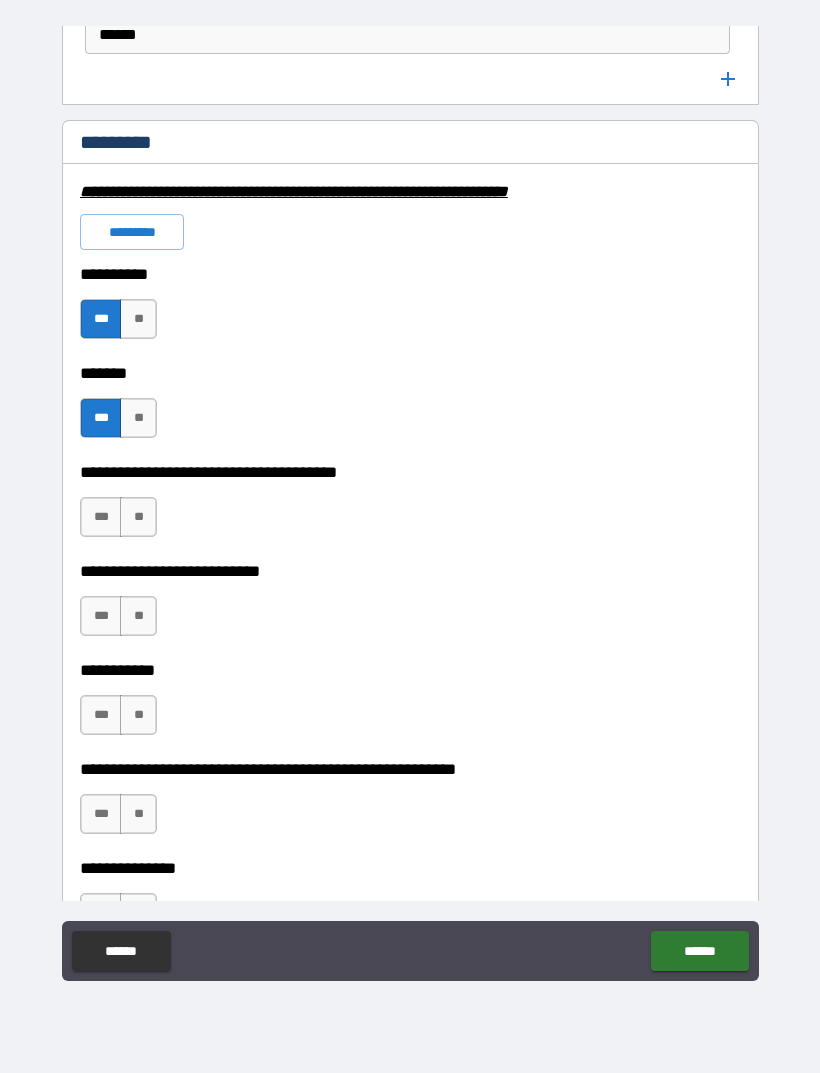 scroll, scrollTop: 2984, scrollLeft: 0, axis: vertical 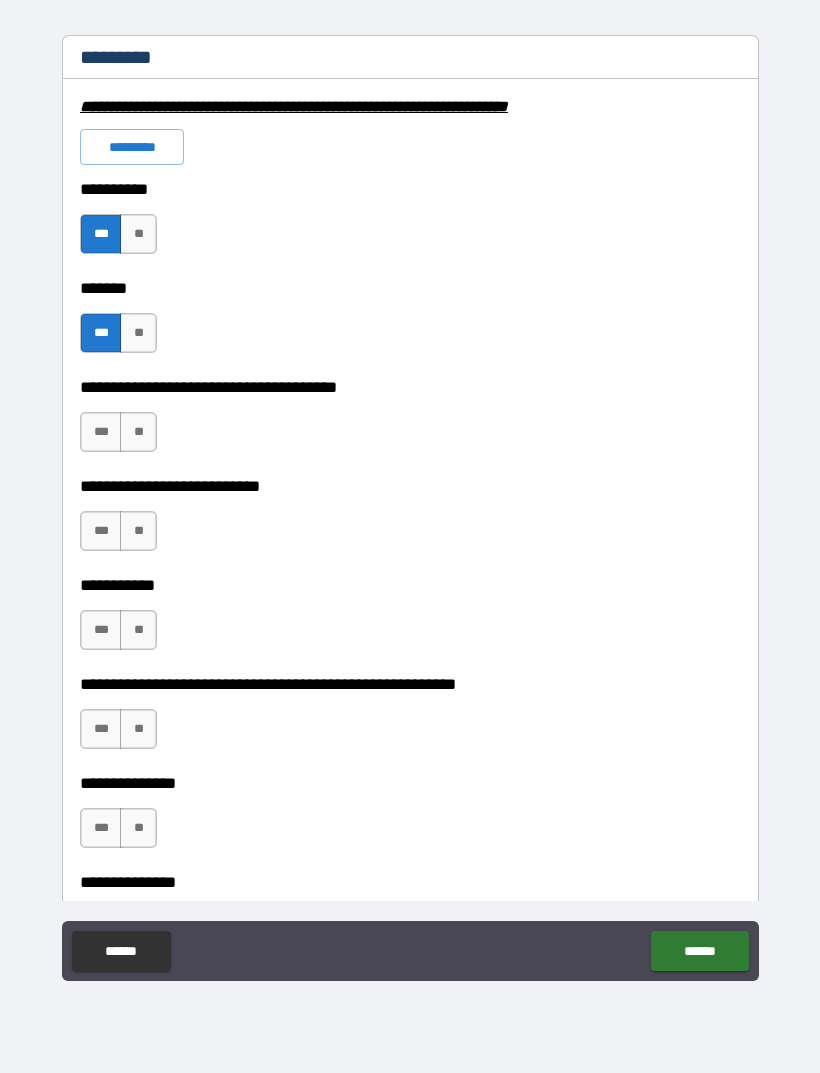 click on "**" at bounding box center [138, 432] 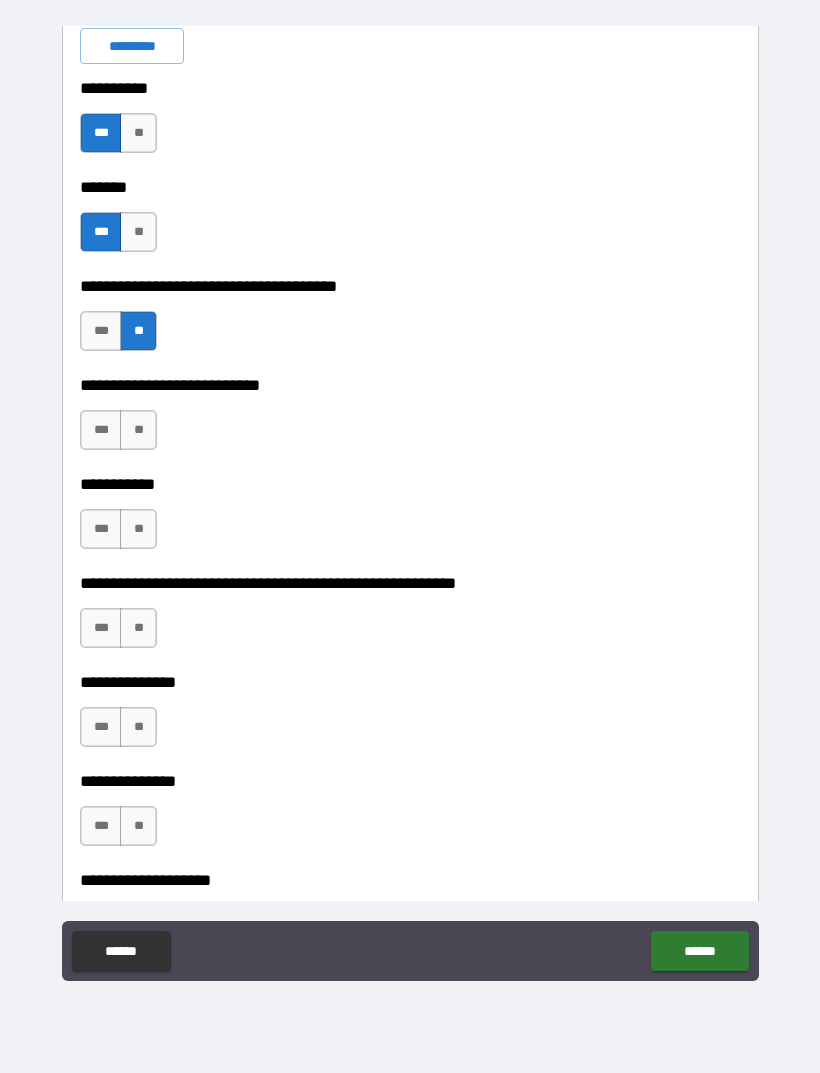 scroll, scrollTop: 3090, scrollLeft: 0, axis: vertical 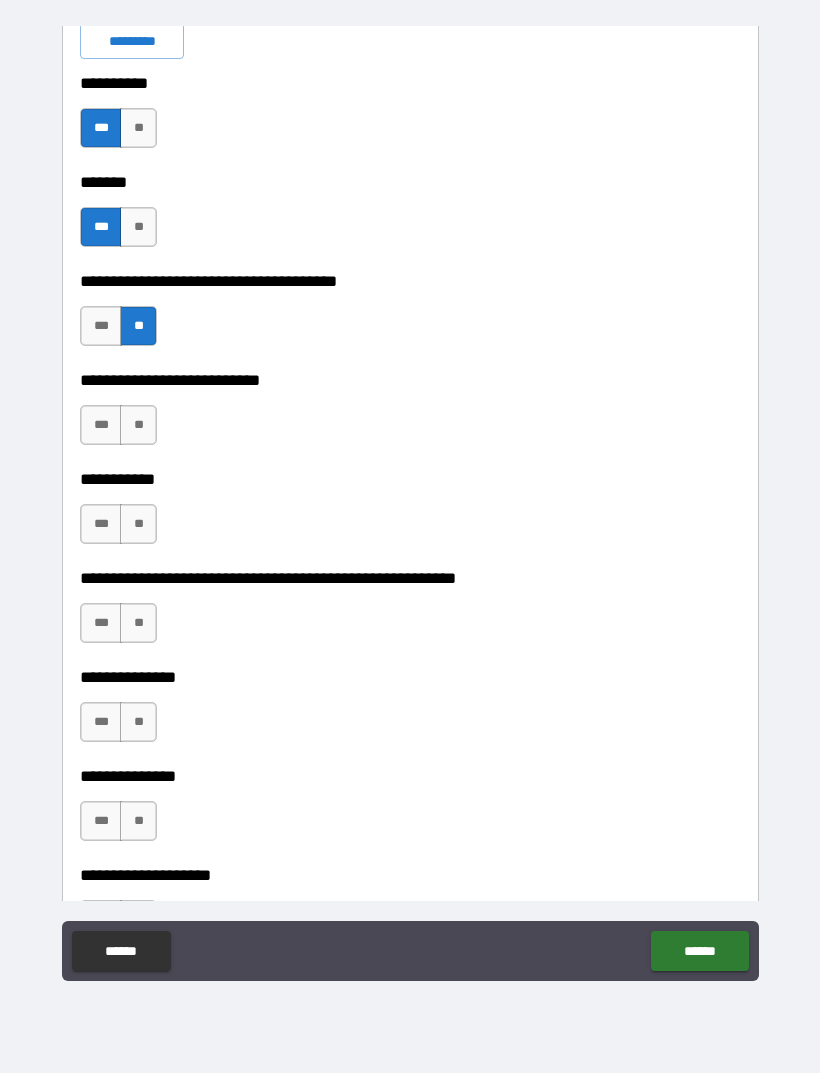 click on "**" at bounding box center (138, 425) 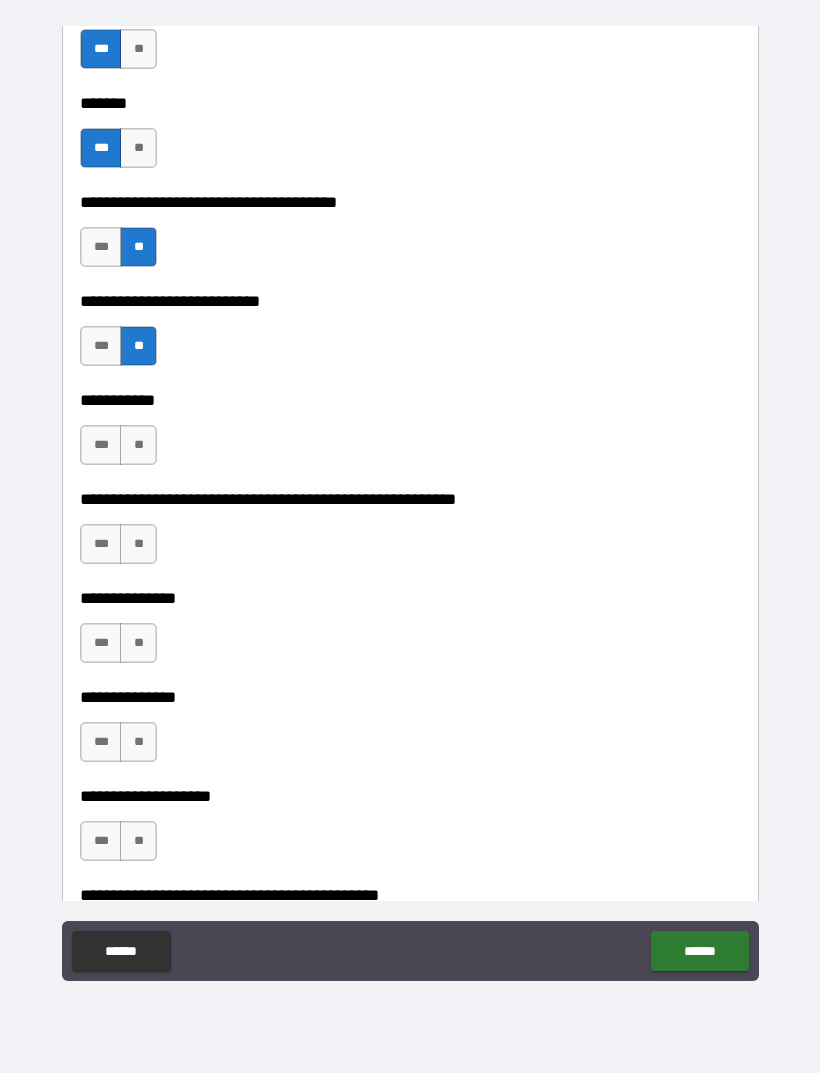 click on "**" at bounding box center [138, 445] 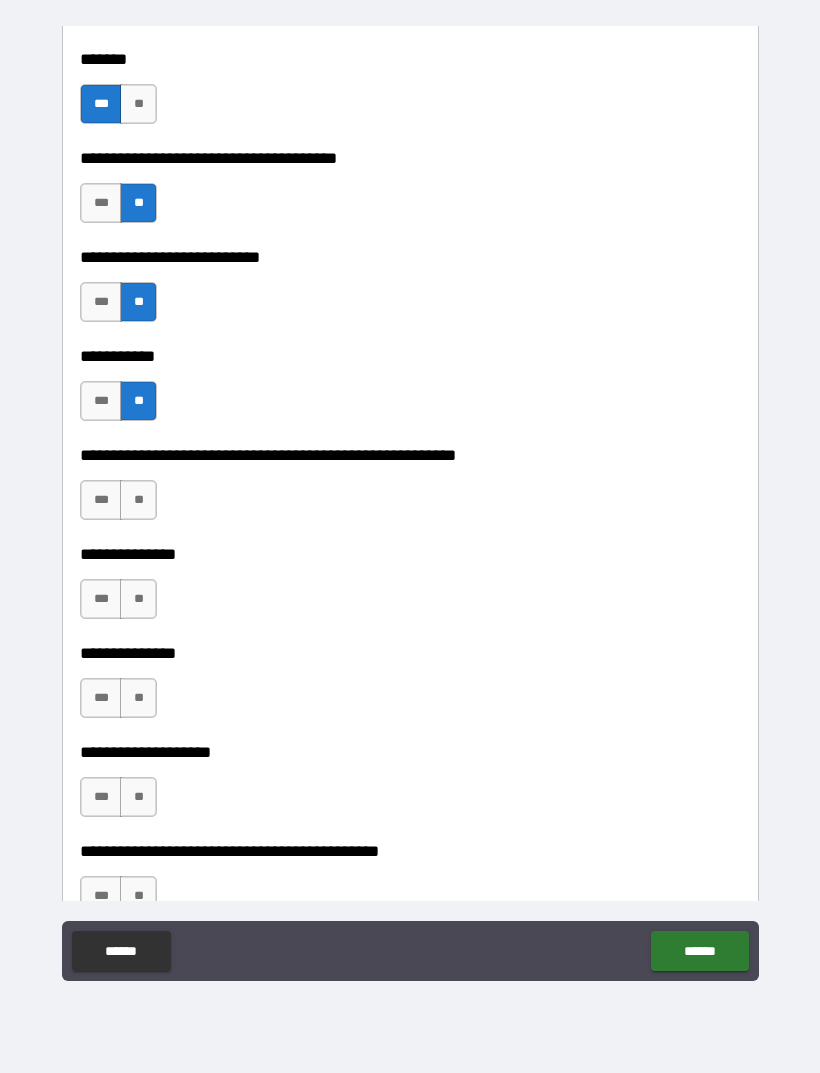 scroll, scrollTop: 3215, scrollLeft: 0, axis: vertical 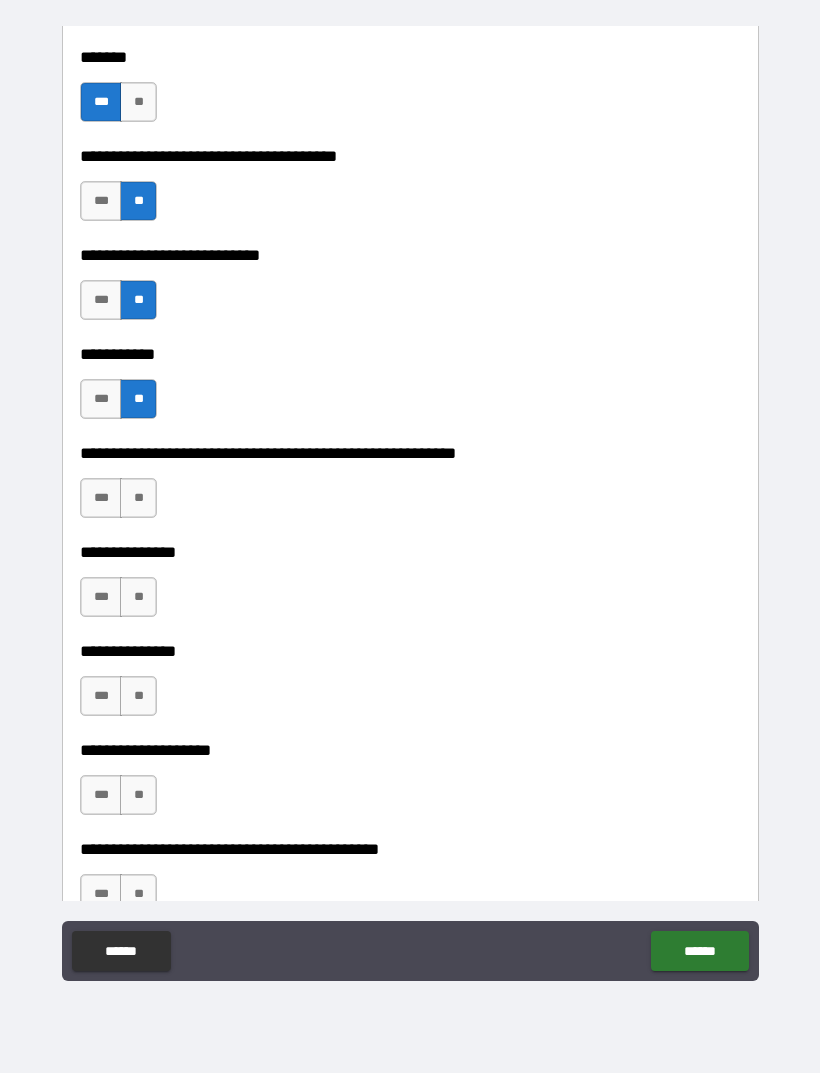 click on "**" at bounding box center (138, 498) 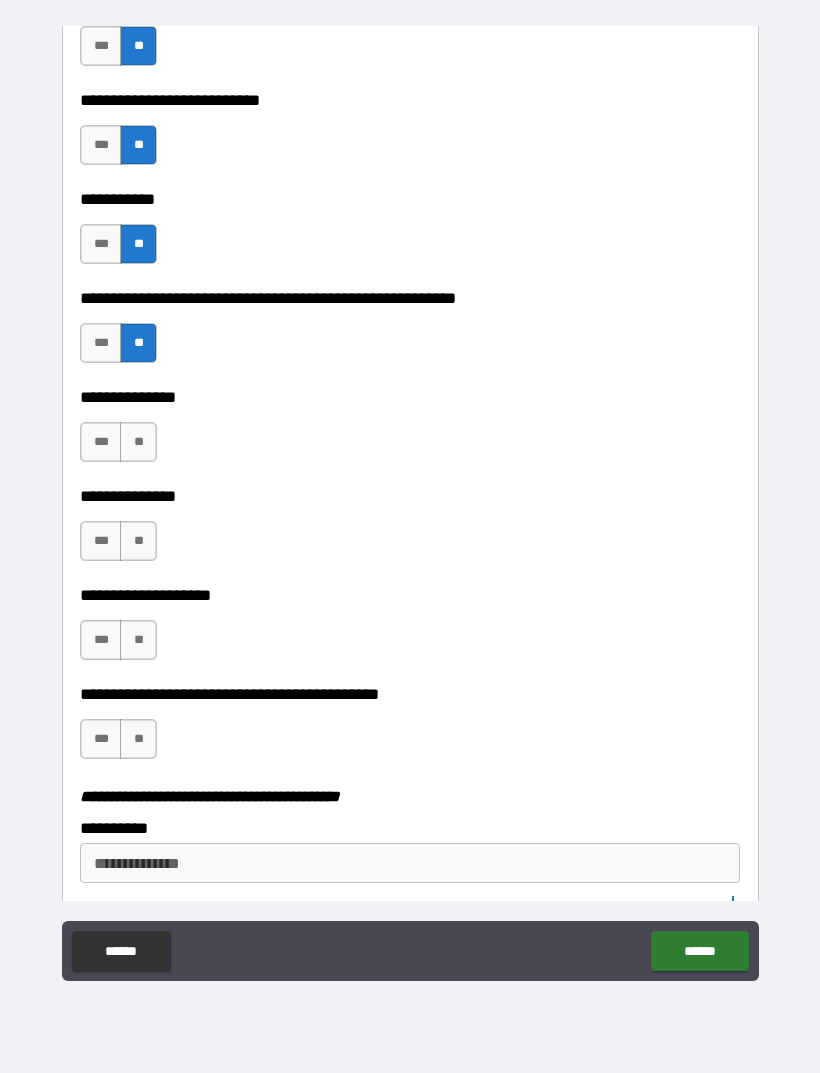 scroll, scrollTop: 3368, scrollLeft: 0, axis: vertical 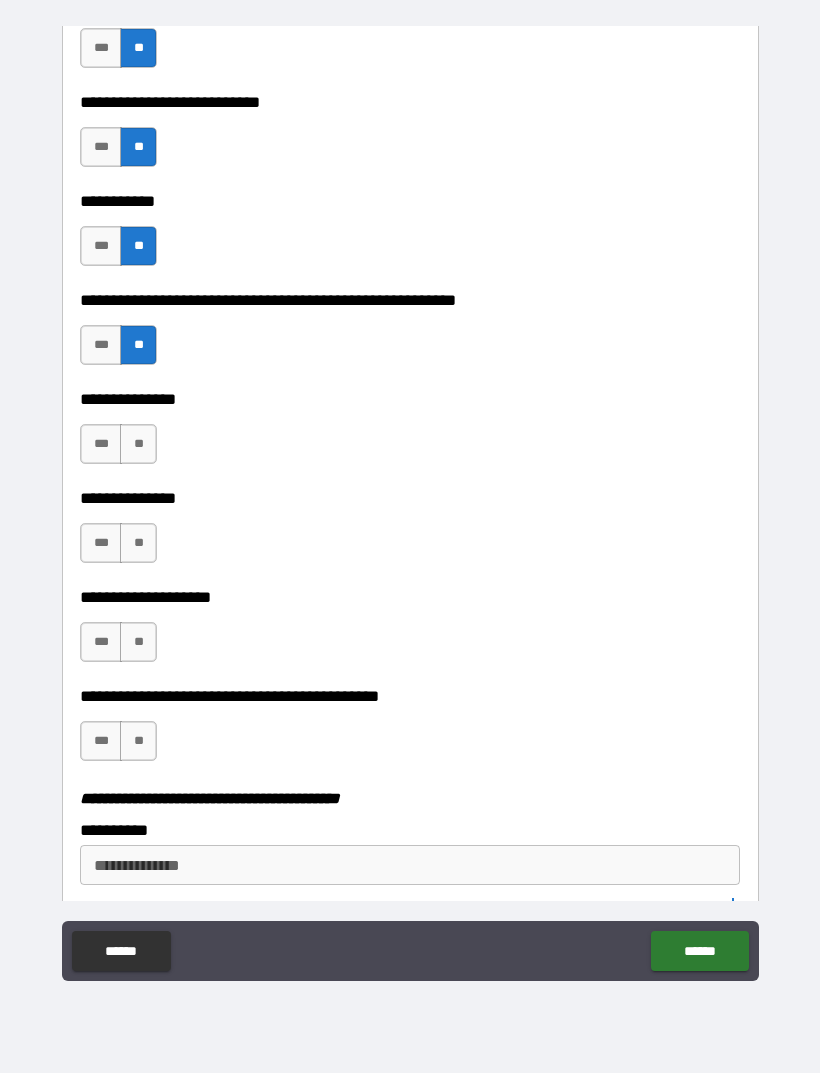 click on "**" at bounding box center [138, 444] 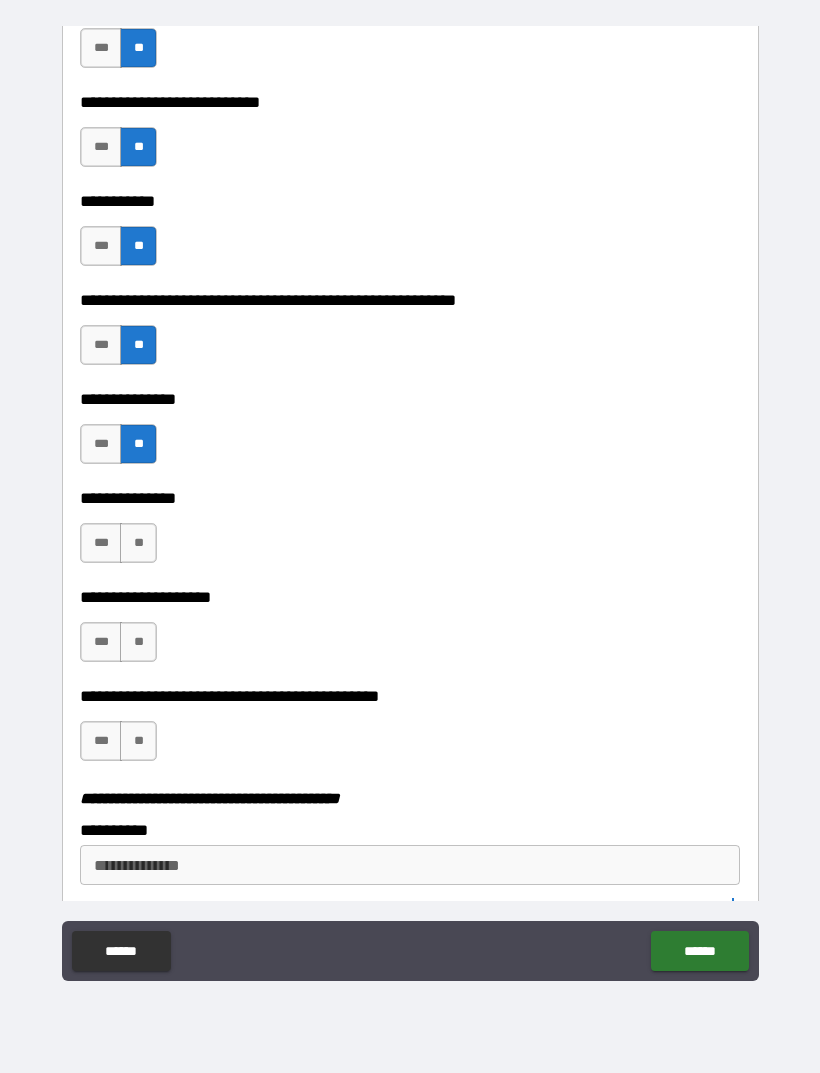 click on "**" at bounding box center (138, 543) 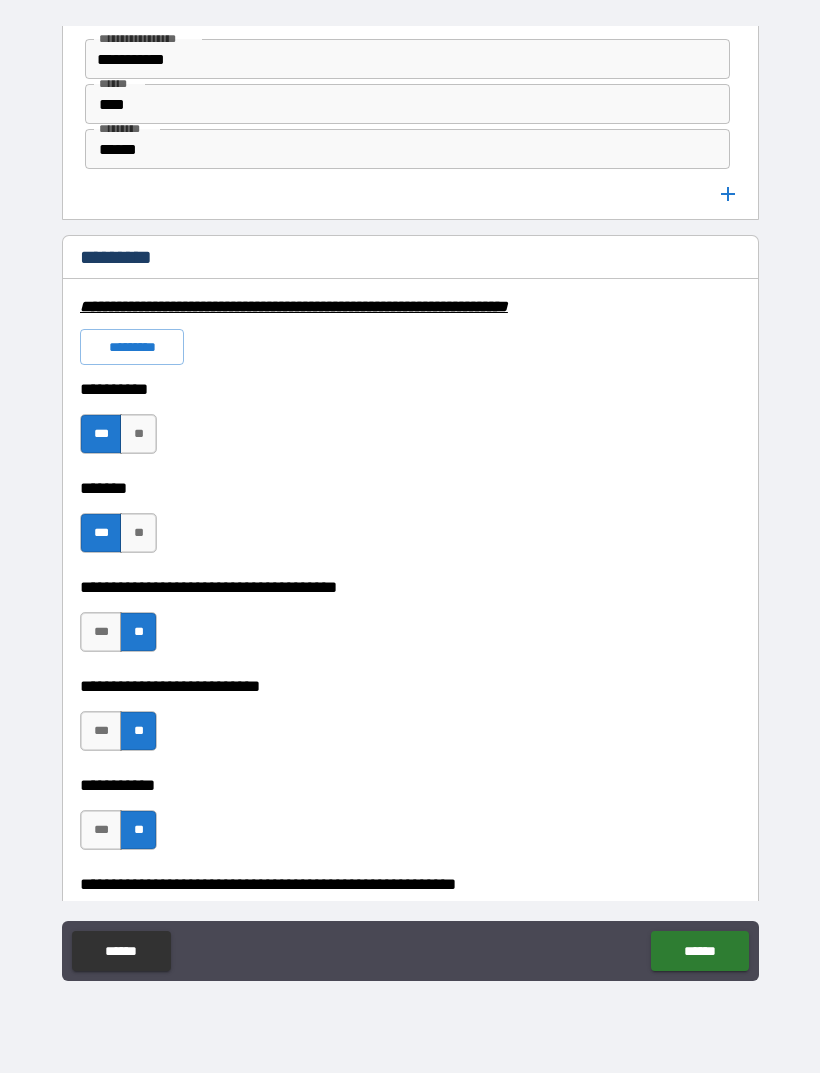 scroll, scrollTop: 2775, scrollLeft: 0, axis: vertical 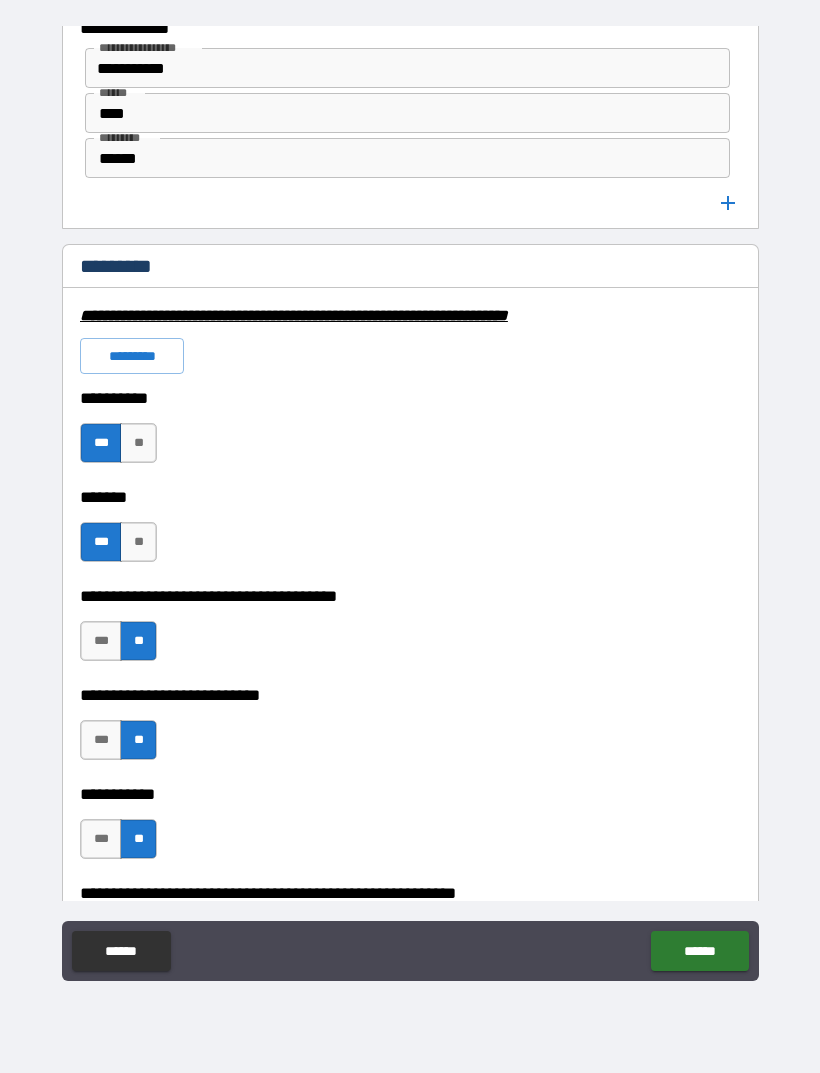 click on "**" at bounding box center [138, 443] 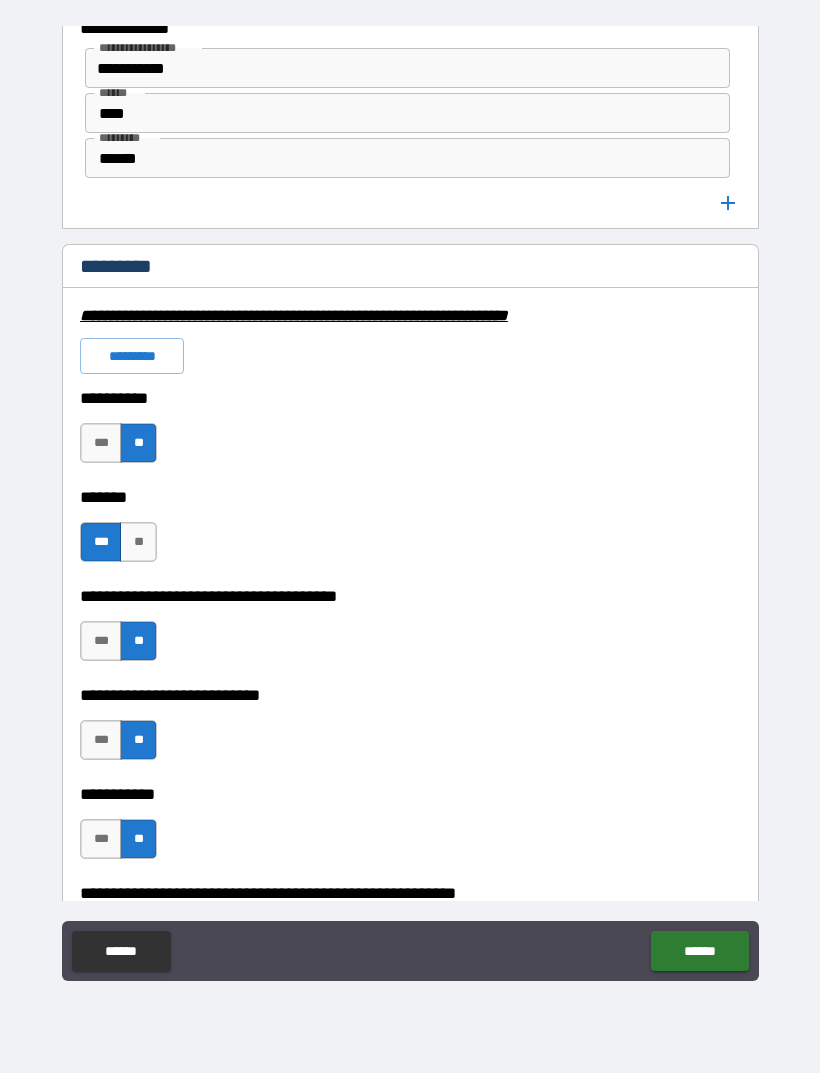click on "**" at bounding box center [138, 542] 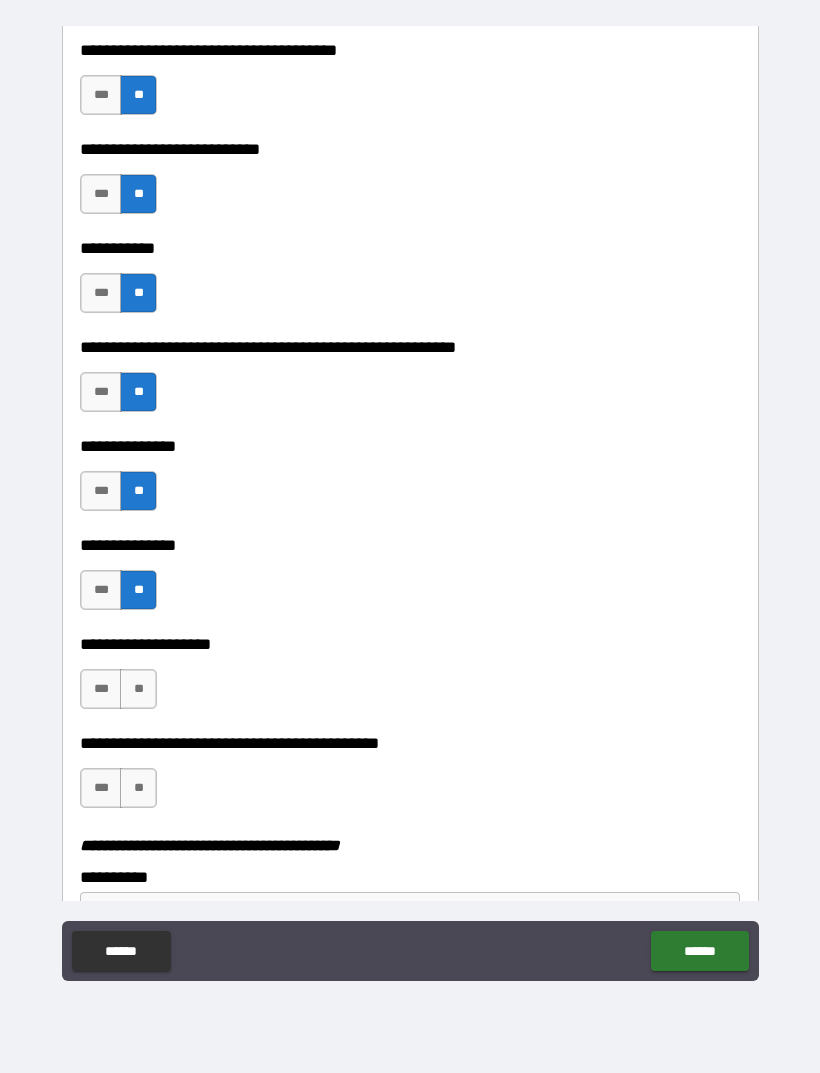 scroll, scrollTop: 3451, scrollLeft: 0, axis: vertical 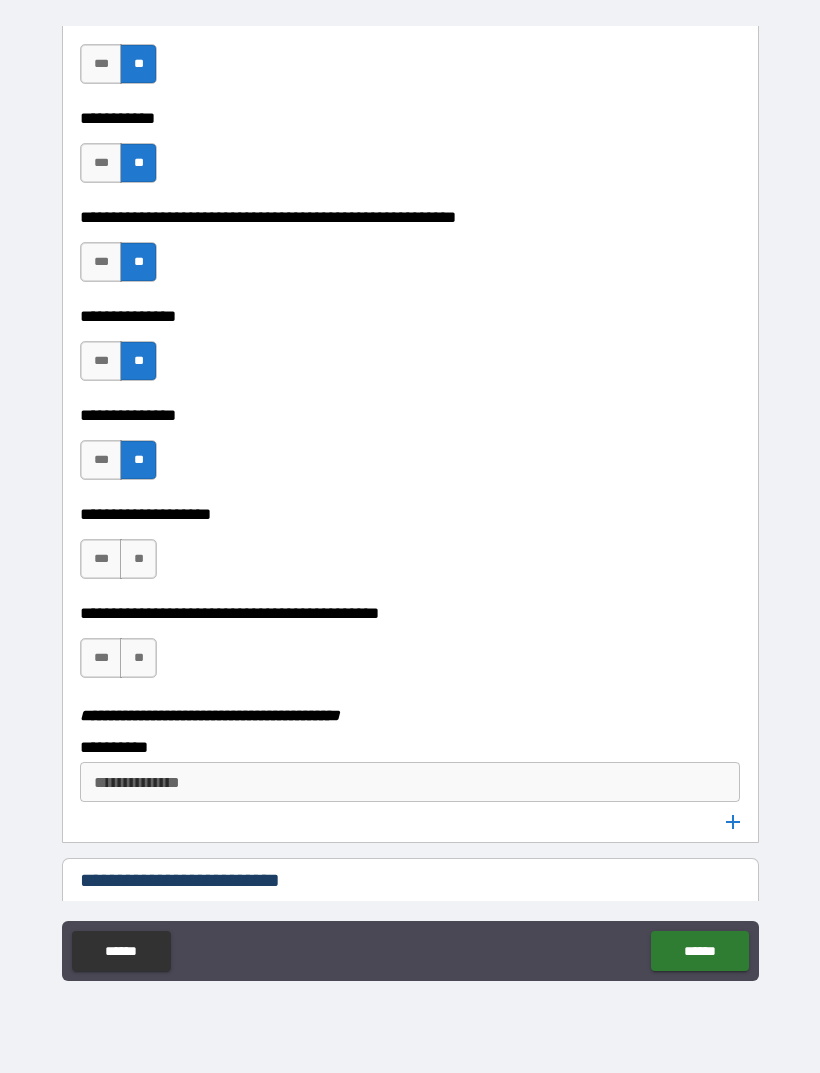 click on "**" at bounding box center [138, 559] 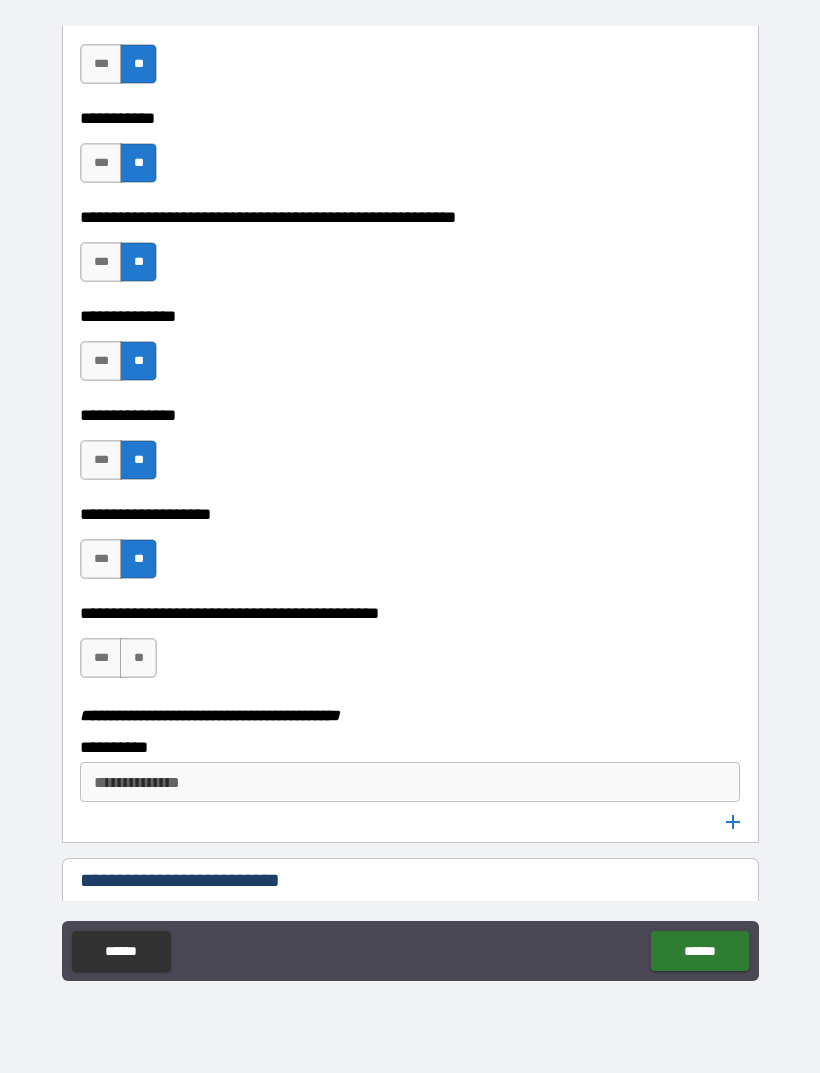 click on "**" at bounding box center [138, 658] 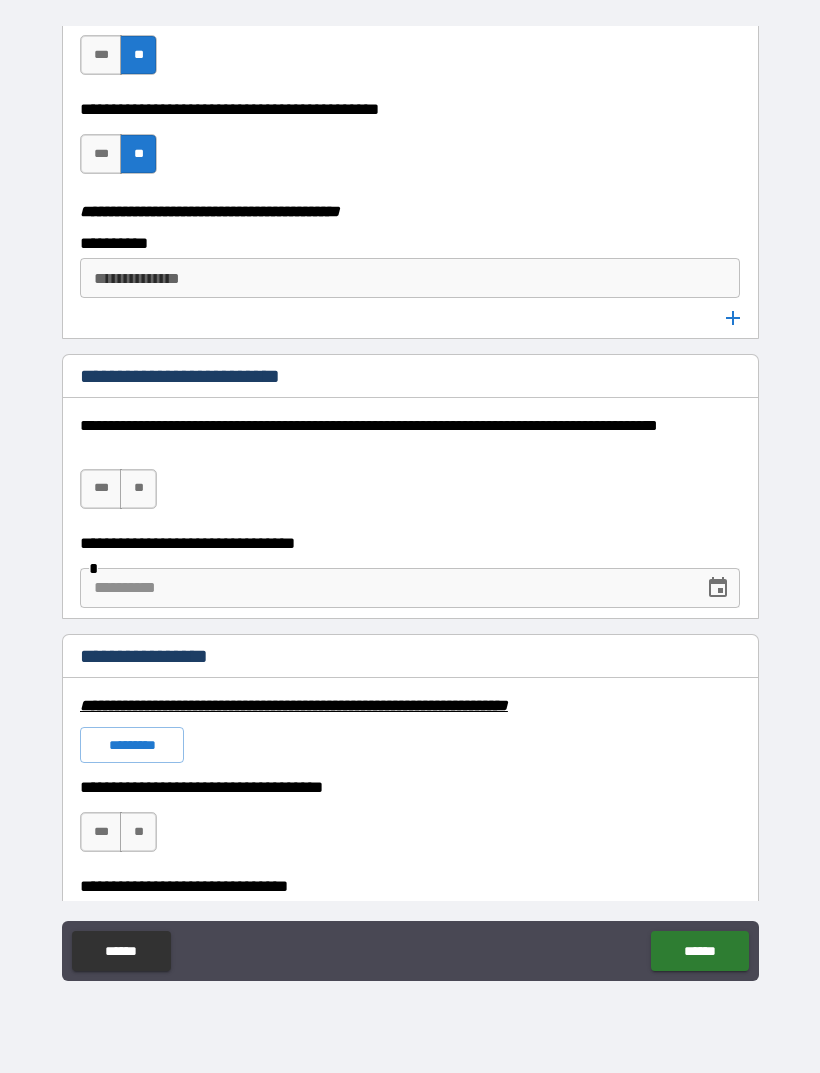 scroll, scrollTop: 3958, scrollLeft: 0, axis: vertical 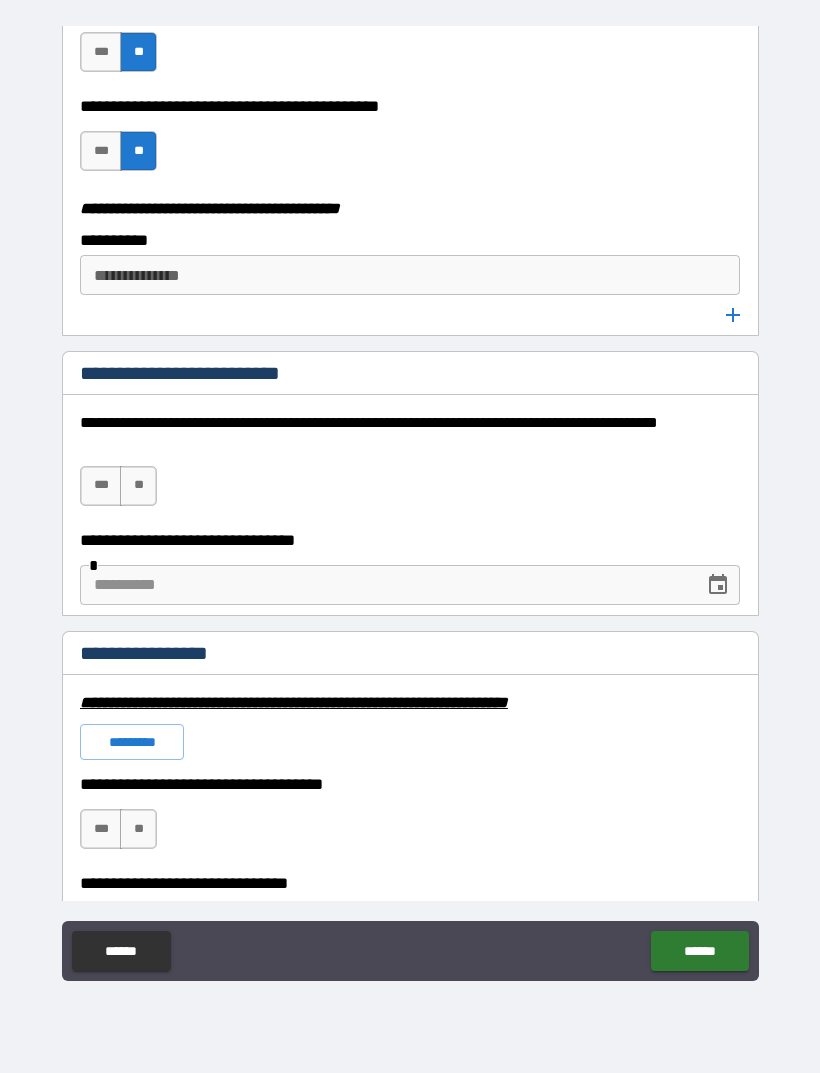 click on "**" at bounding box center (138, 486) 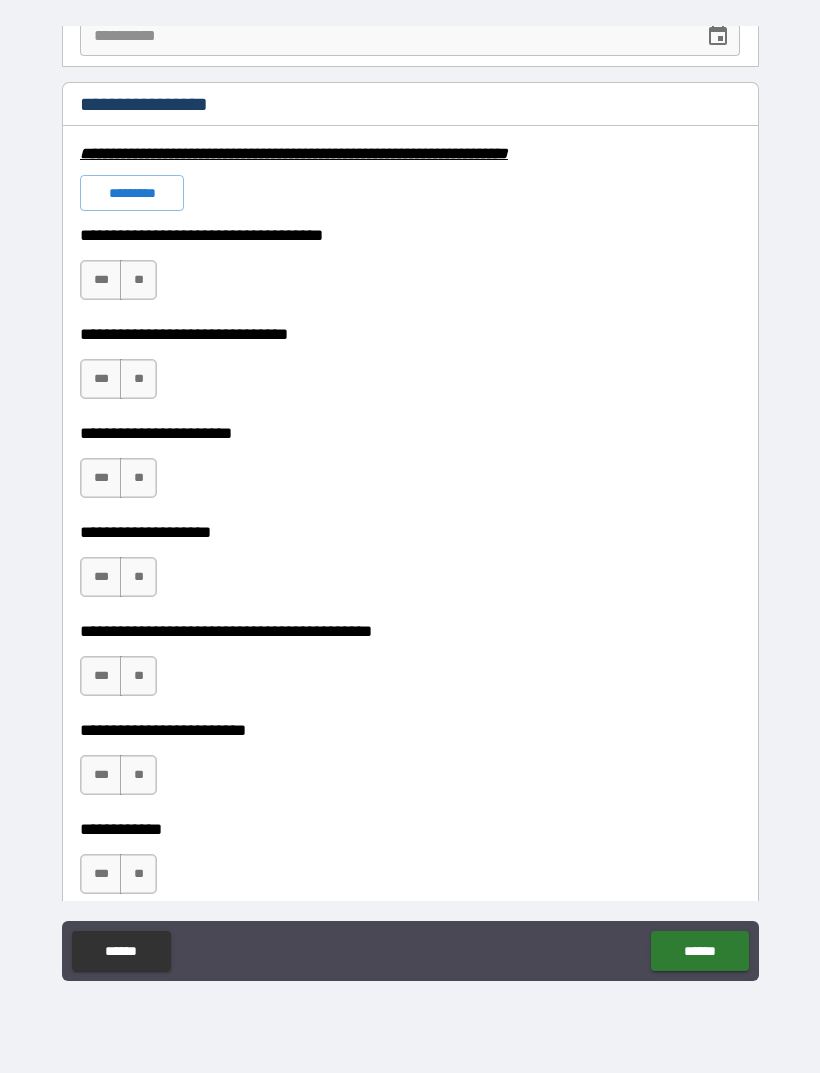 scroll, scrollTop: 4508, scrollLeft: 0, axis: vertical 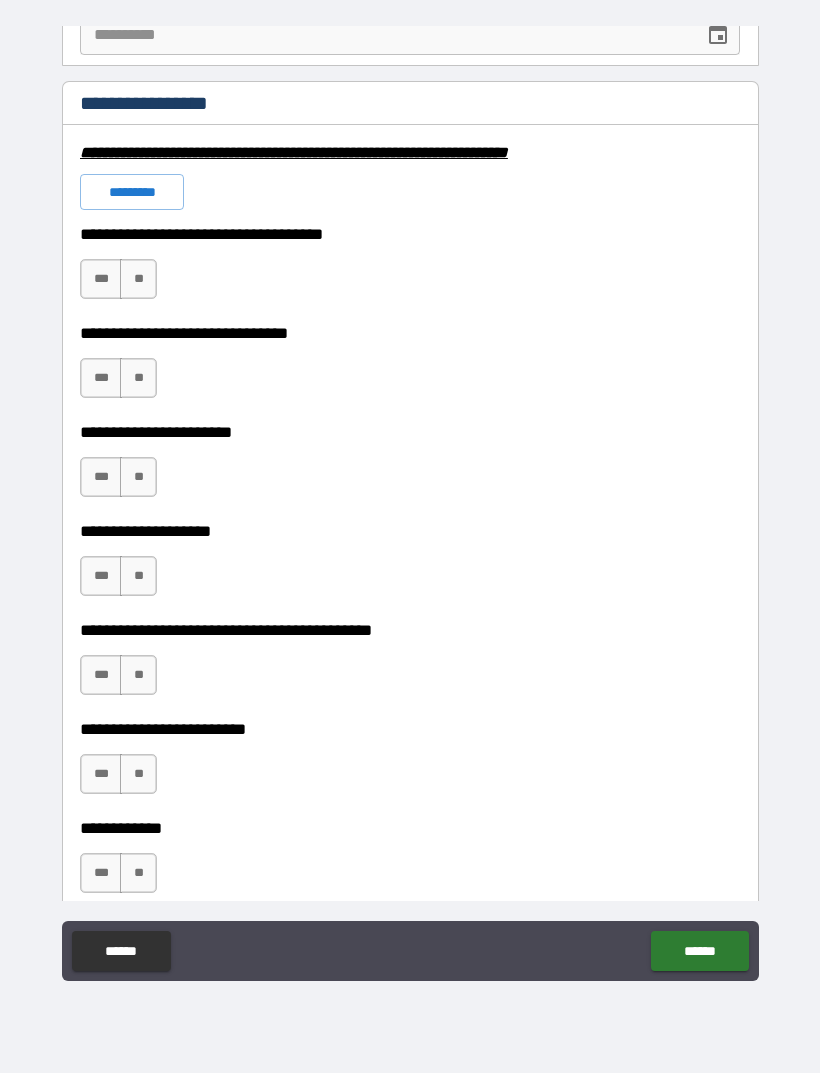 click on "**" at bounding box center (138, 279) 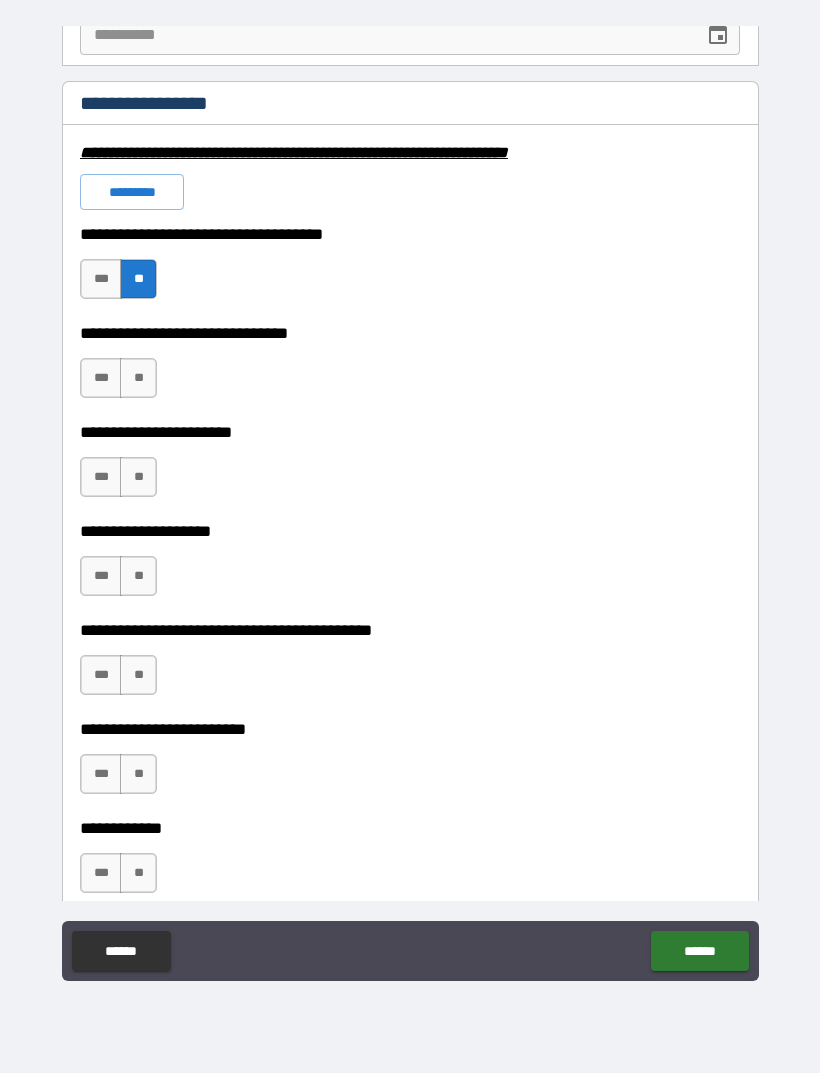 click on "**" at bounding box center [138, 378] 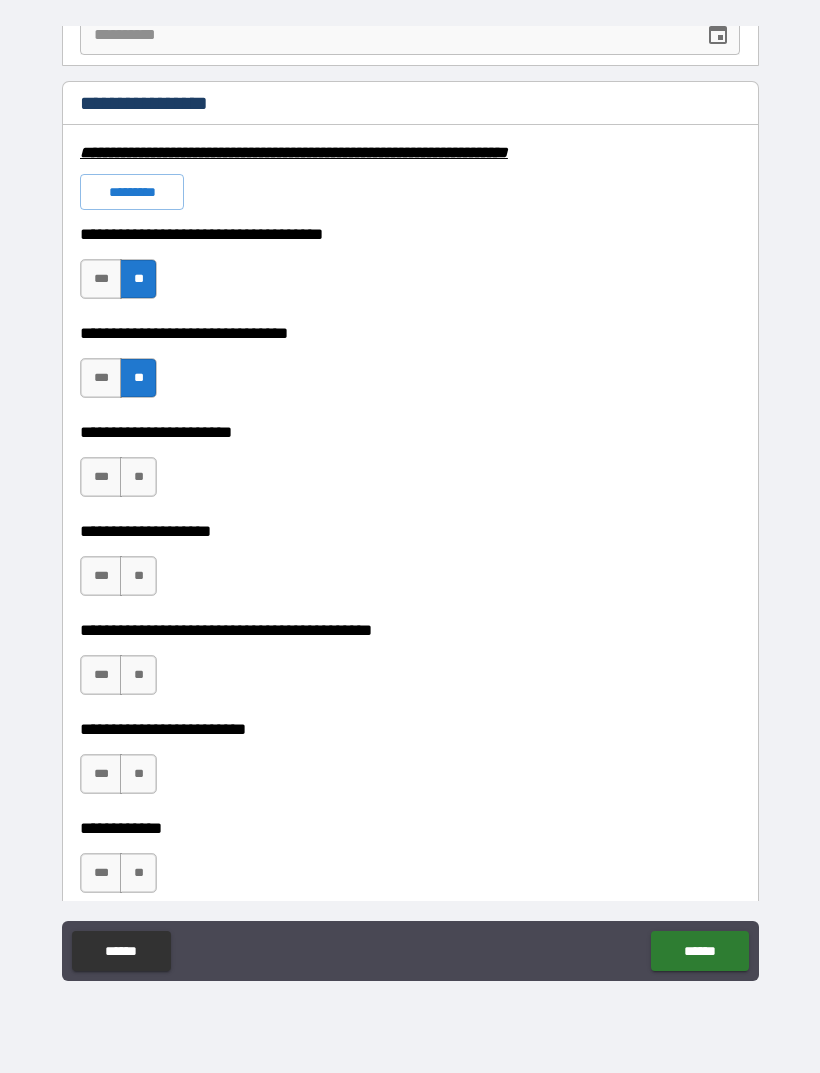 click on "**" at bounding box center (138, 477) 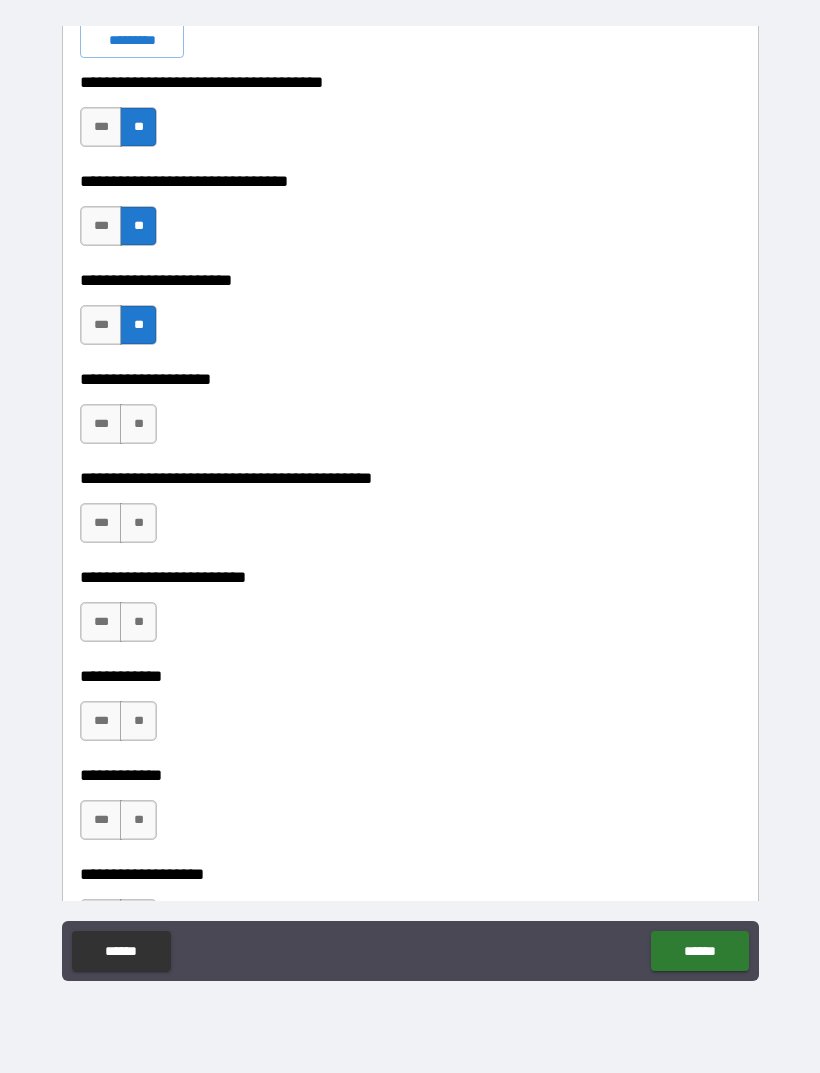 click on "**" at bounding box center [138, 424] 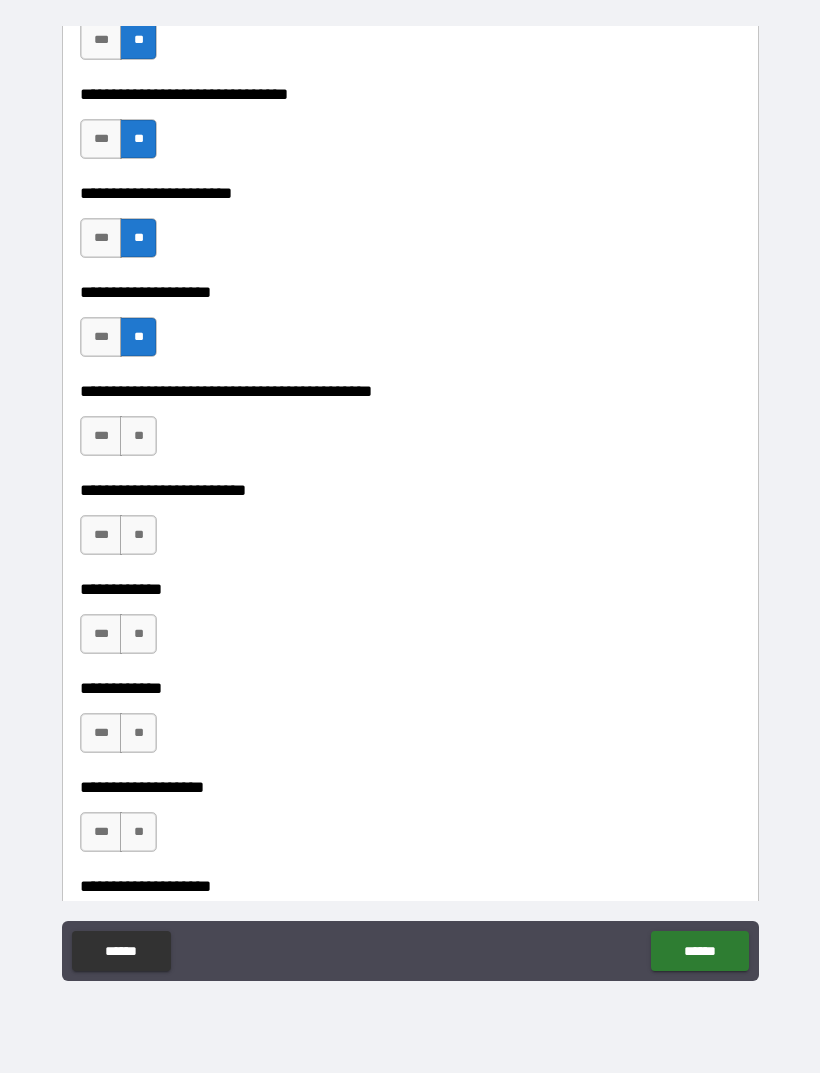 click on "**" at bounding box center [138, 436] 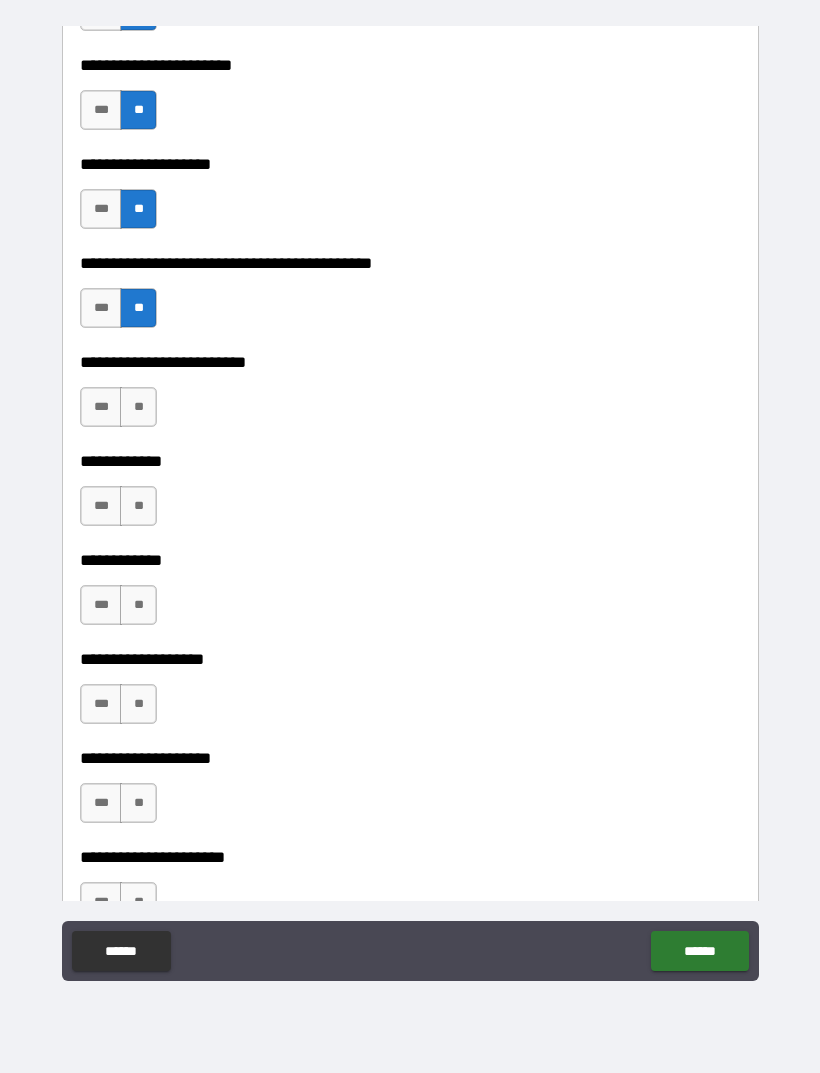 scroll, scrollTop: 4880, scrollLeft: 0, axis: vertical 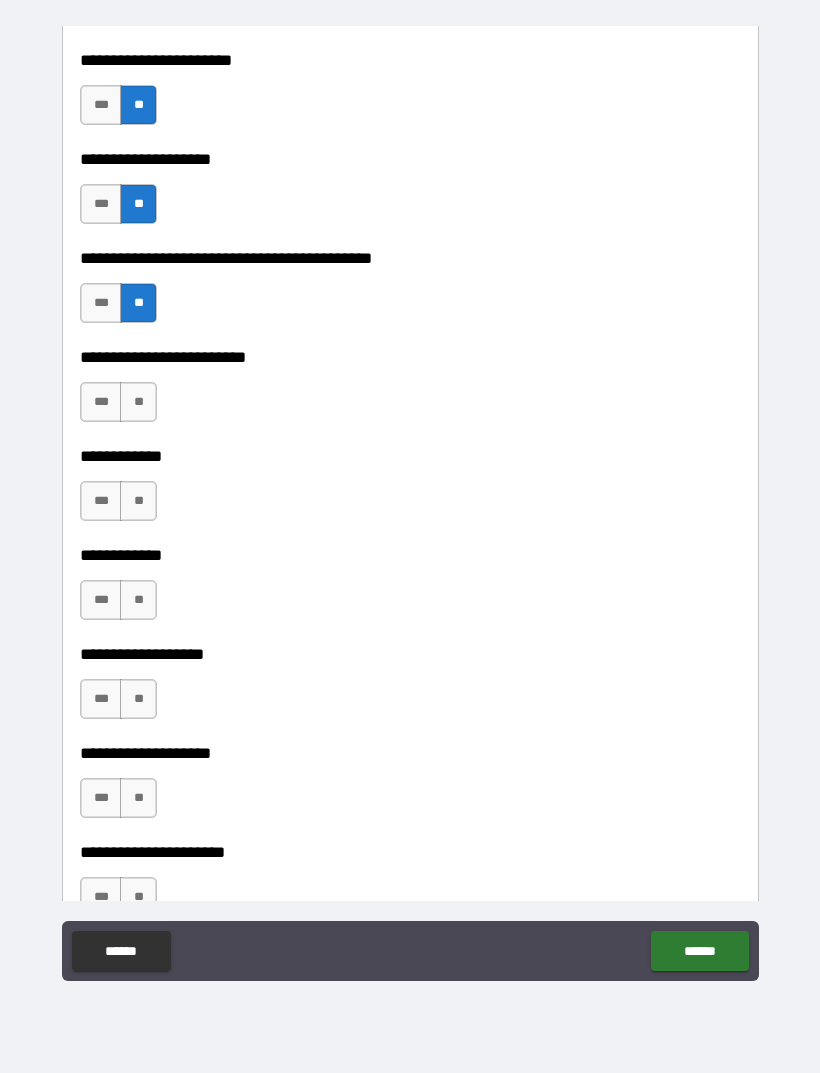 click on "**" at bounding box center (138, 402) 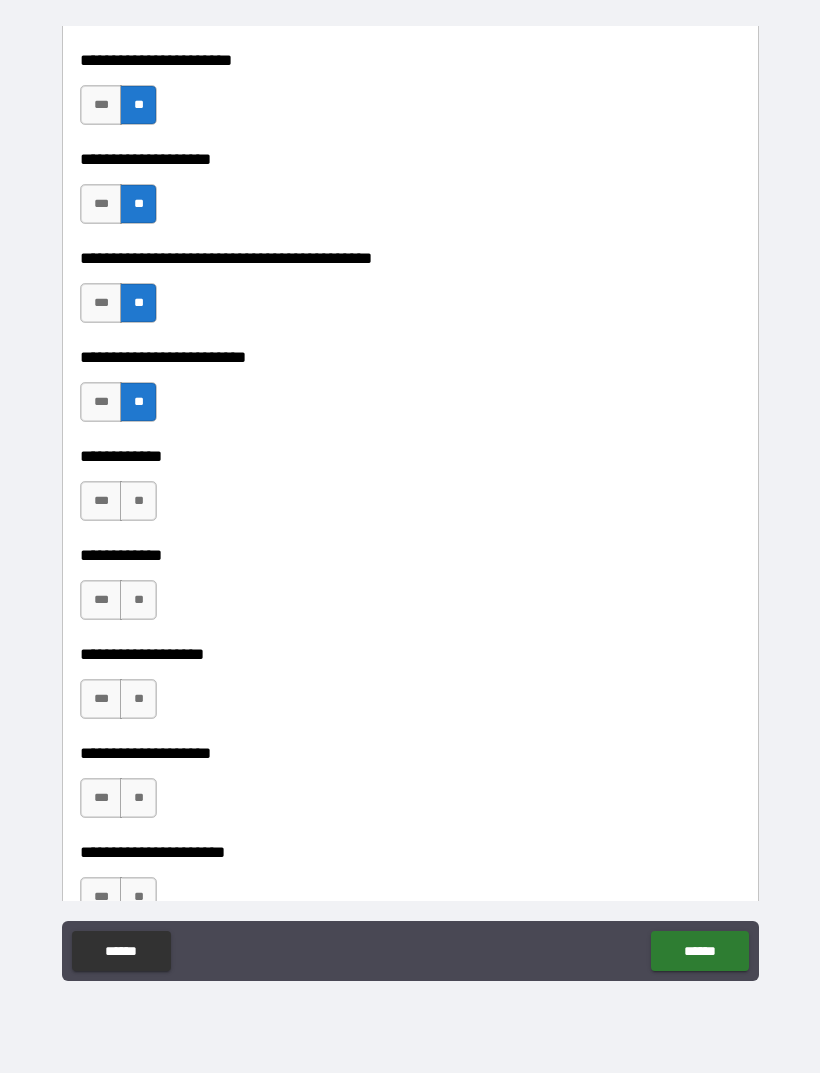 click on "**" at bounding box center (138, 501) 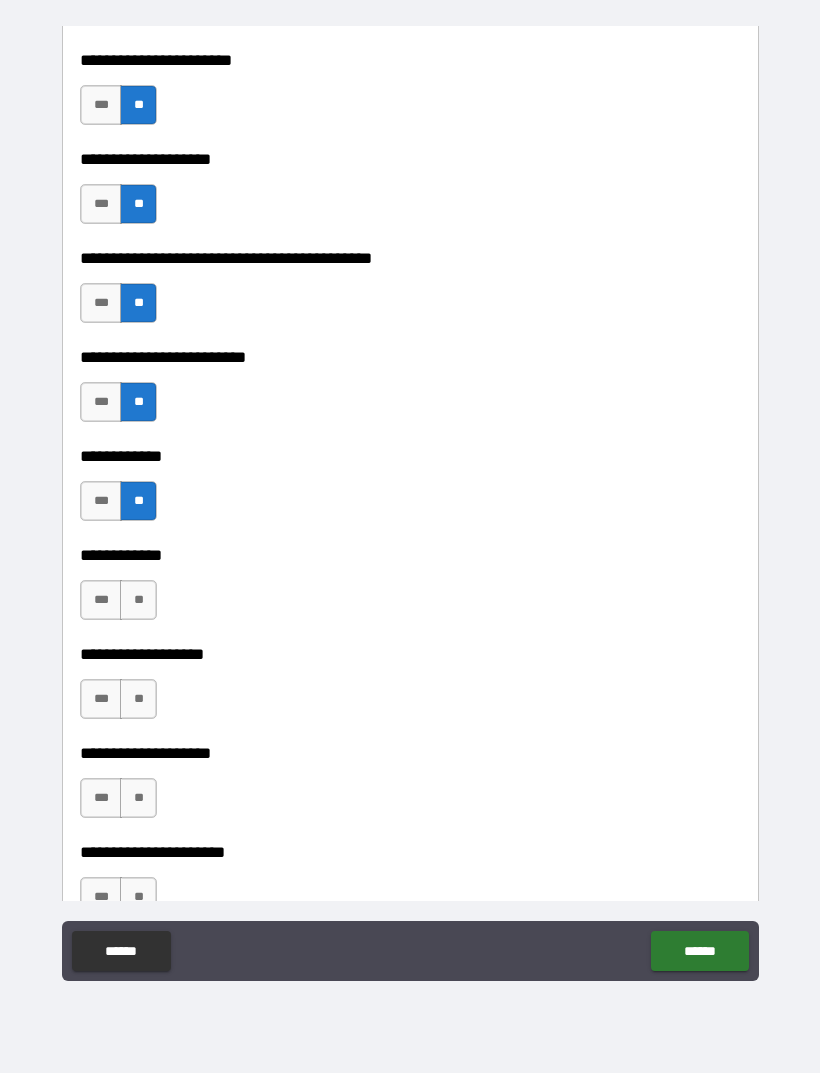click on "**" at bounding box center (138, 600) 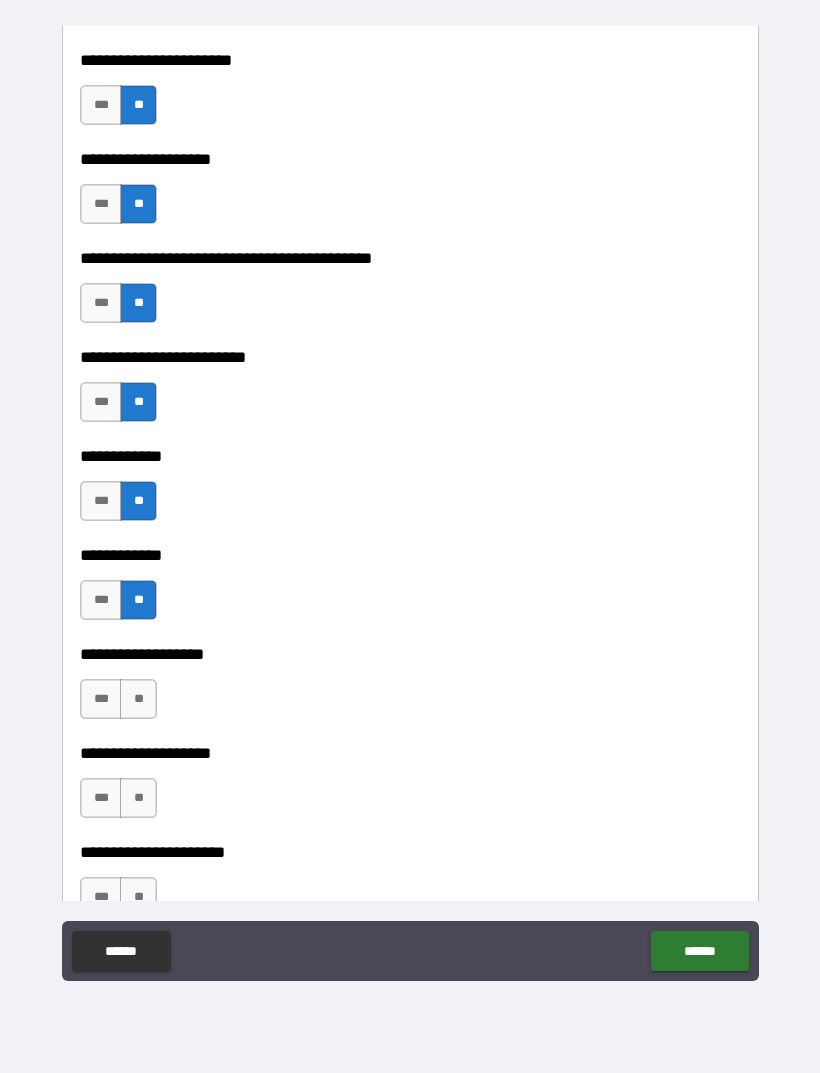scroll, scrollTop: 5130, scrollLeft: 0, axis: vertical 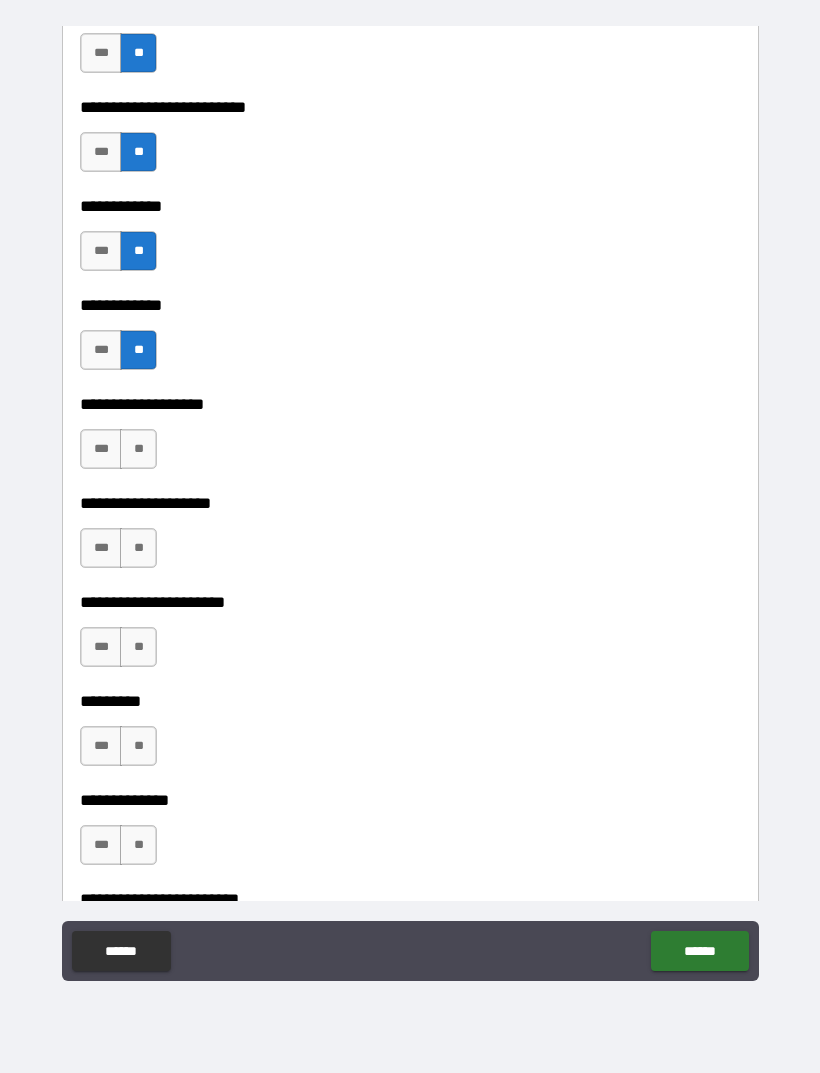 click on "**" at bounding box center (138, 449) 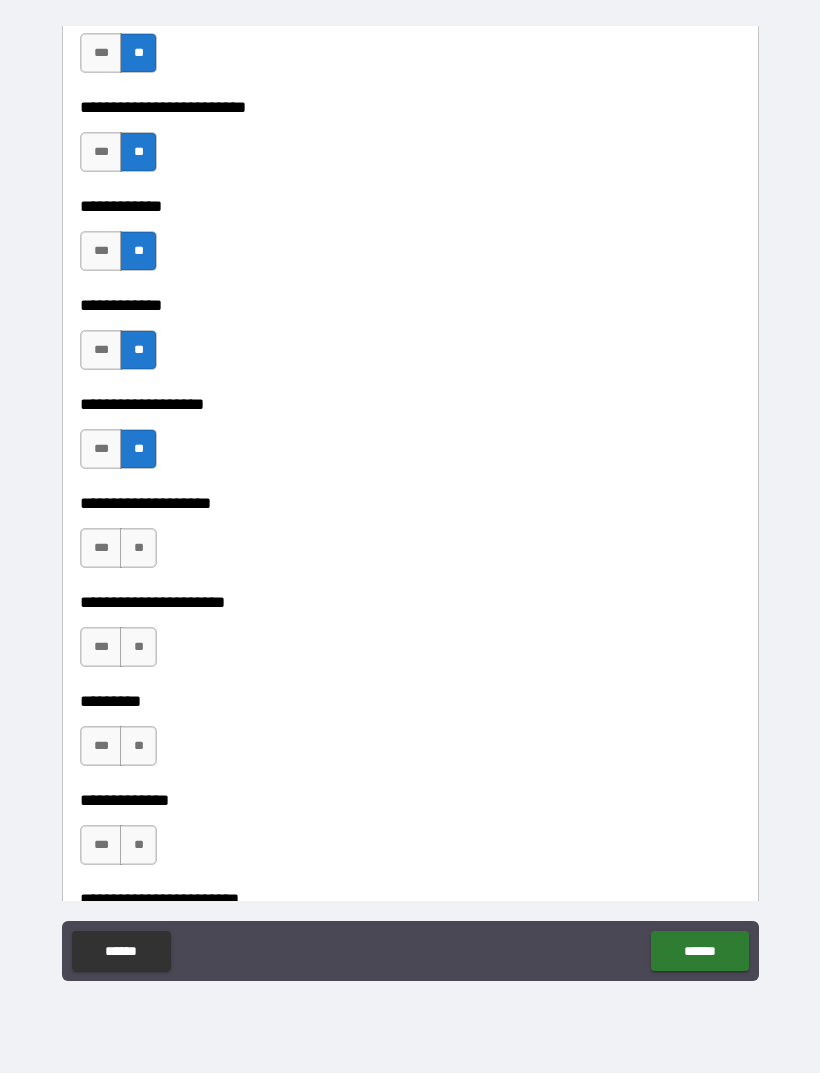 click on "***" at bounding box center (101, 548) 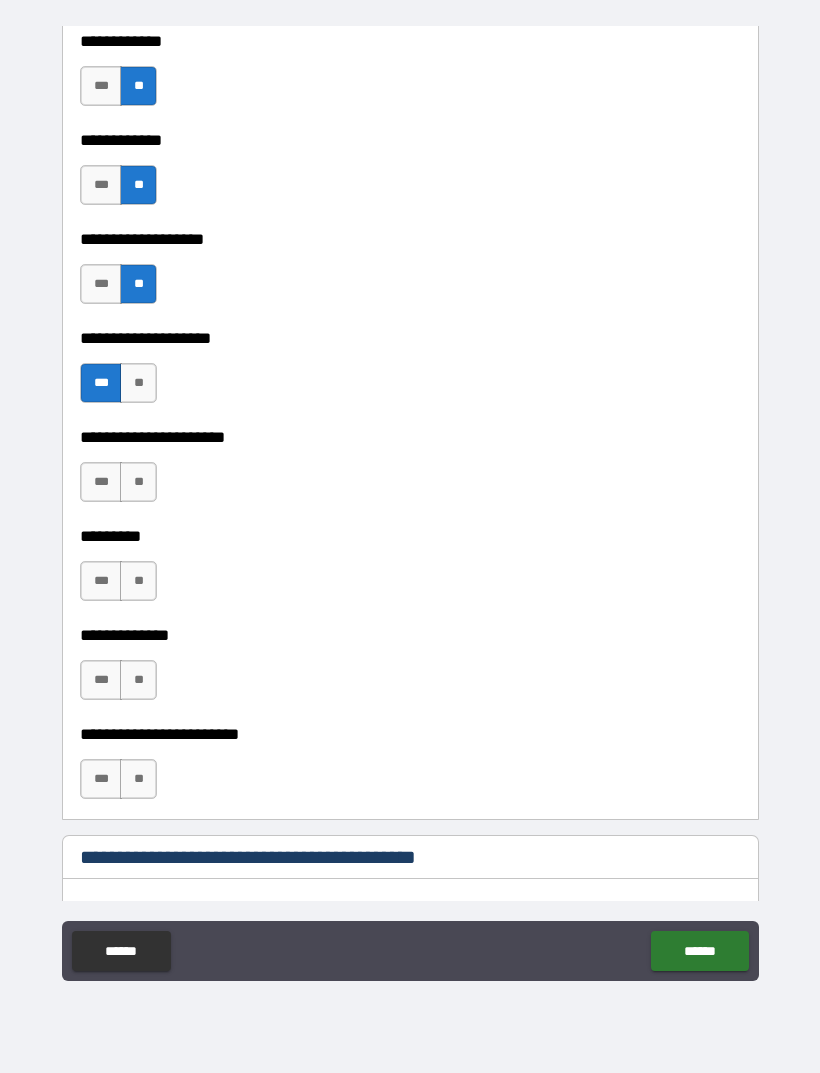 click on "**" at bounding box center [138, 482] 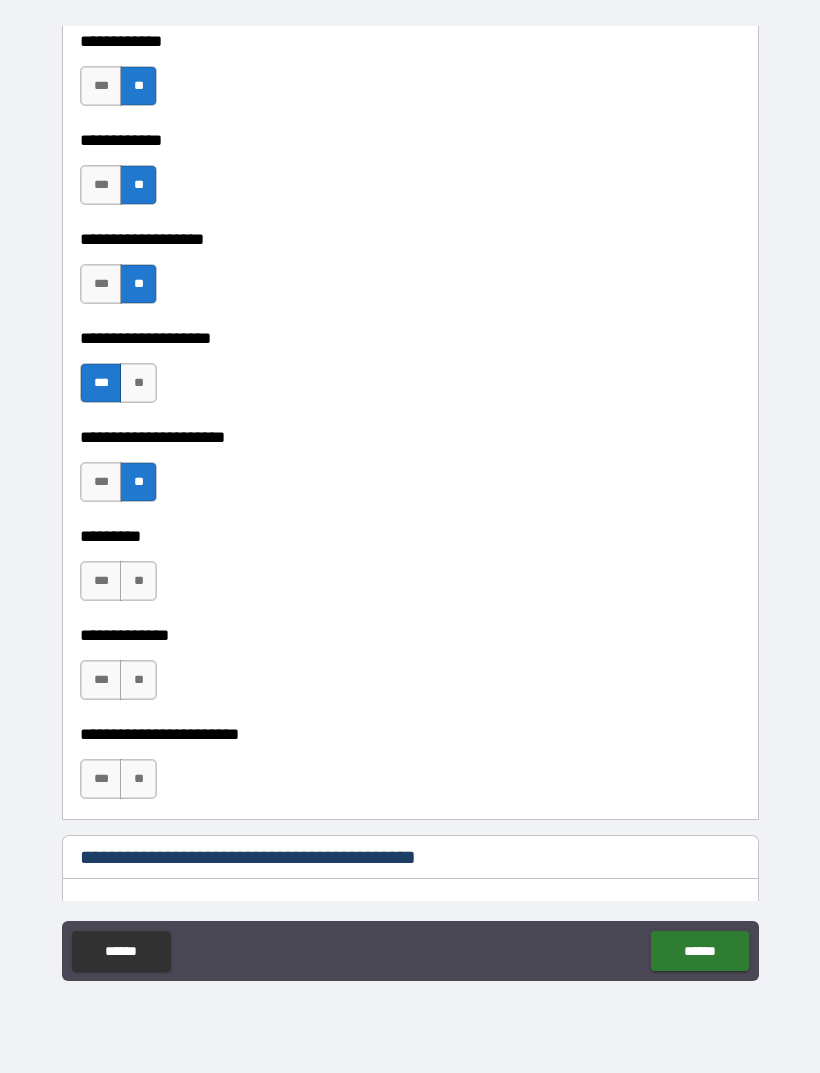 click on "**" at bounding box center (138, 581) 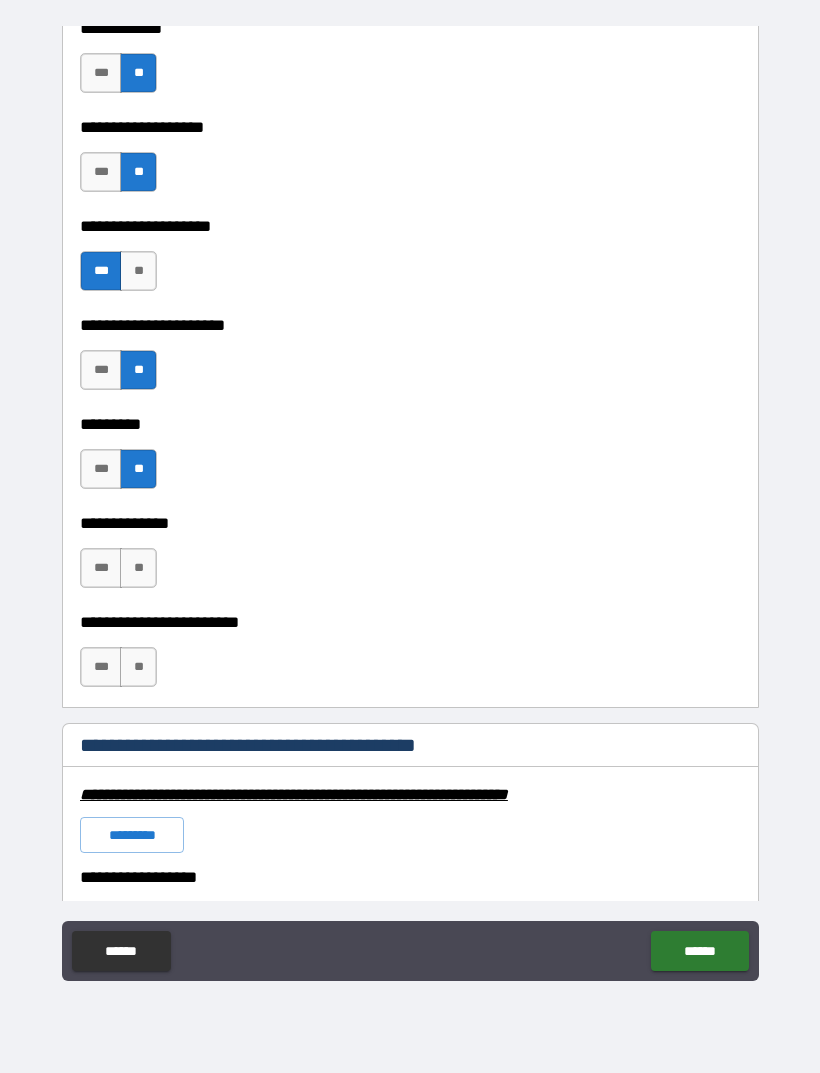 scroll, scrollTop: 5422, scrollLeft: 0, axis: vertical 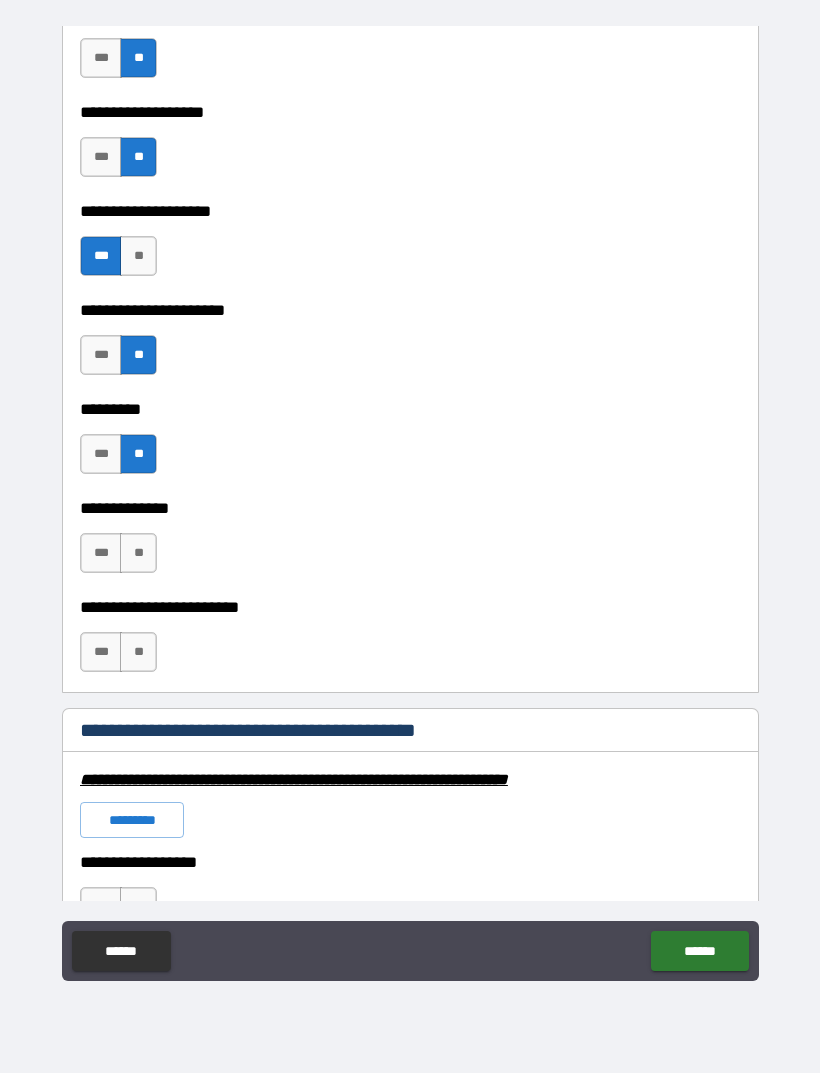 click on "**" at bounding box center [138, 553] 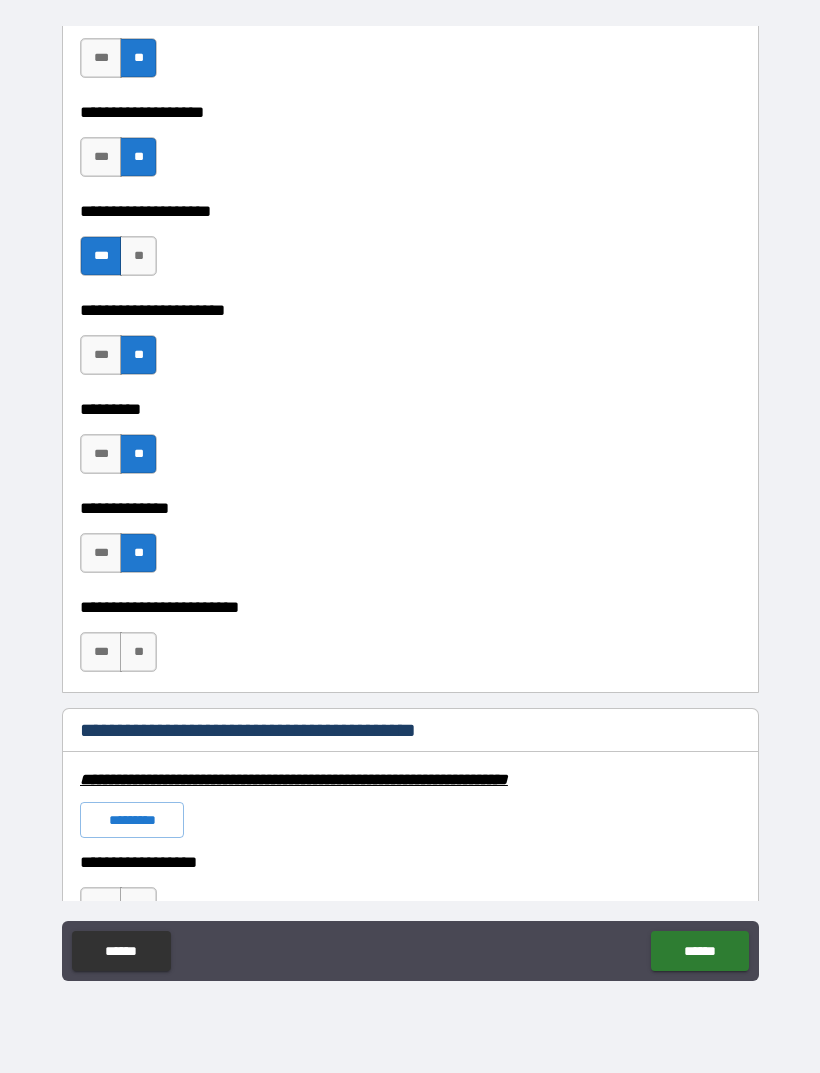 click on "**" at bounding box center (138, 652) 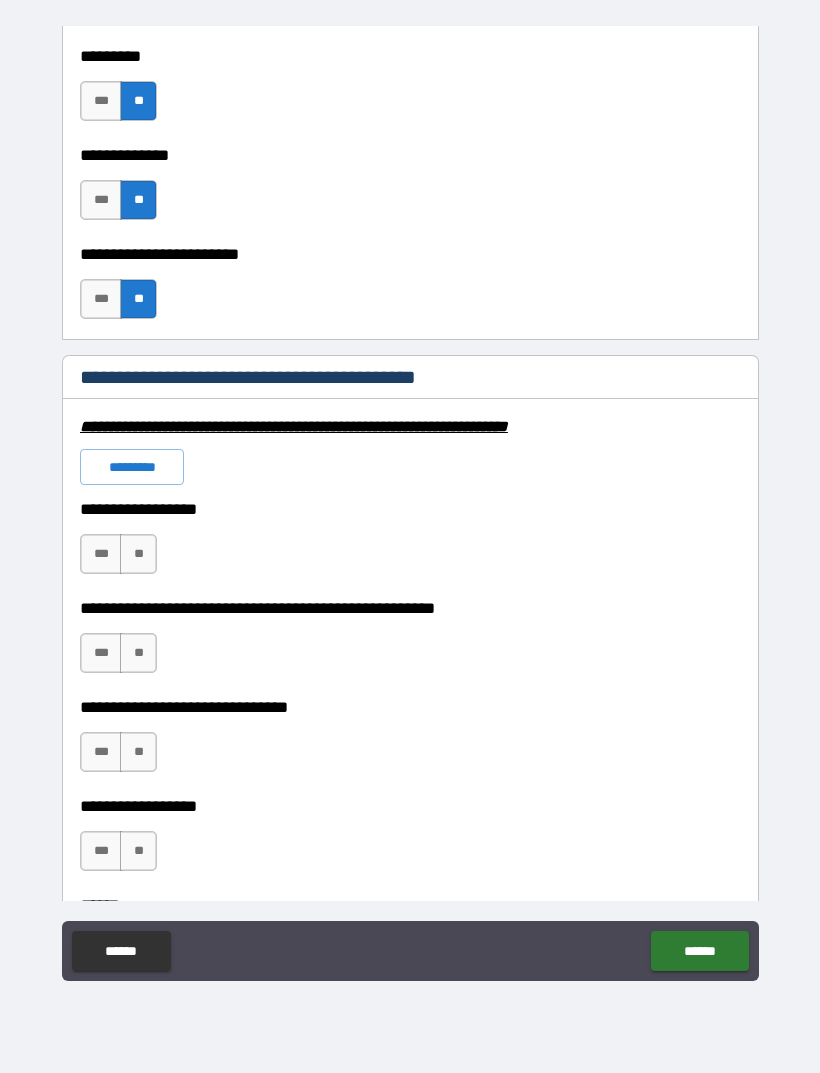 scroll, scrollTop: 5886, scrollLeft: 0, axis: vertical 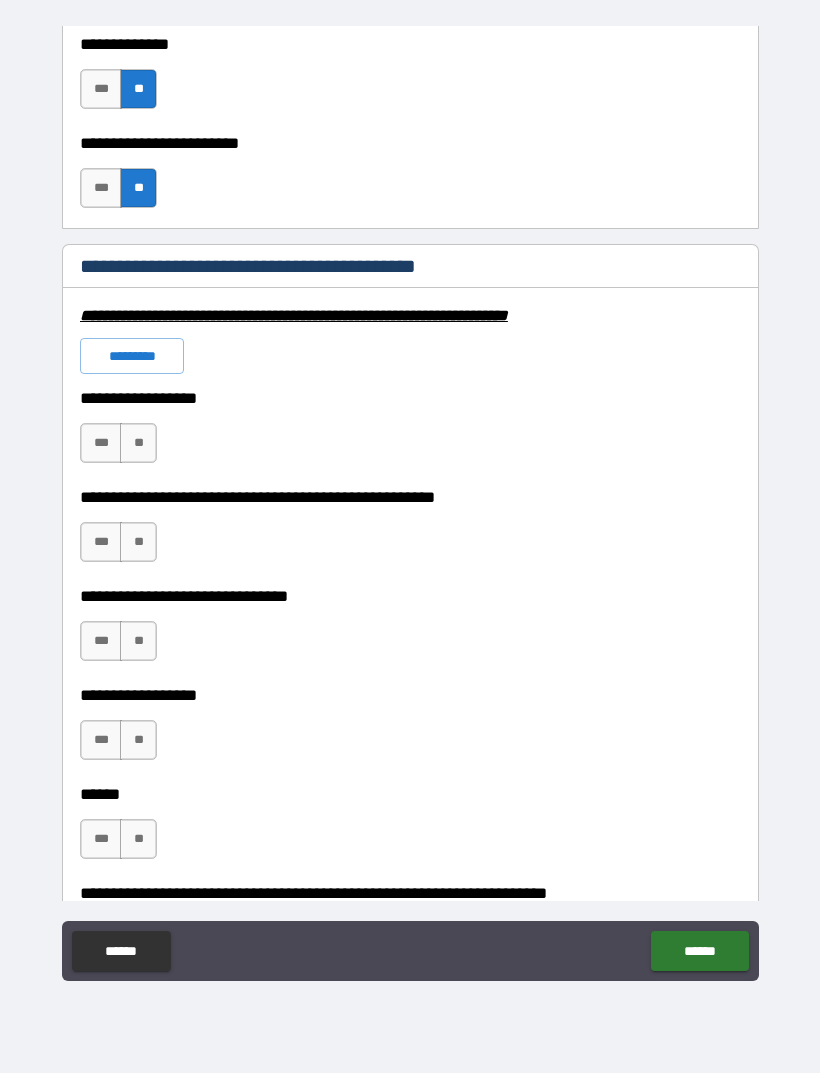 click on "**" at bounding box center [138, 443] 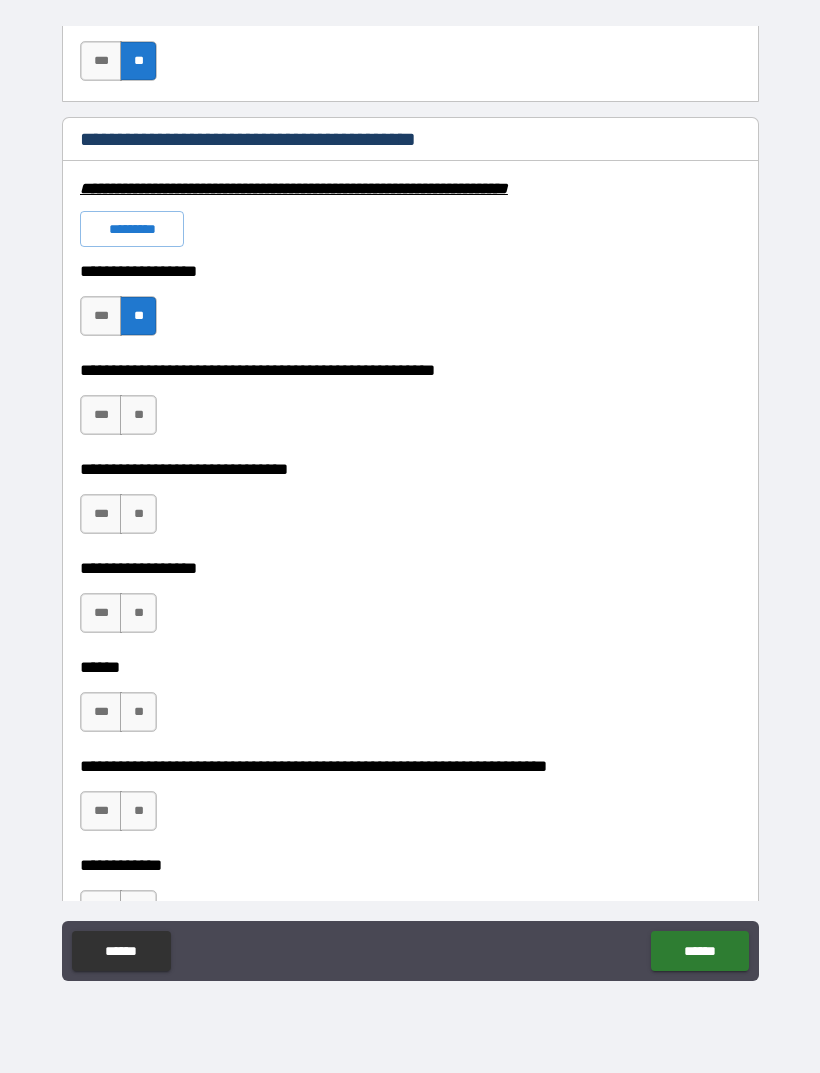 scroll, scrollTop: 6012, scrollLeft: 0, axis: vertical 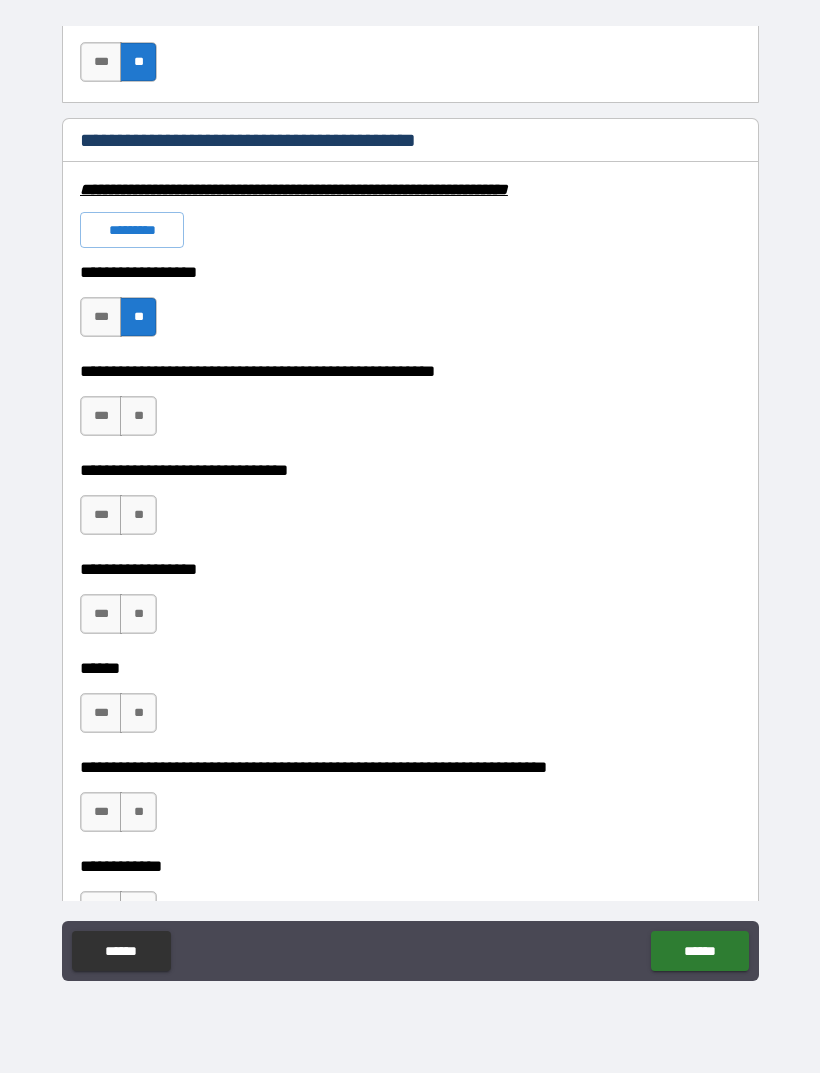click on "**" at bounding box center [138, 416] 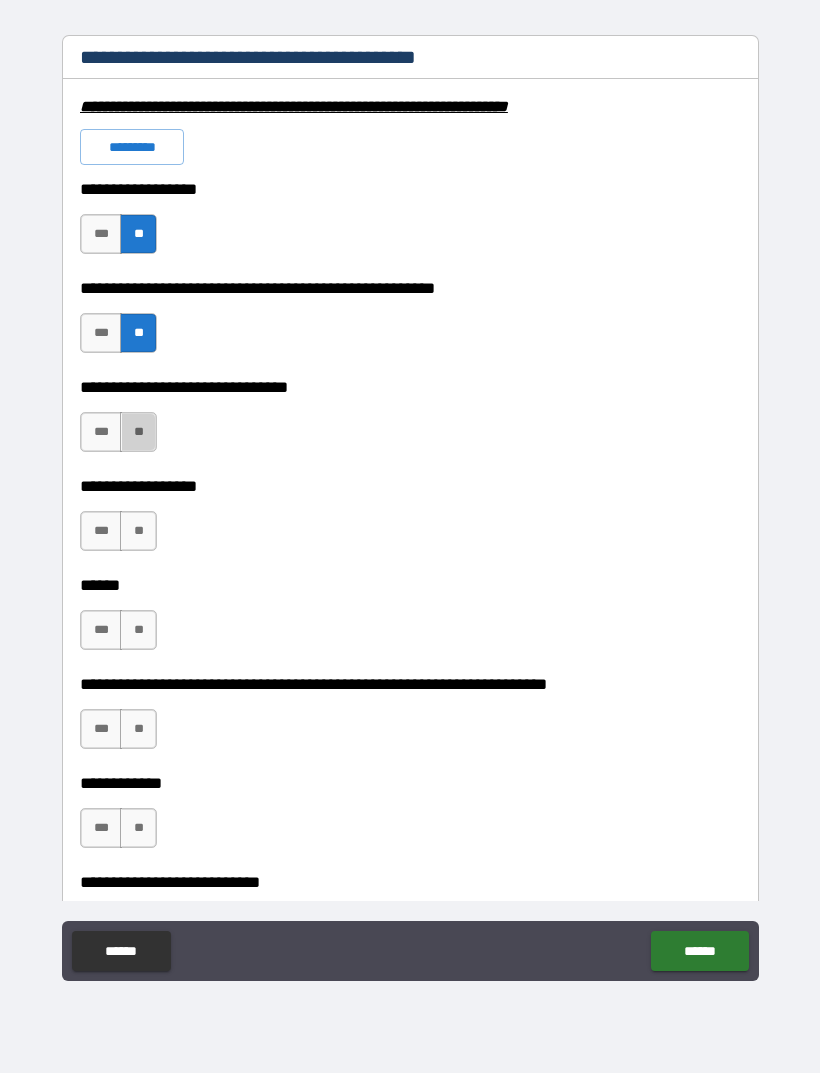 click on "**" at bounding box center (138, 432) 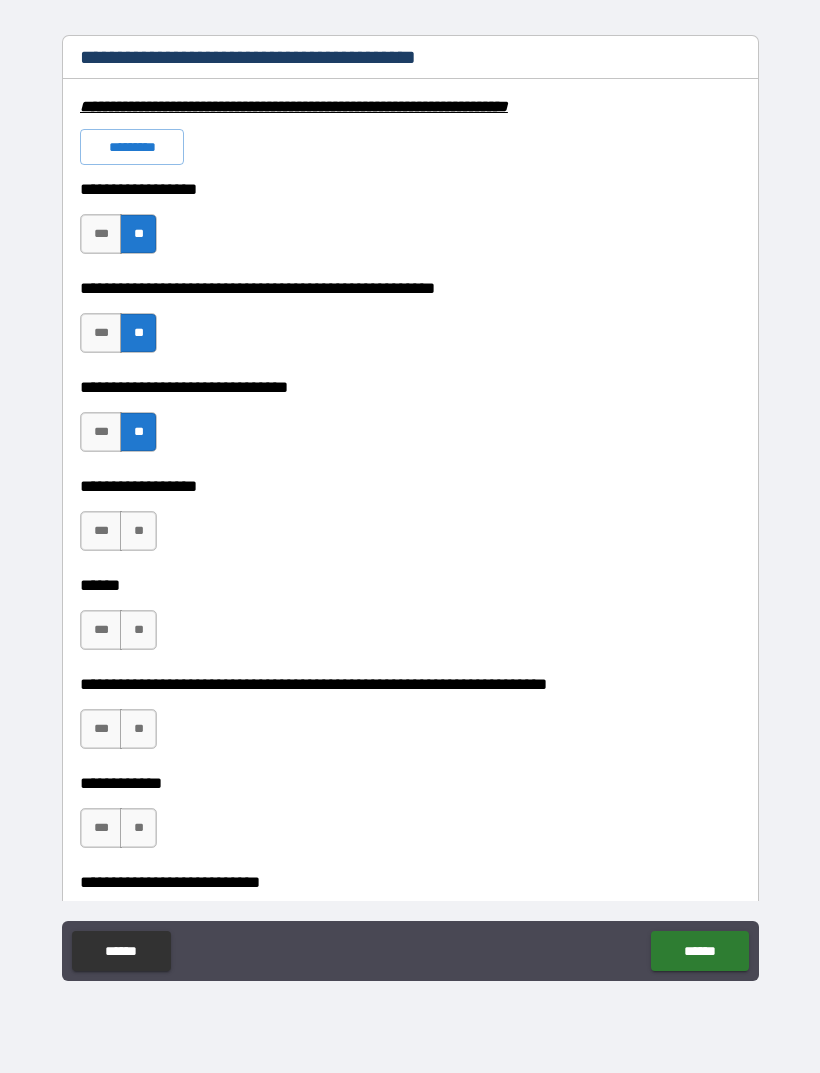 scroll, scrollTop: 6191, scrollLeft: 0, axis: vertical 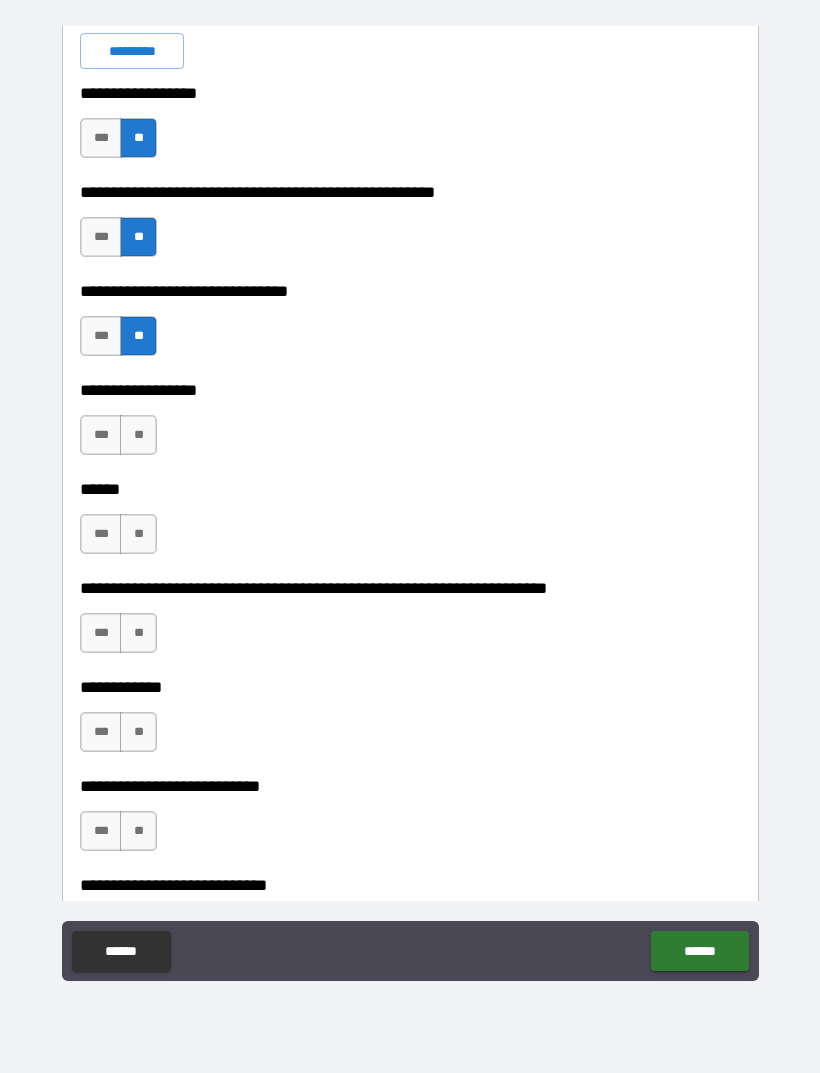 click on "**" at bounding box center (138, 435) 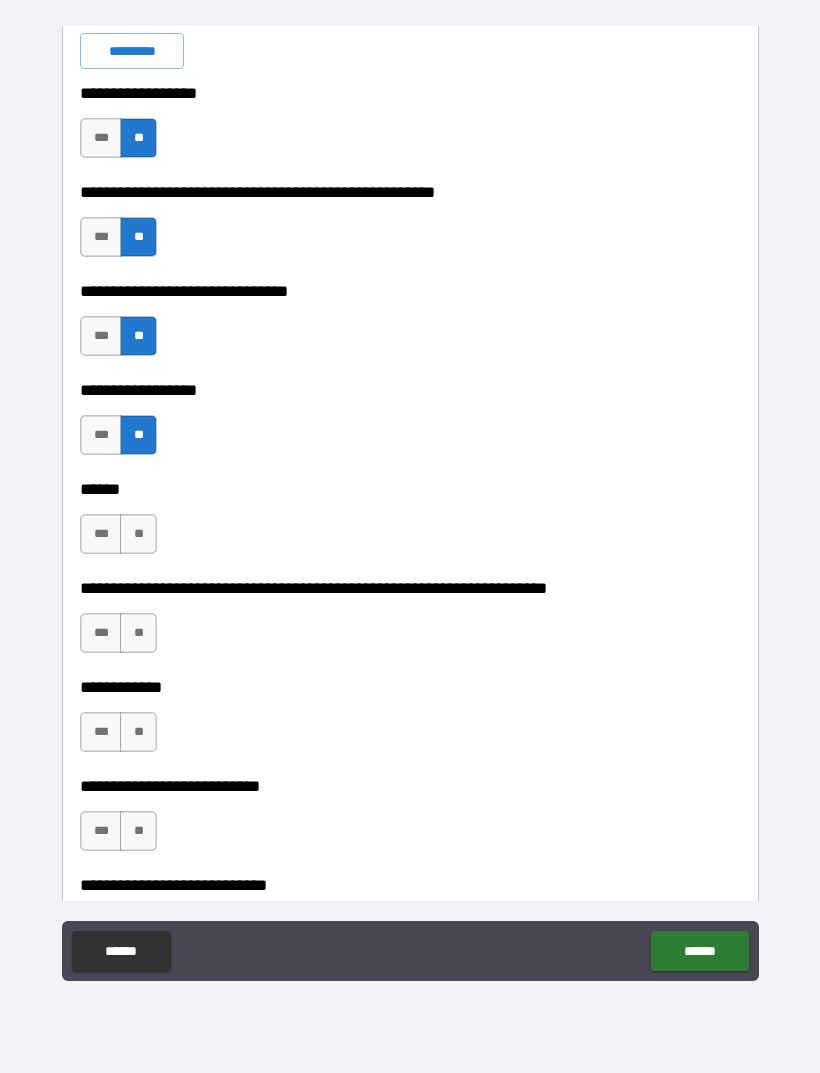 click on "**" at bounding box center (138, 534) 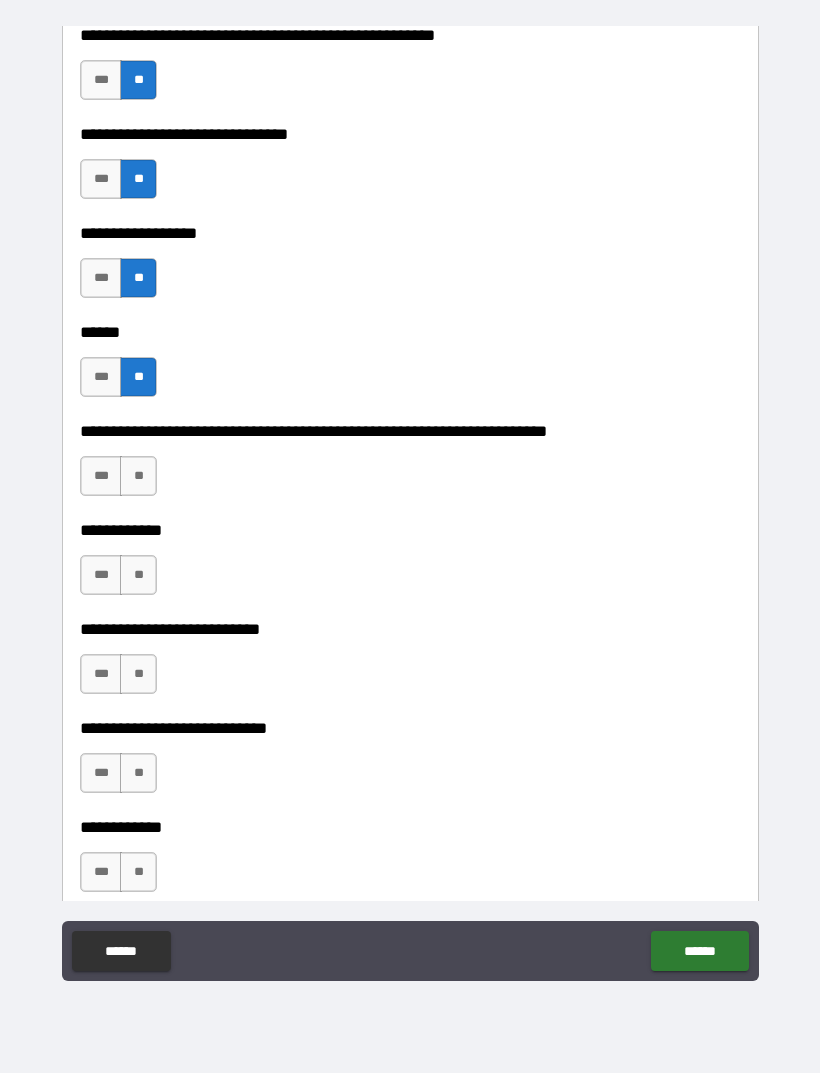 click on "**" at bounding box center [138, 476] 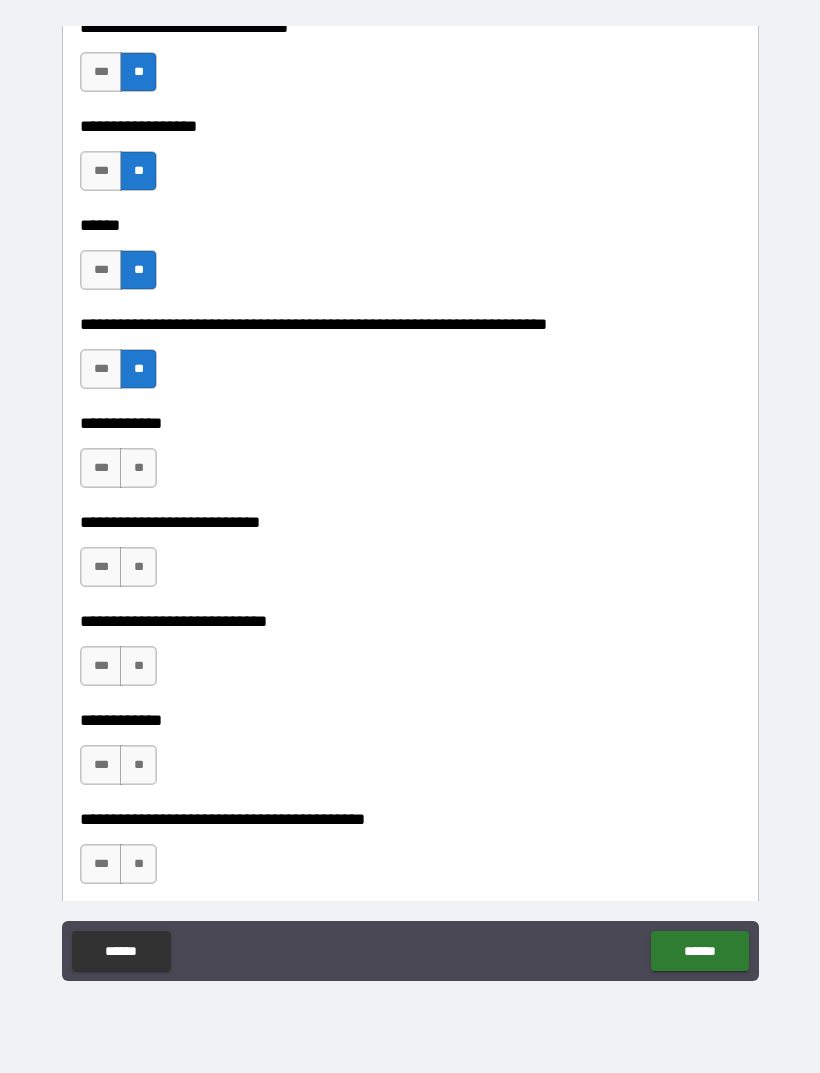 click on "**" at bounding box center (138, 468) 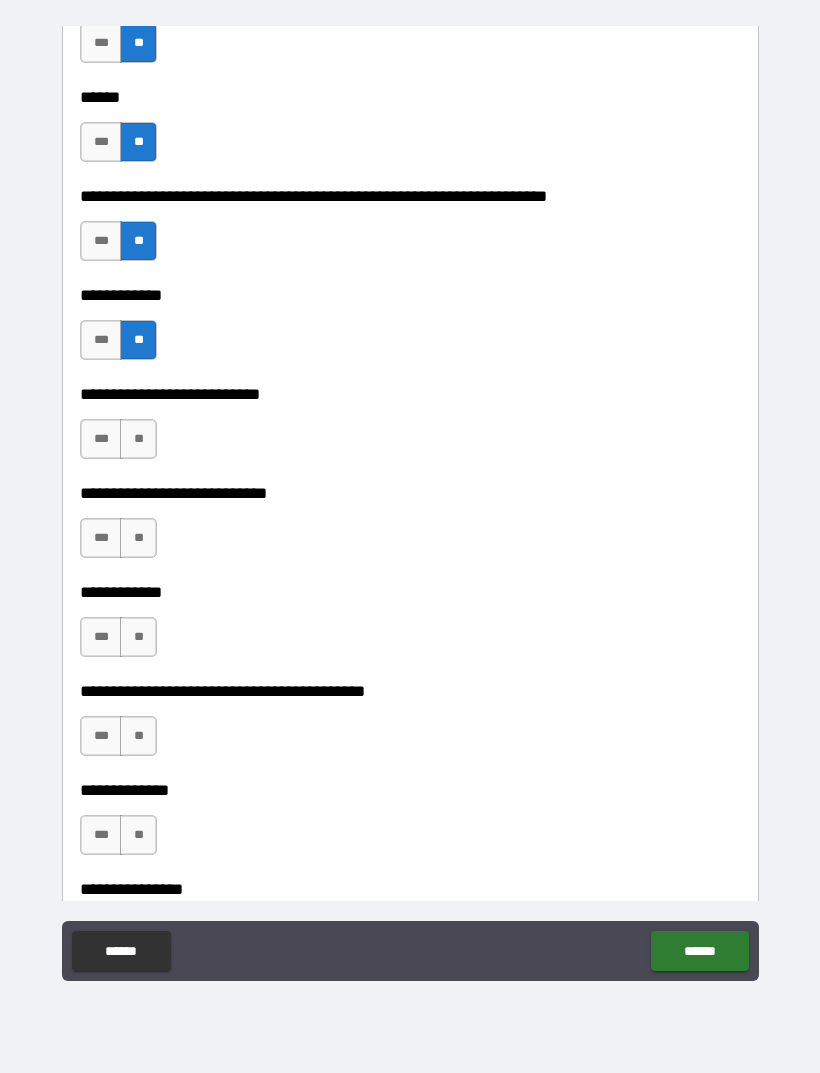 click on "**" at bounding box center (138, 439) 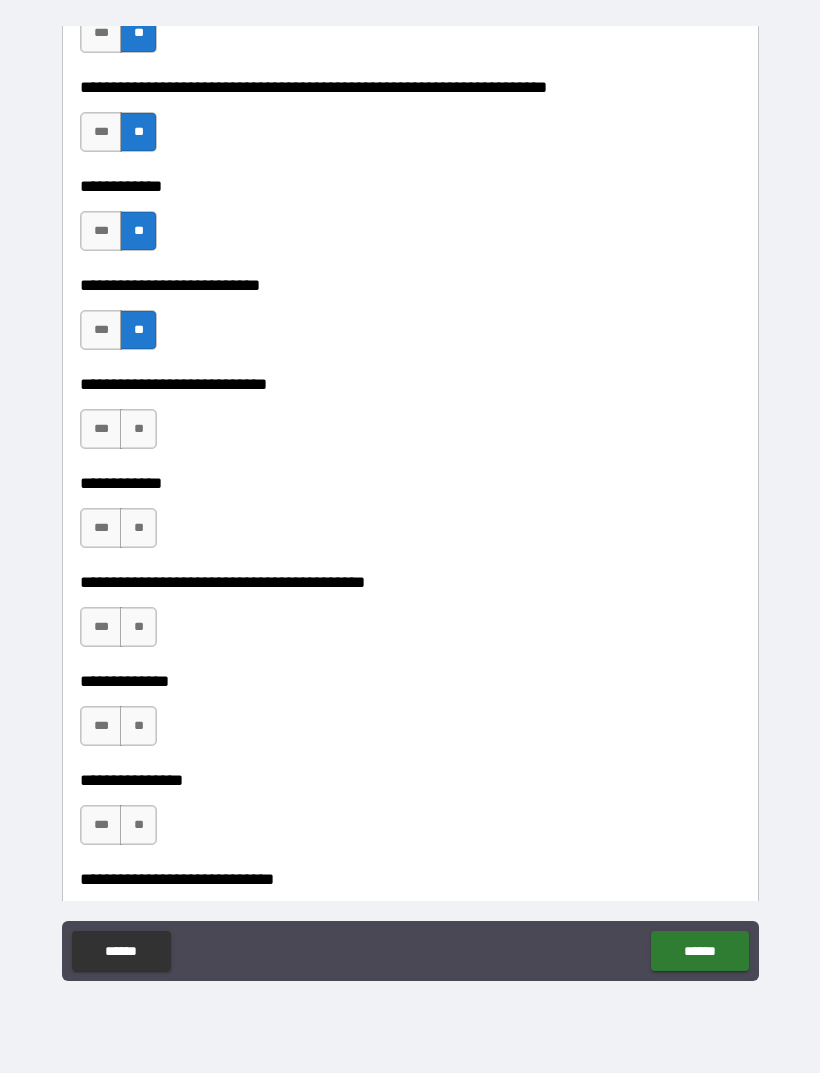 click on "**" at bounding box center (138, 429) 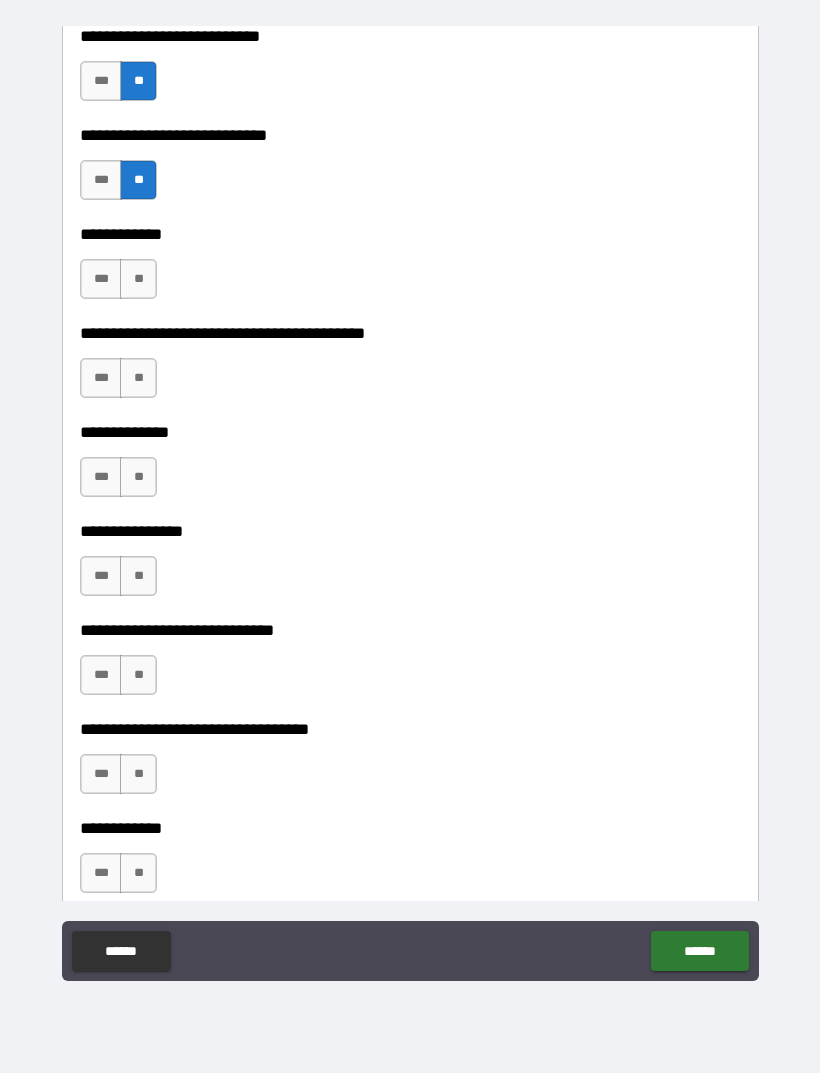 scroll, scrollTop: 6940, scrollLeft: 0, axis: vertical 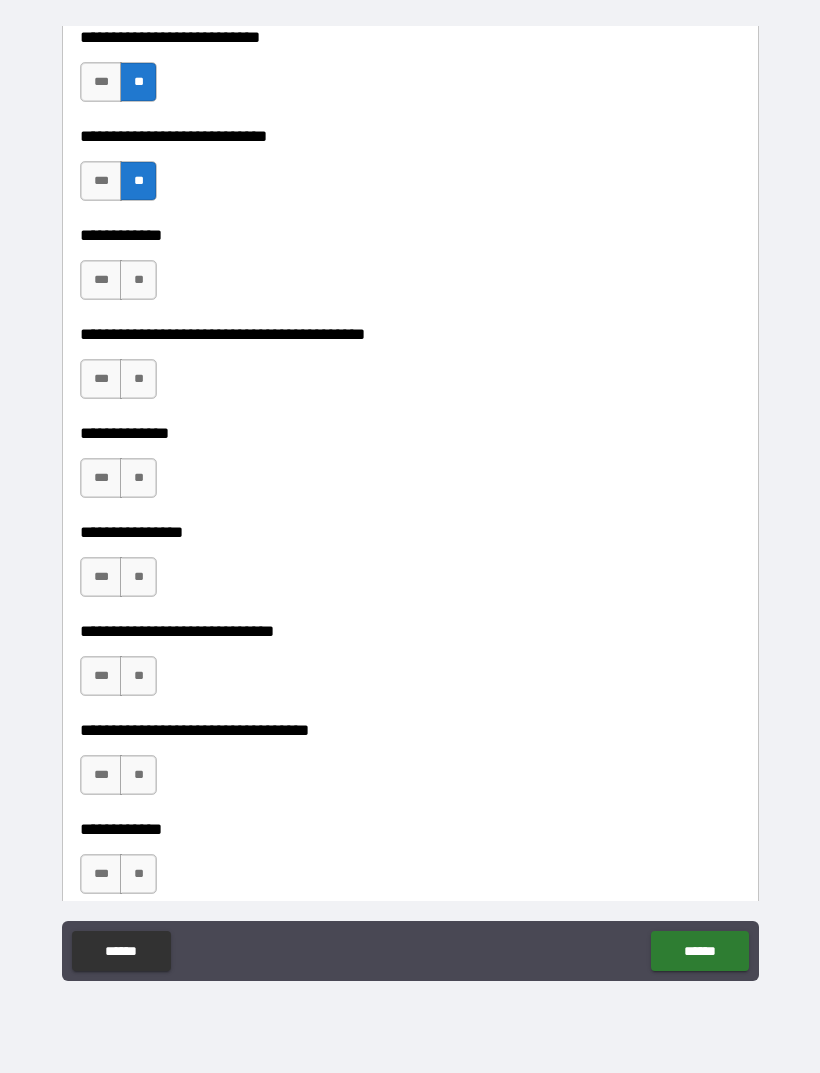 click on "**" at bounding box center (138, 280) 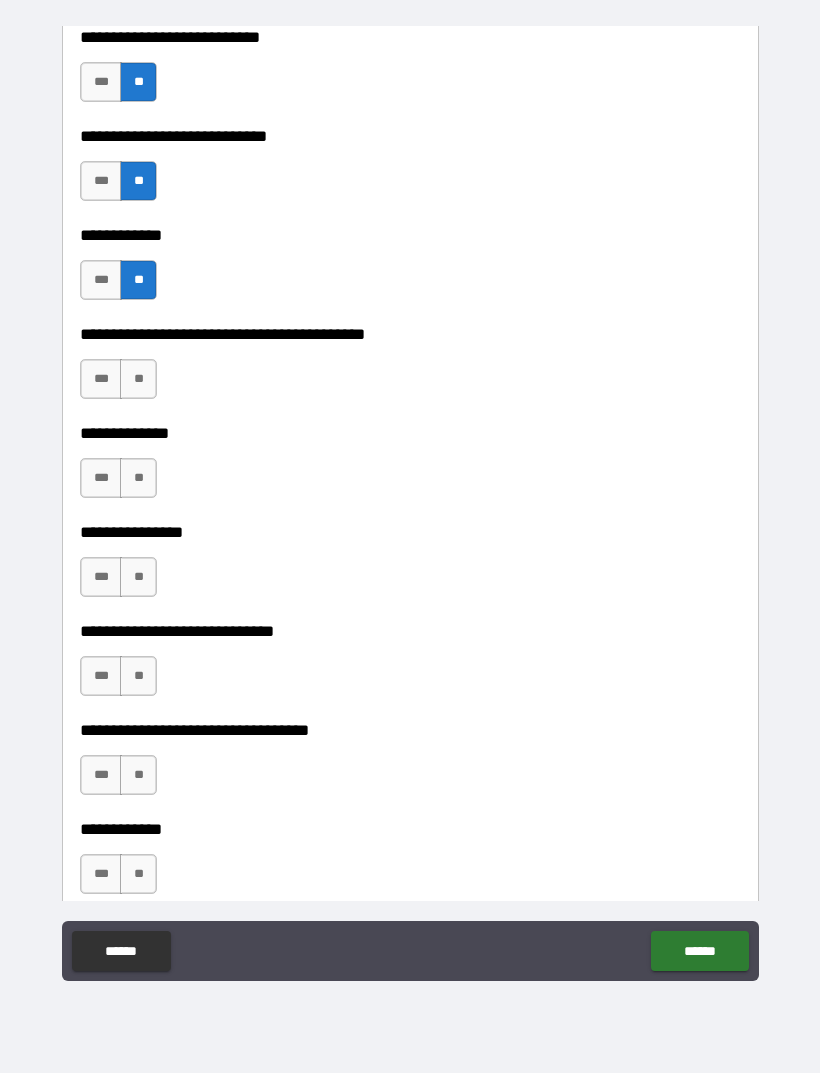 click on "**" at bounding box center [138, 379] 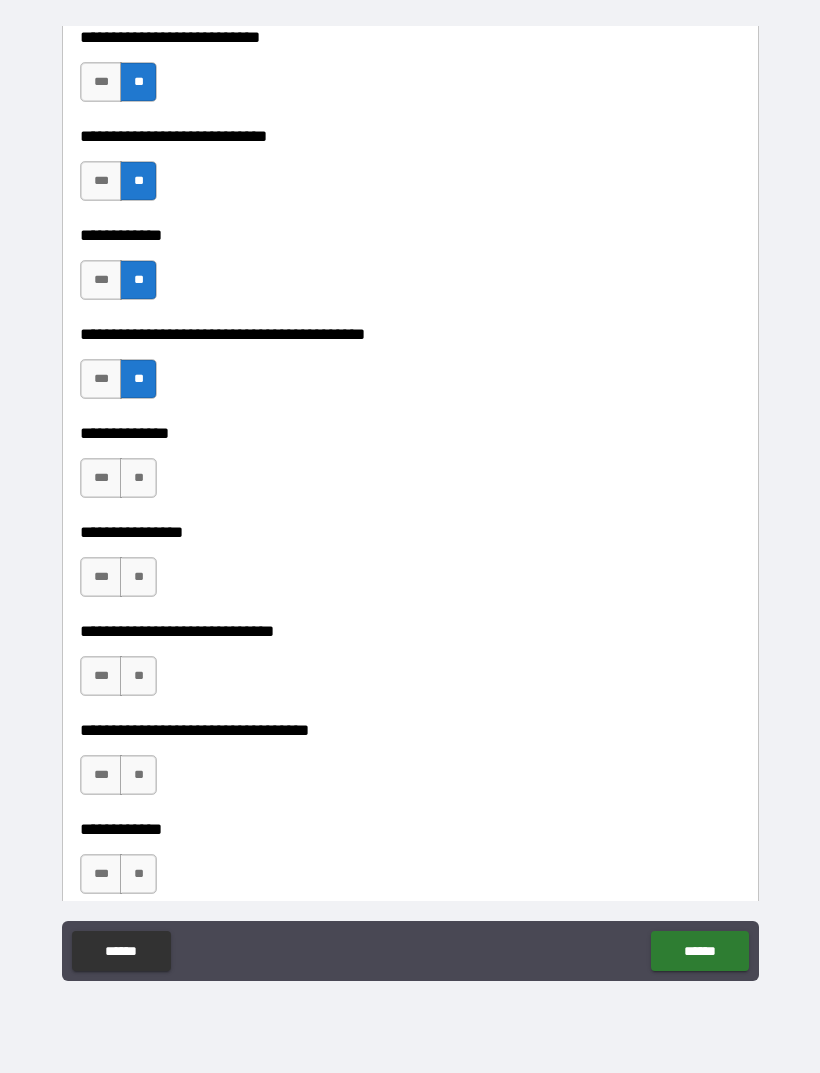 click on "**" at bounding box center (138, 478) 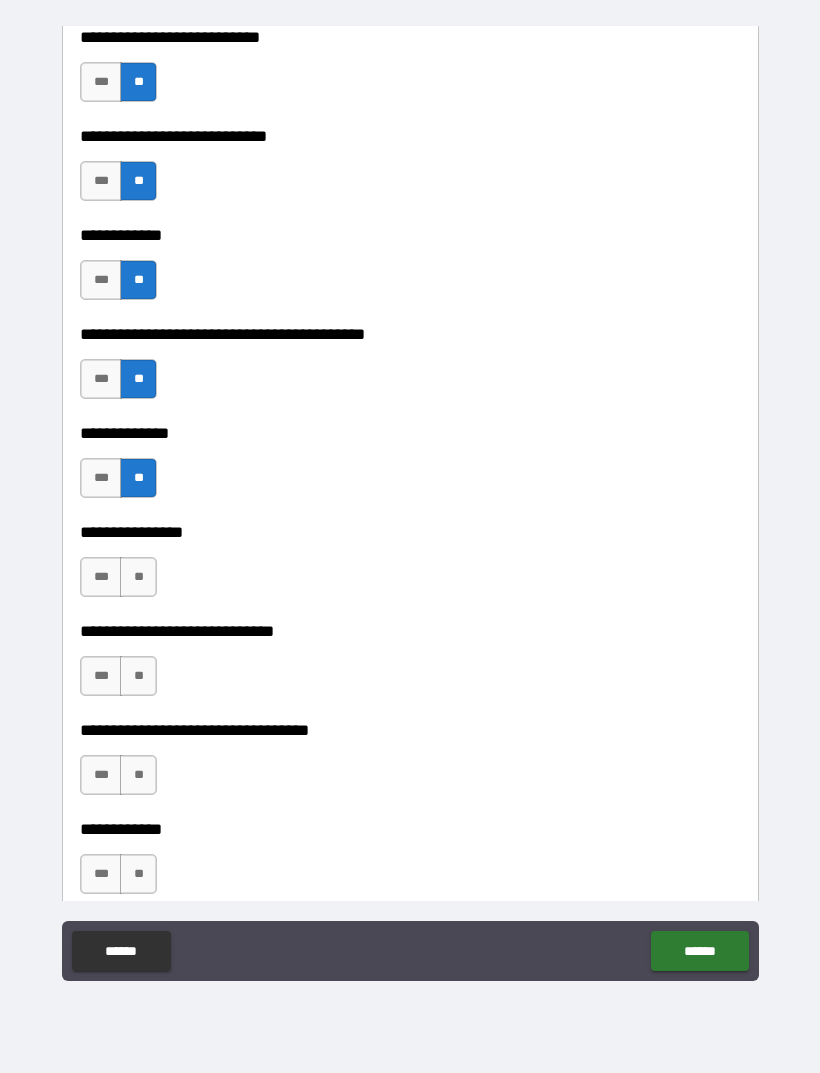 click on "**" at bounding box center [138, 577] 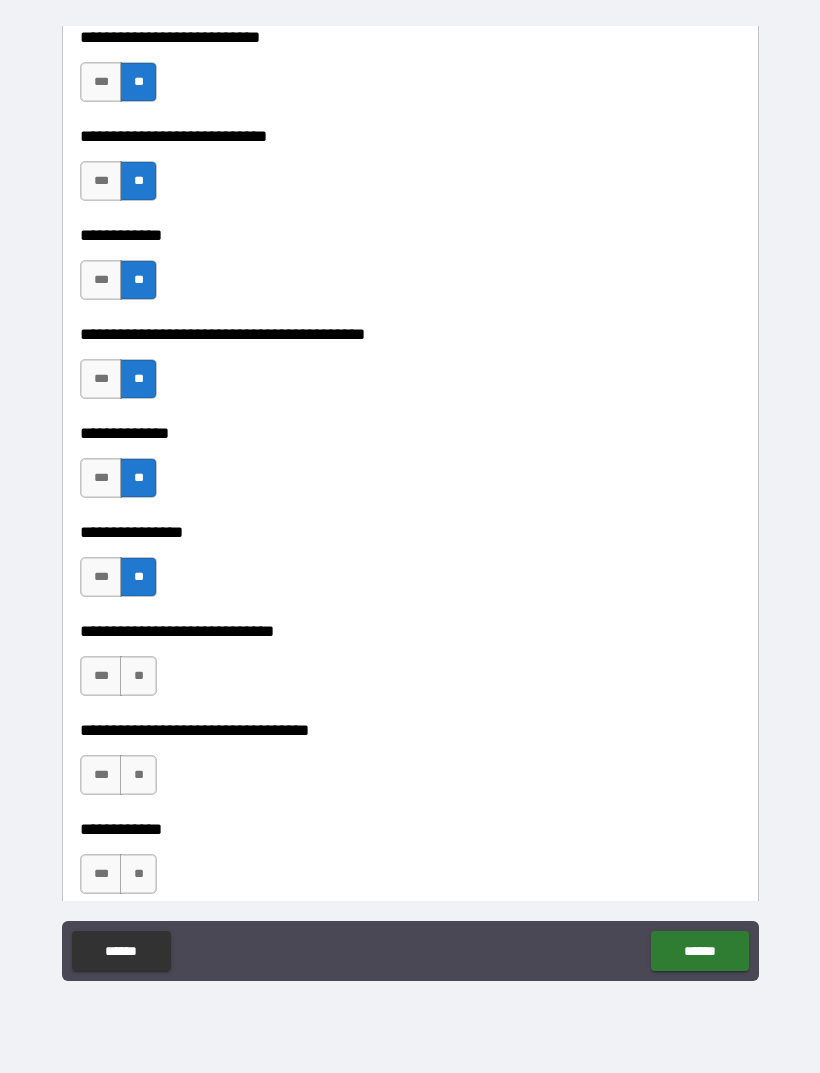 click on "**" at bounding box center (138, 676) 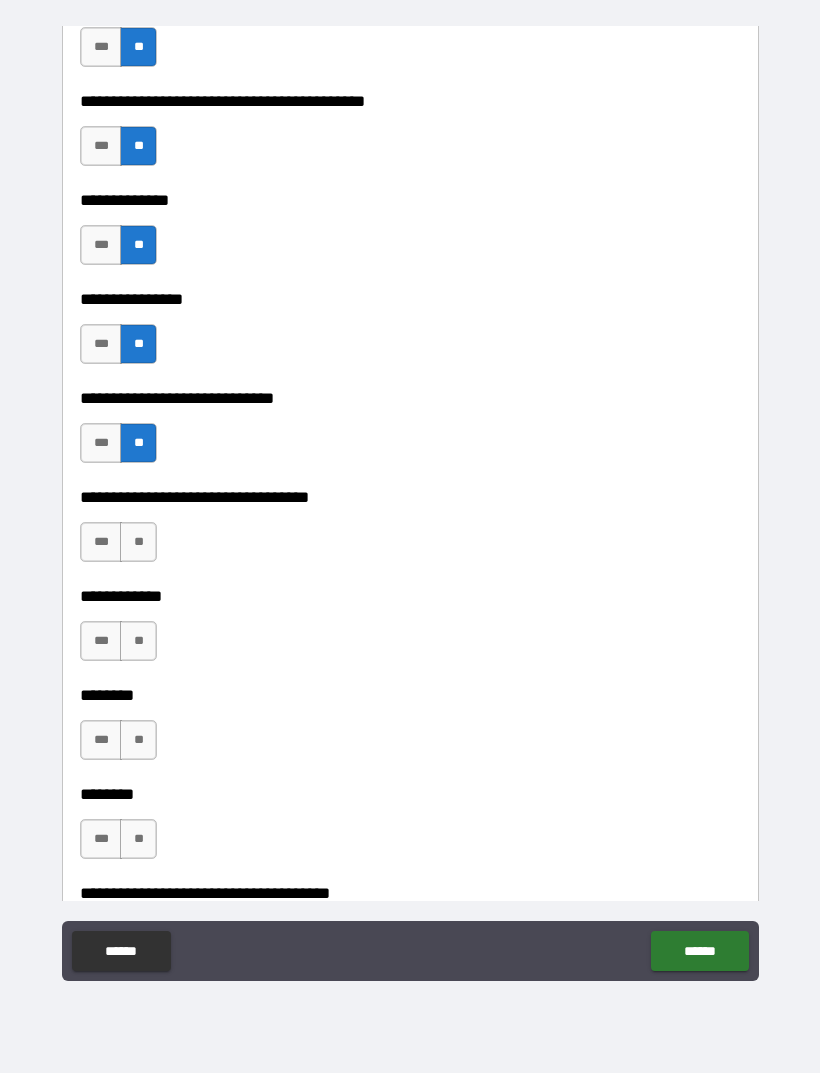 click on "***" at bounding box center (101, 443) 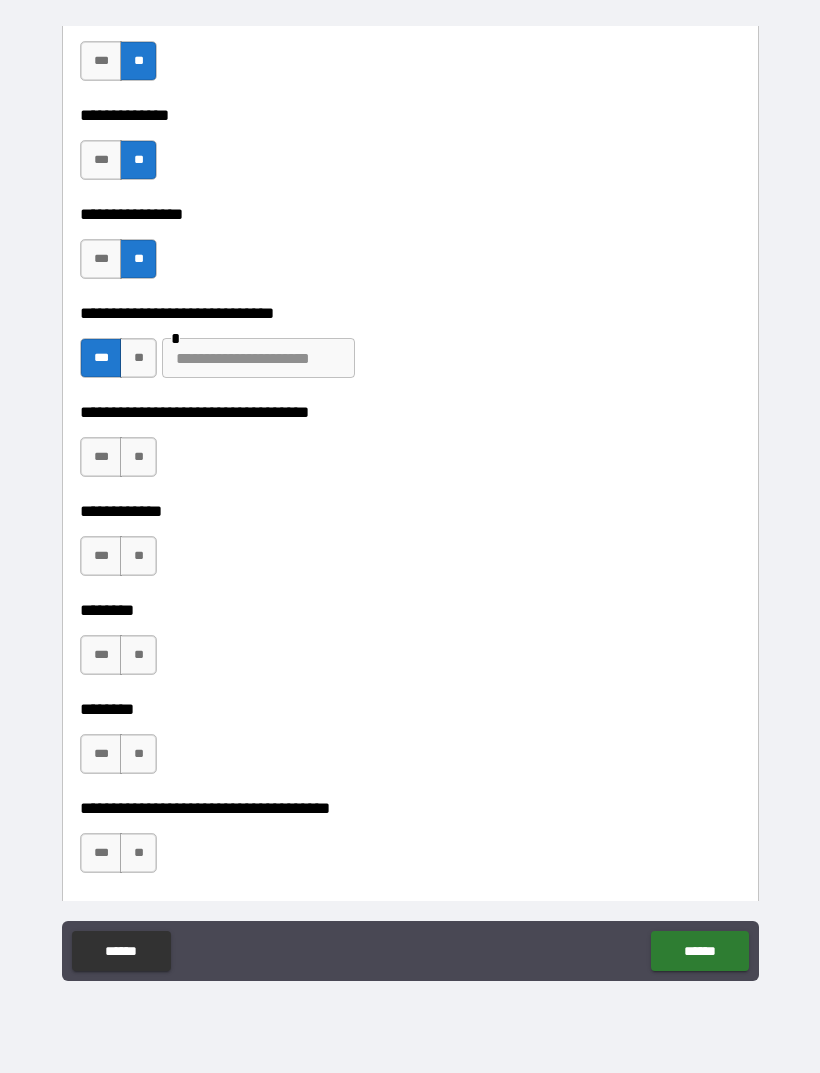 scroll, scrollTop: 7257, scrollLeft: 0, axis: vertical 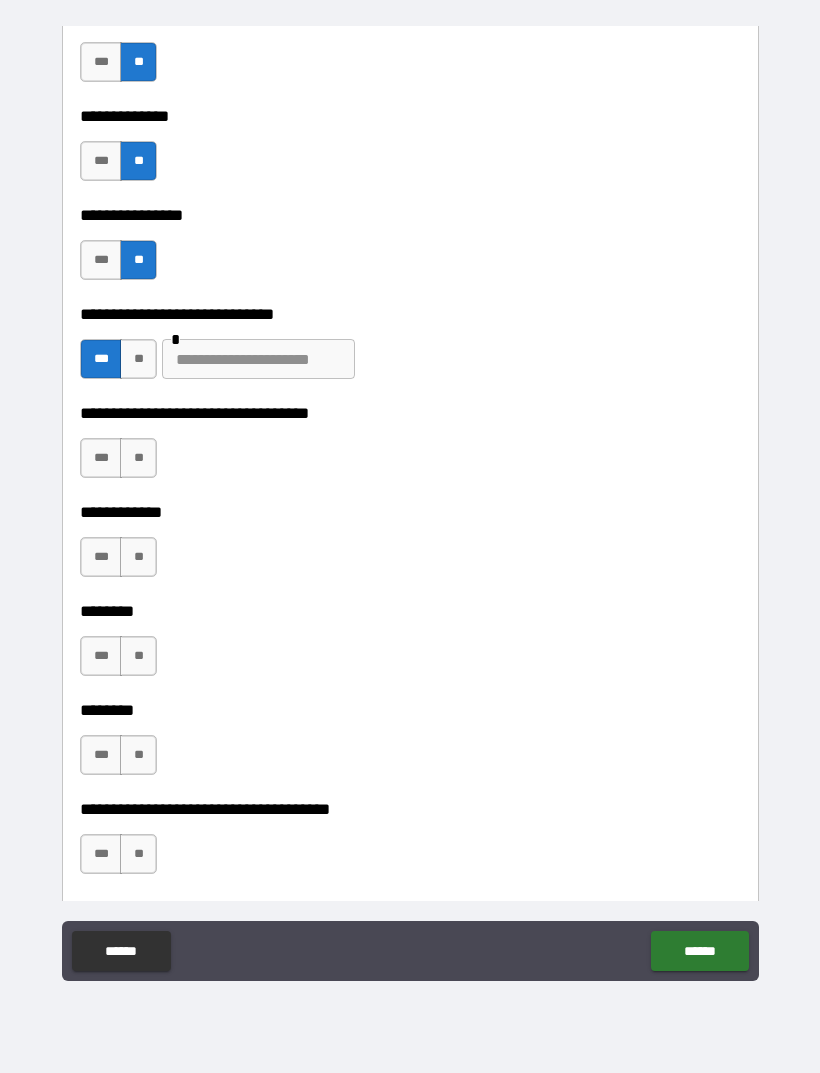 click at bounding box center [258, 359] 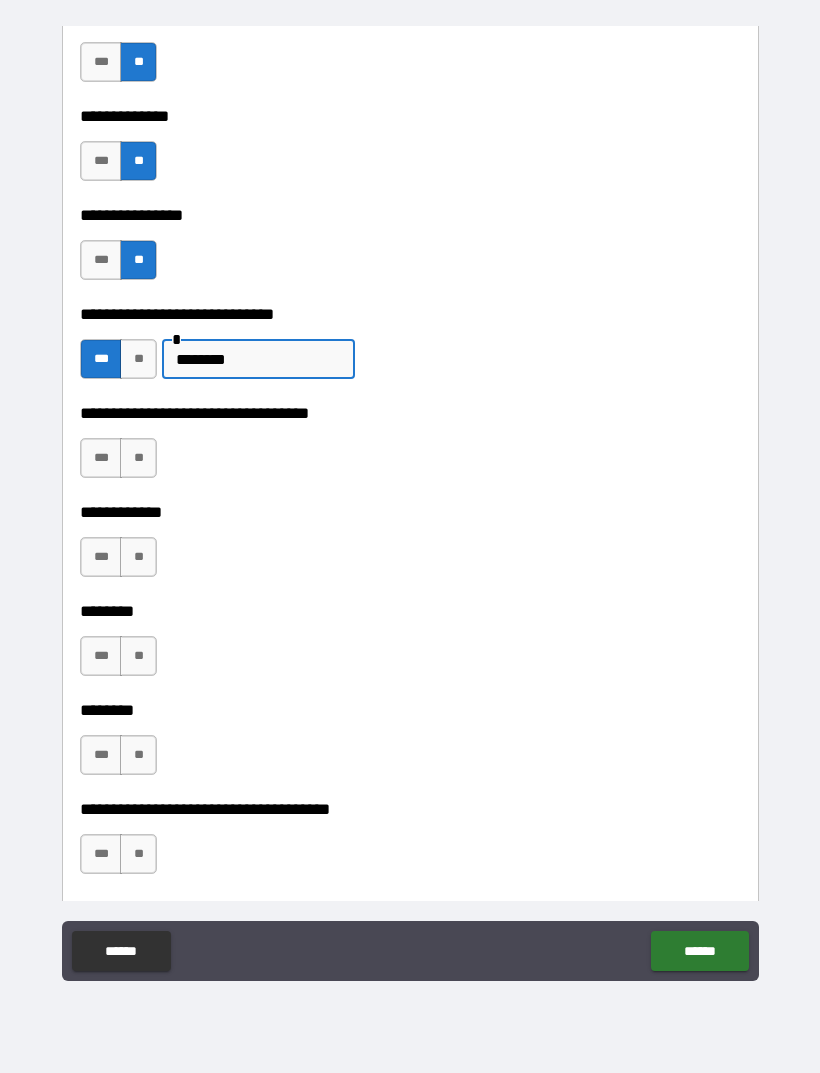 type on "********" 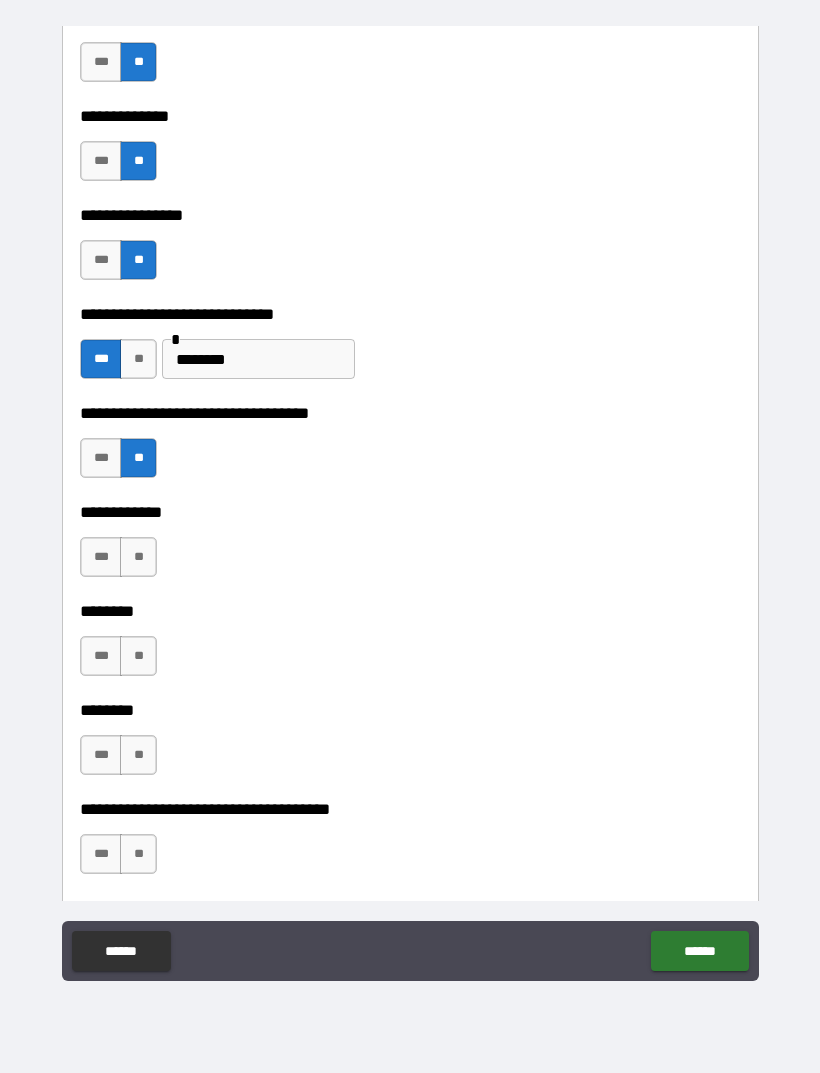 click on "**" at bounding box center [138, 557] 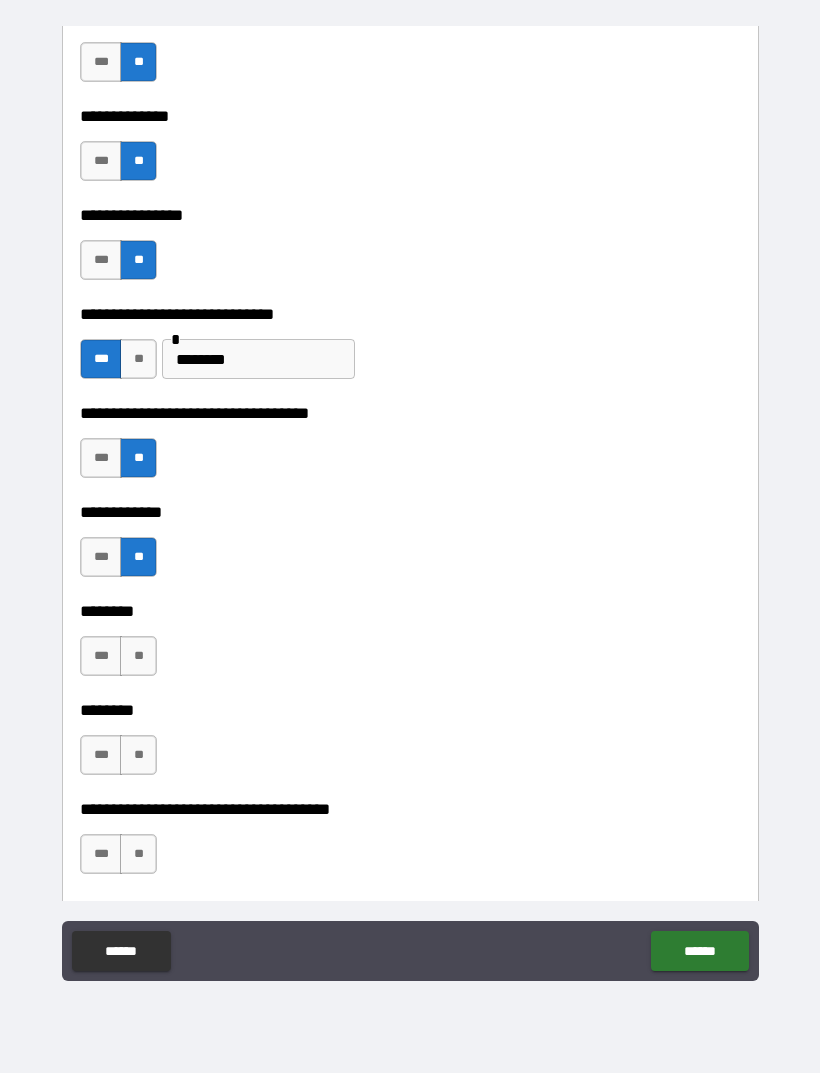 click on "**" at bounding box center (138, 656) 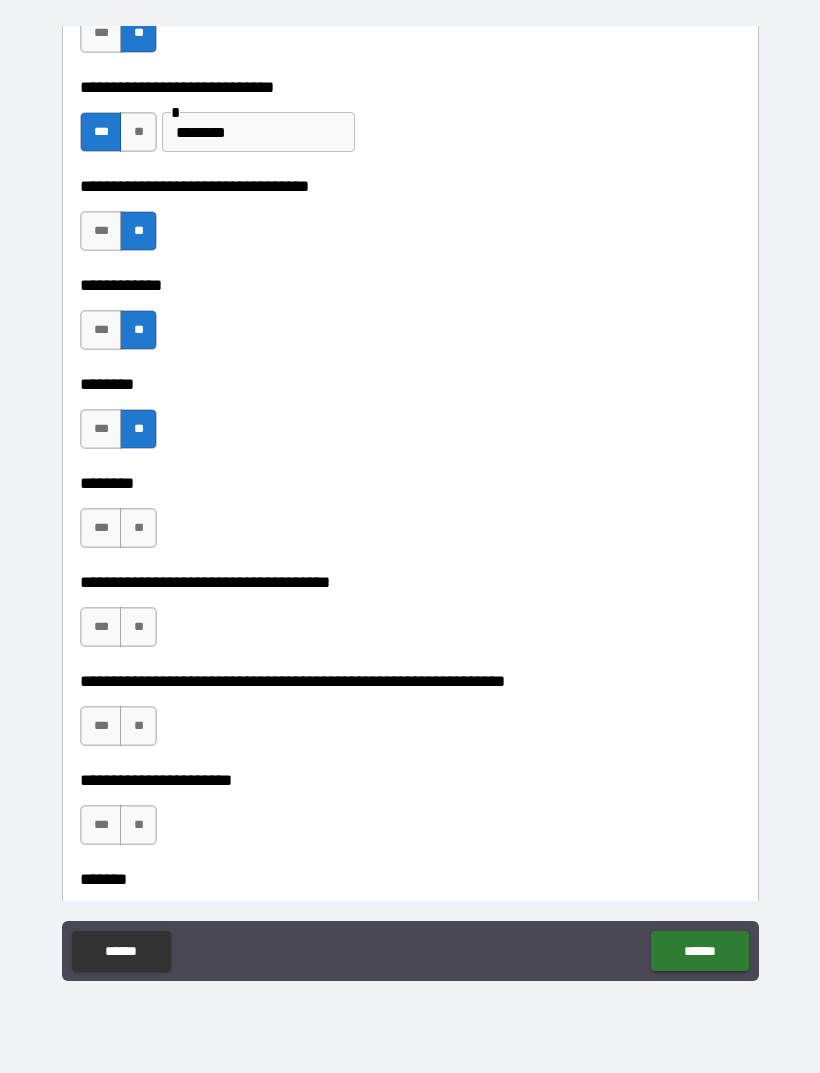 scroll, scrollTop: 7484, scrollLeft: 0, axis: vertical 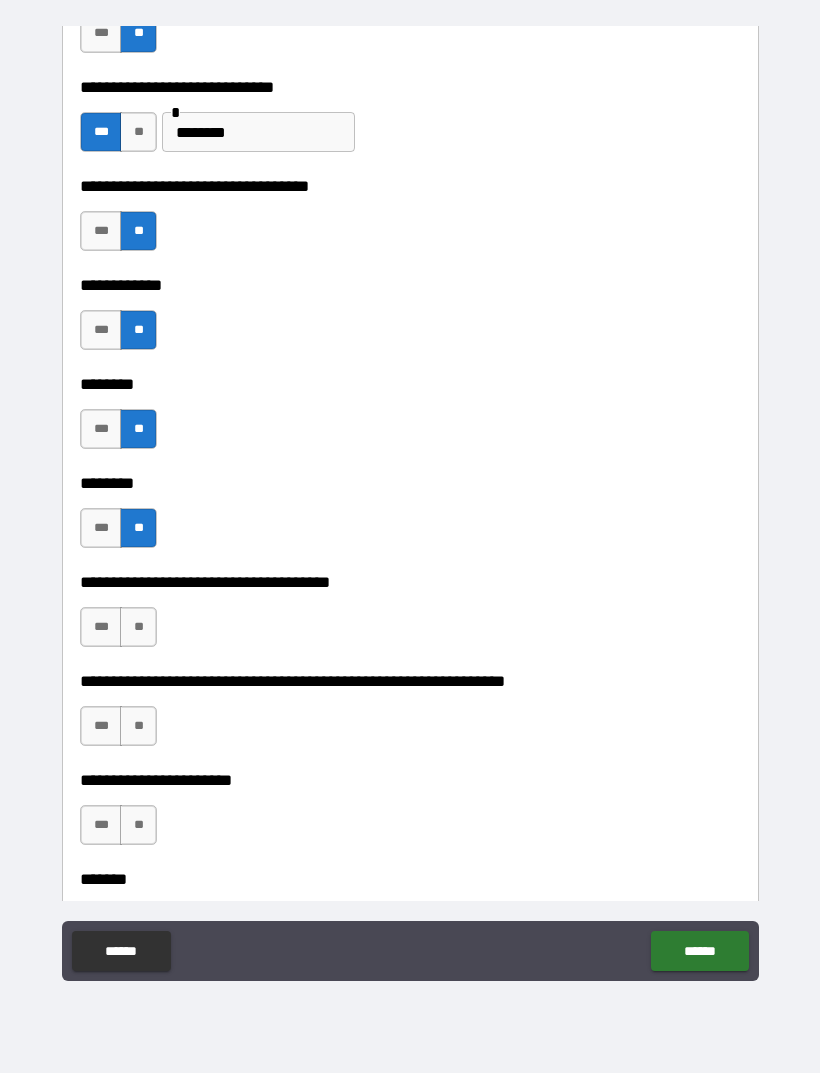 click on "**" at bounding box center (138, 627) 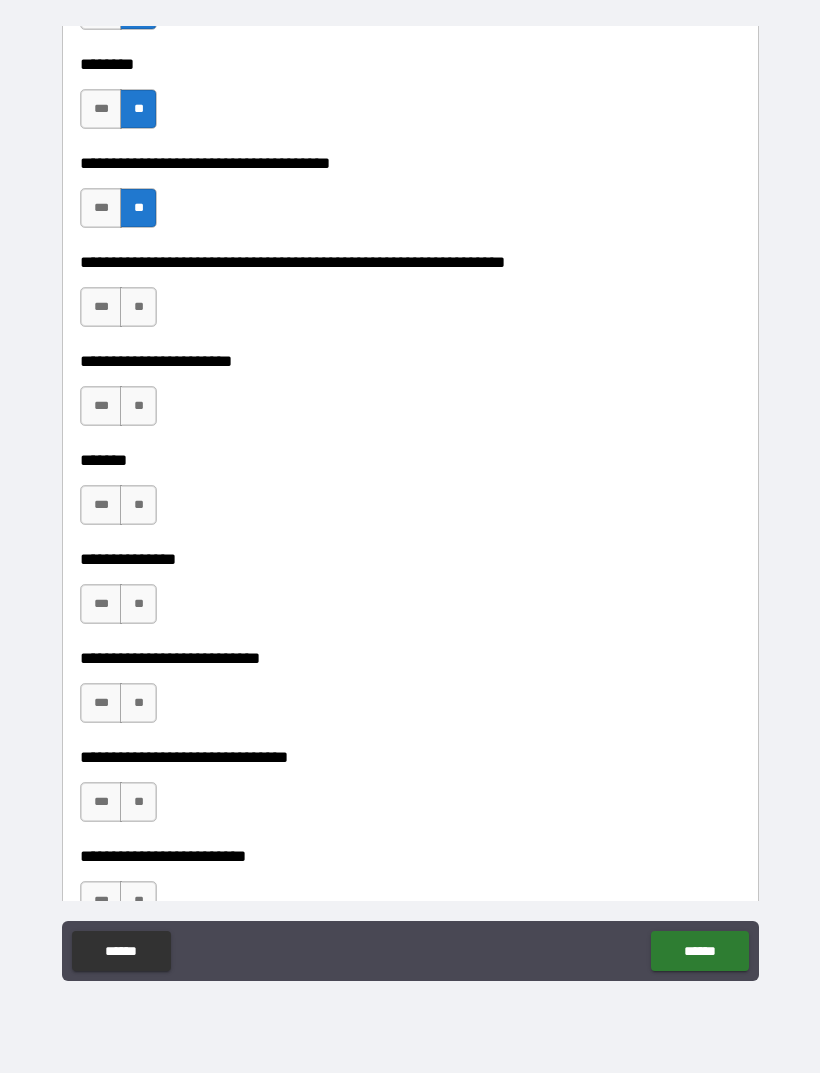 scroll, scrollTop: 7878, scrollLeft: 0, axis: vertical 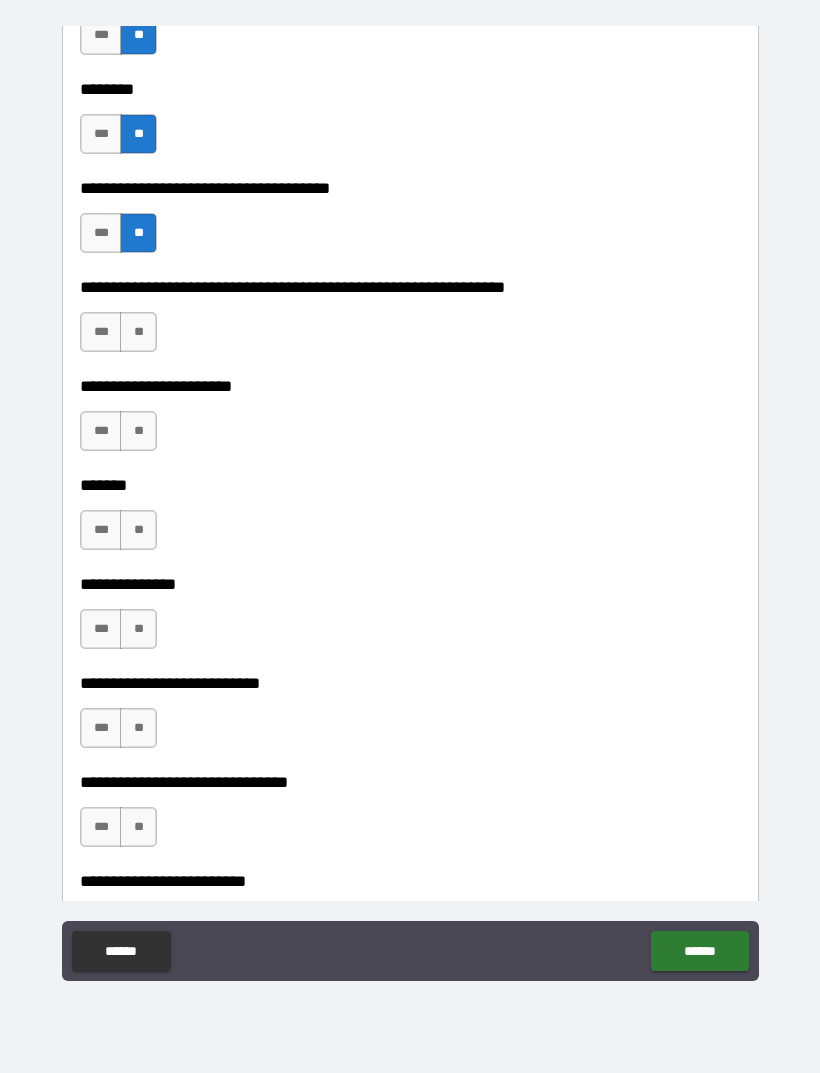 click on "**" at bounding box center [138, 332] 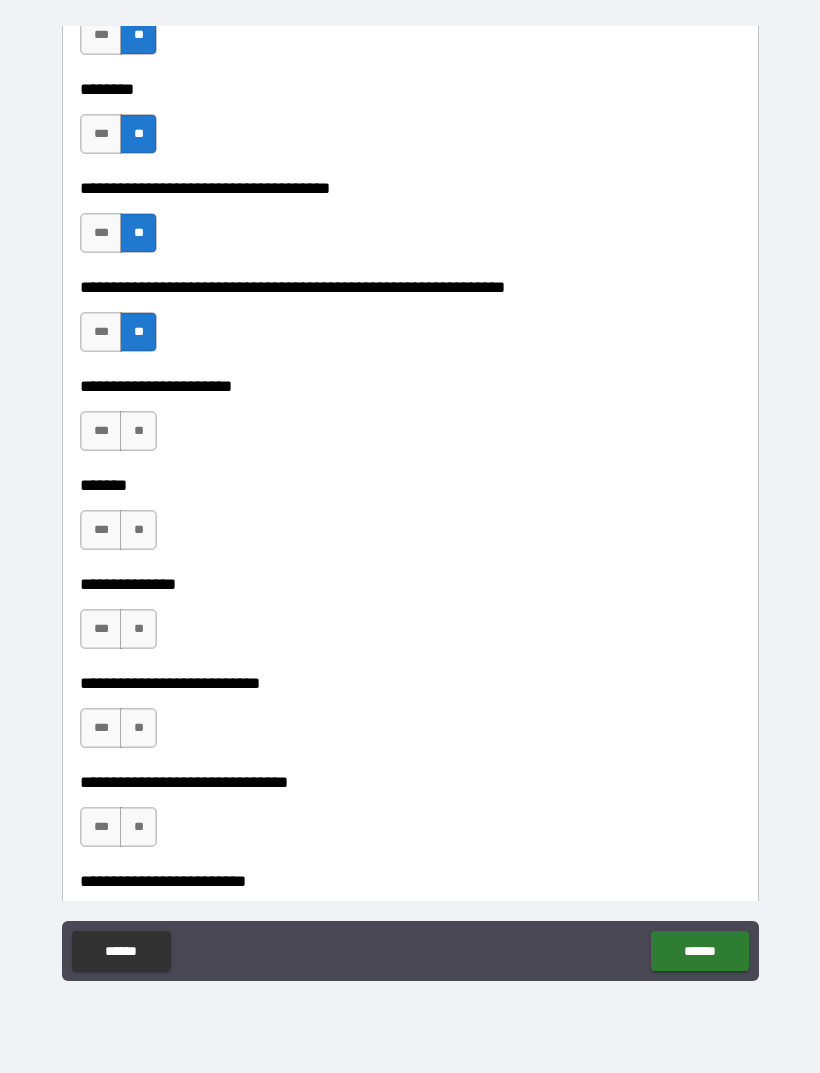 click on "**" at bounding box center (138, 431) 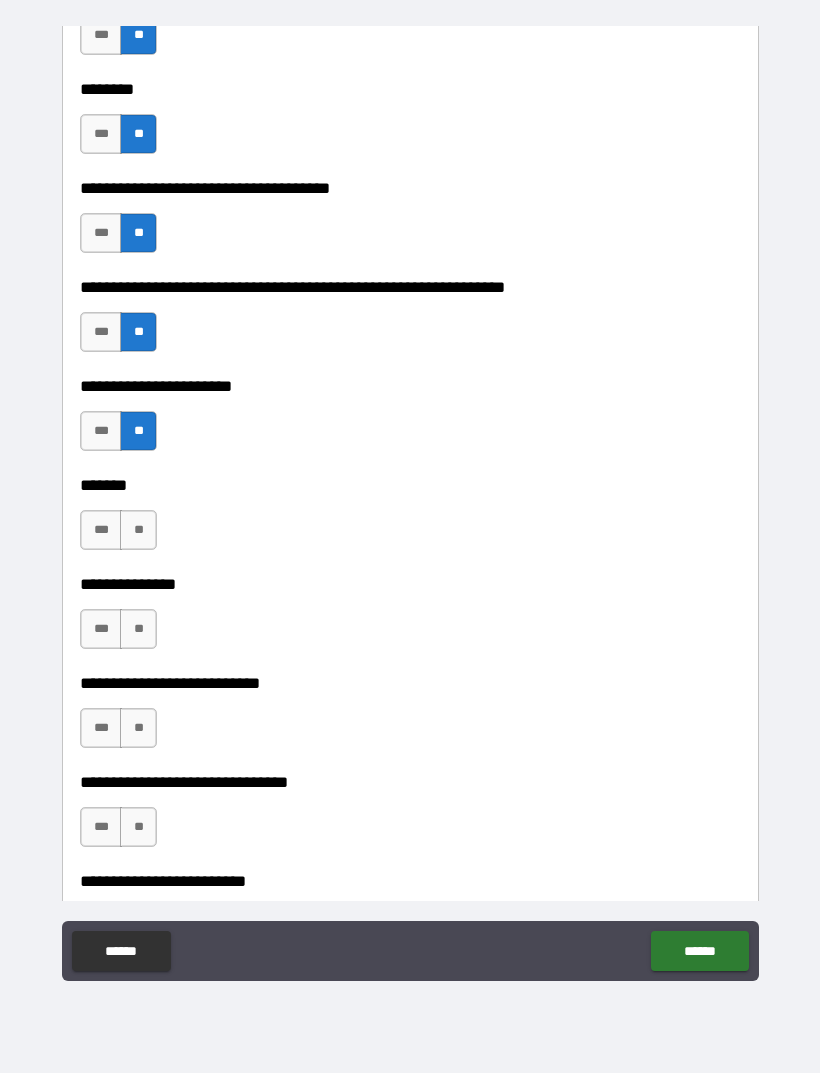 click on "**" at bounding box center [138, 530] 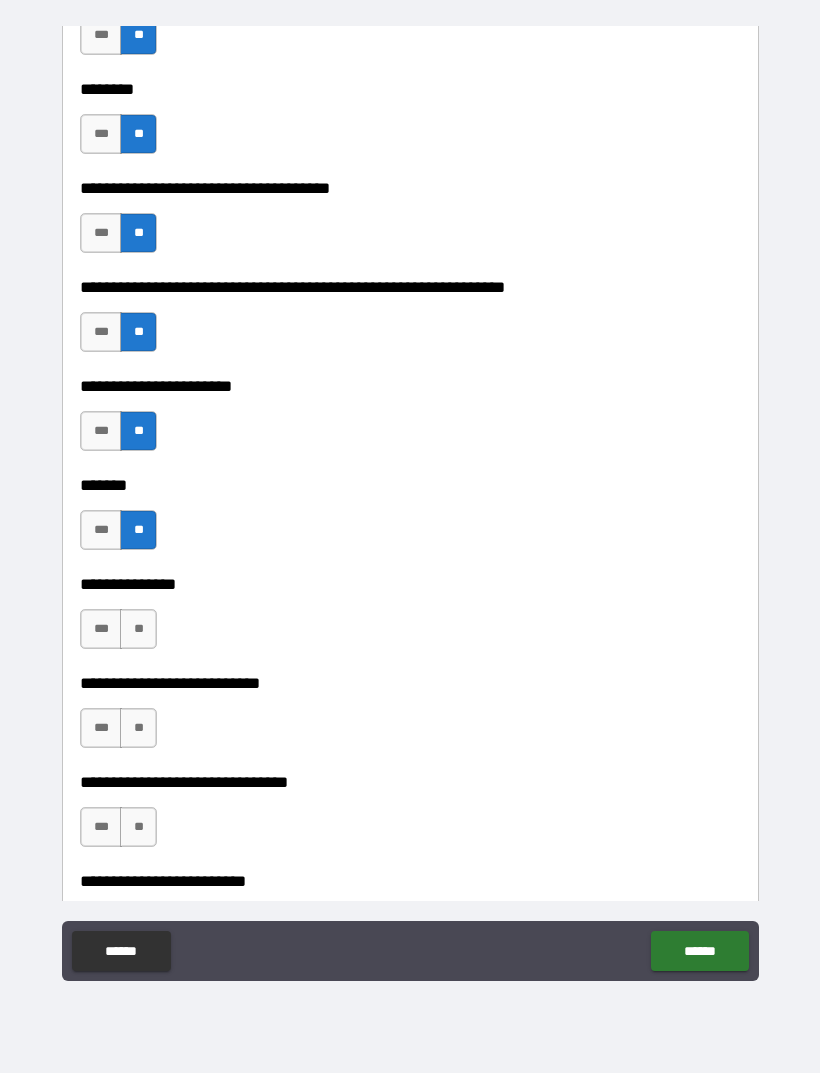 click on "**" at bounding box center (138, 629) 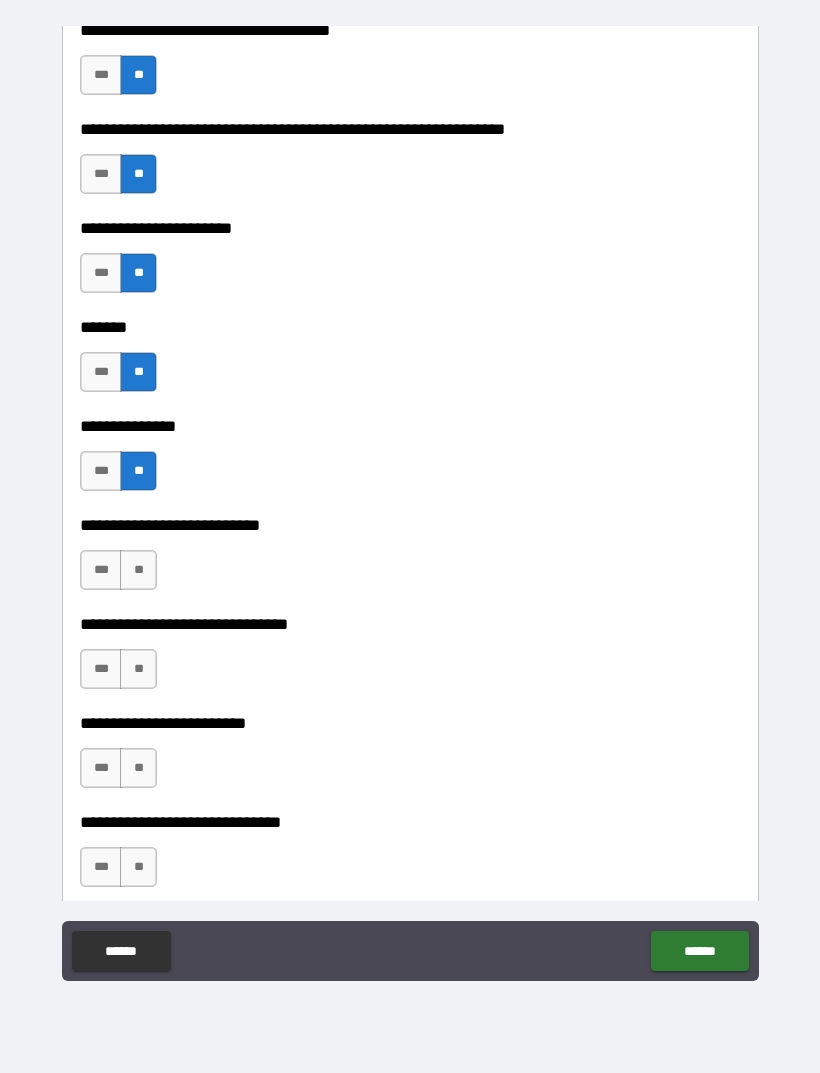 click on "**" at bounding box center [138, 570] 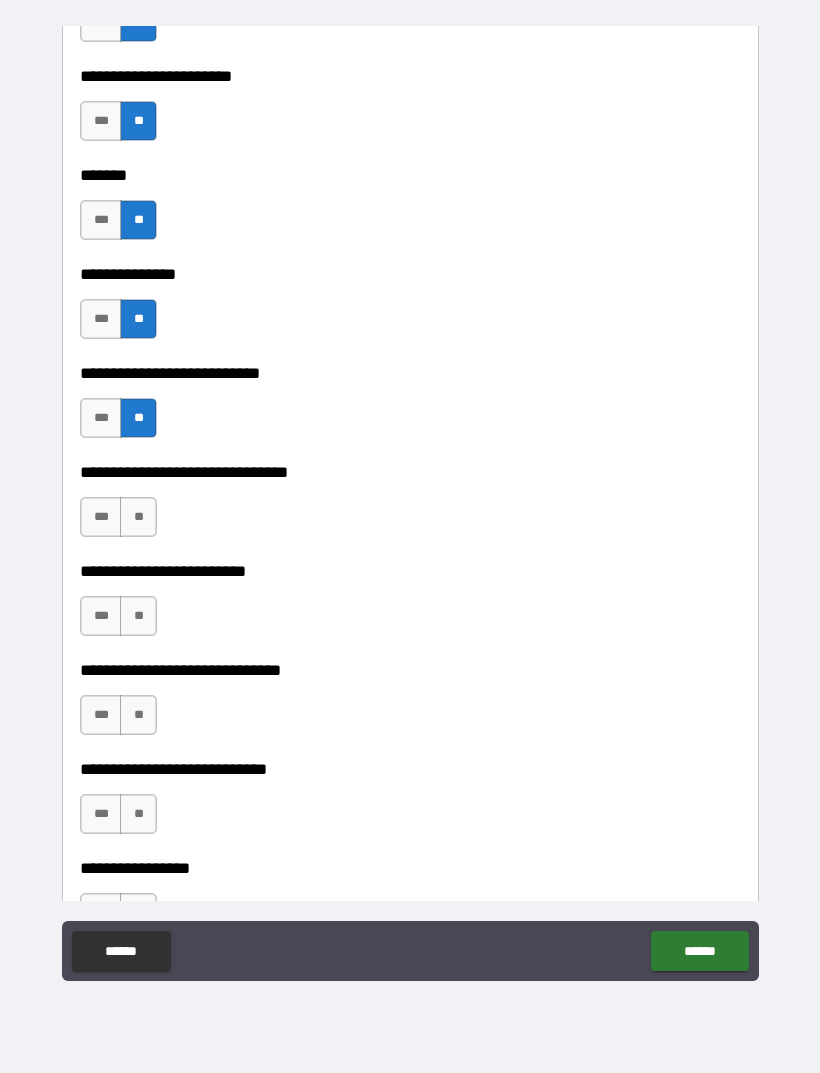 scroll, scrollTop: 8182, scrollLeft: 0, axis: vertical 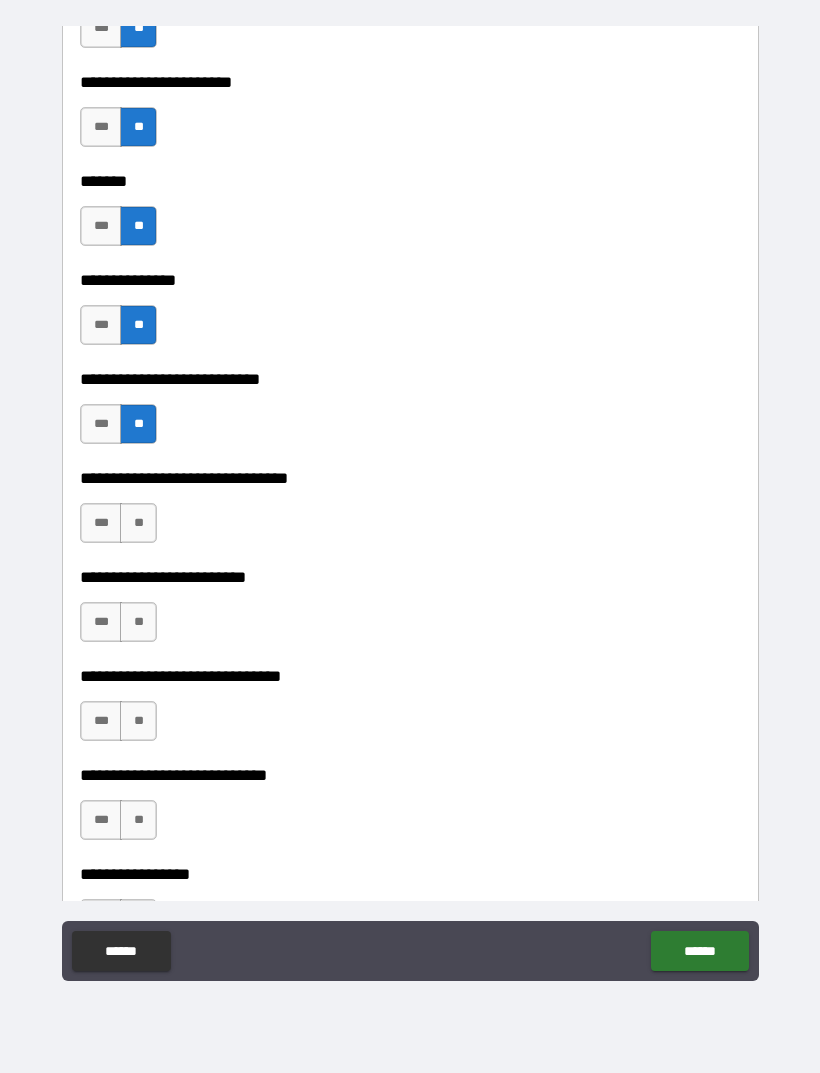click on "**" at bounding box center [138, 523] 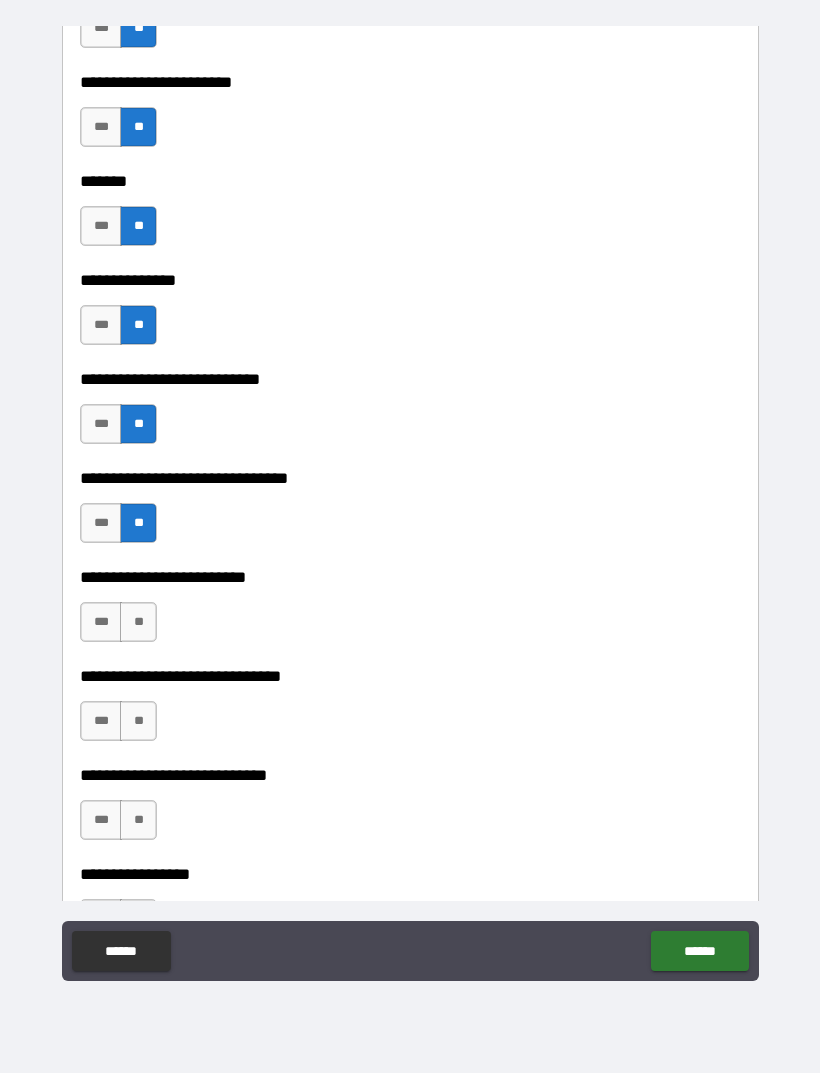 click on "**" at bounding box center (138, 622) 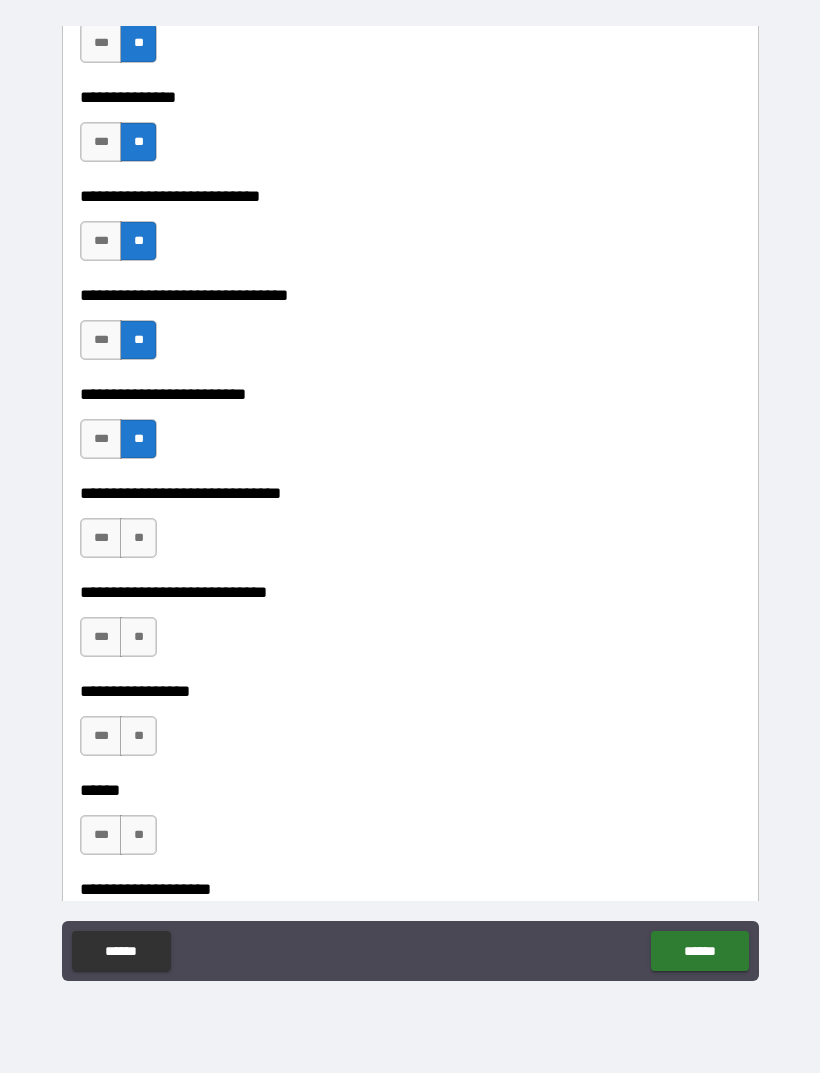 scroll, scrollTop: 8380, scrollLeft: 0, axis: vertical 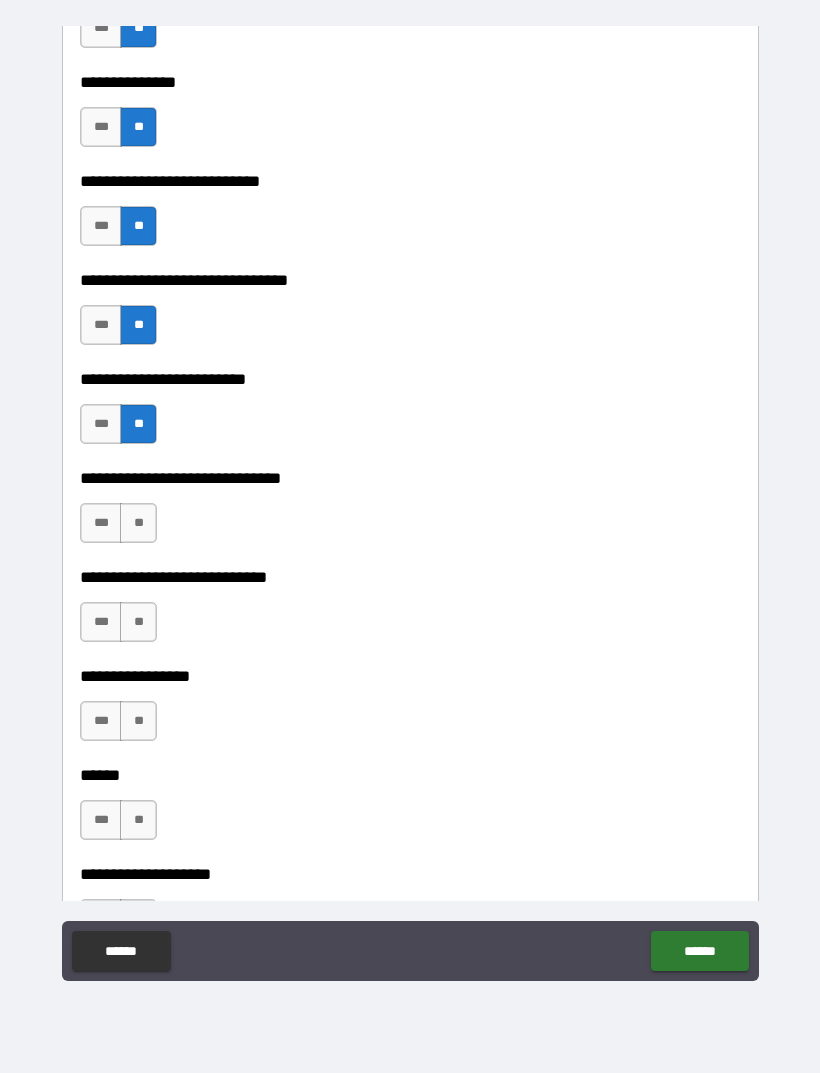 click on "**" at bounding box center [138, 523] 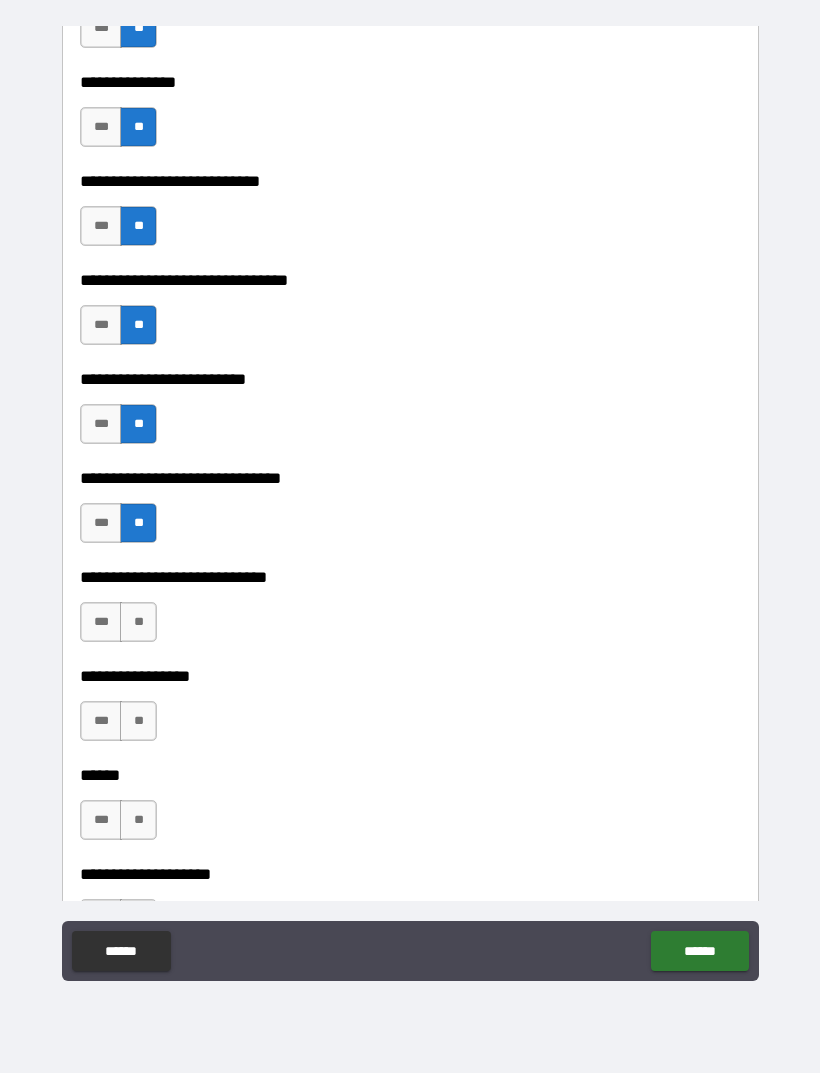 click on "**" at bounding box center (138, 622) 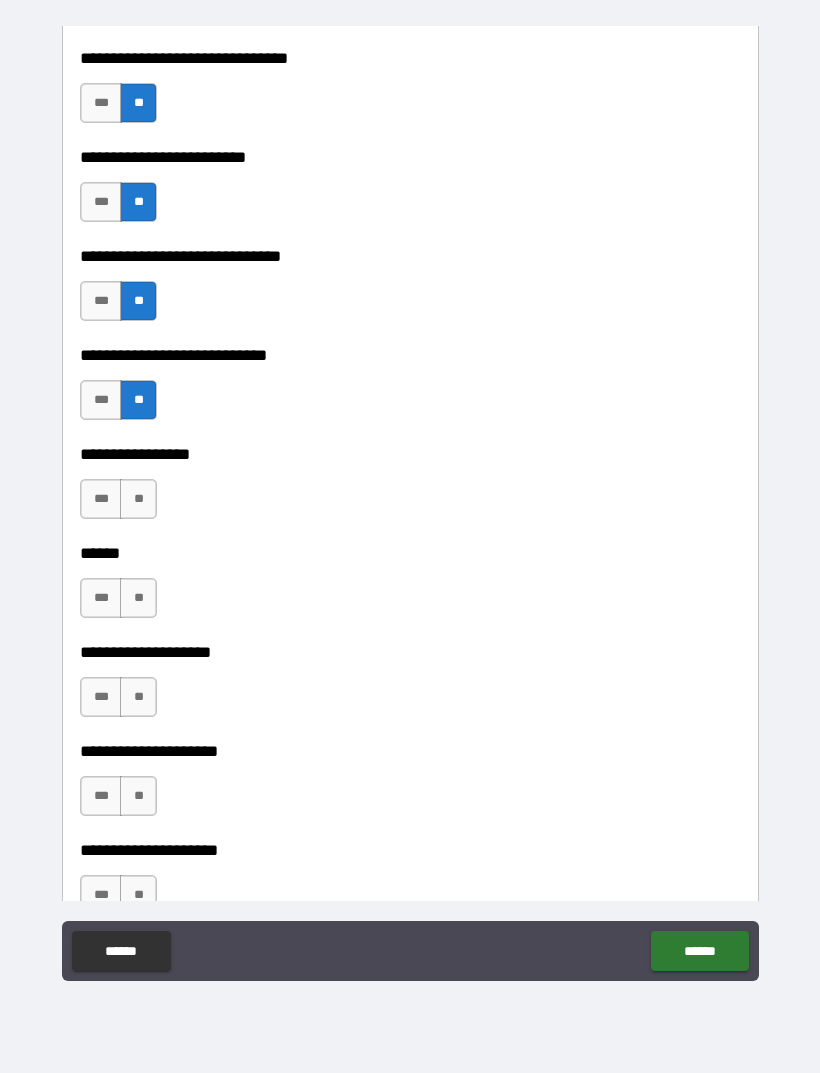 scroll, scrollTop: 8609, scrollLeft: 0, axis: vertical 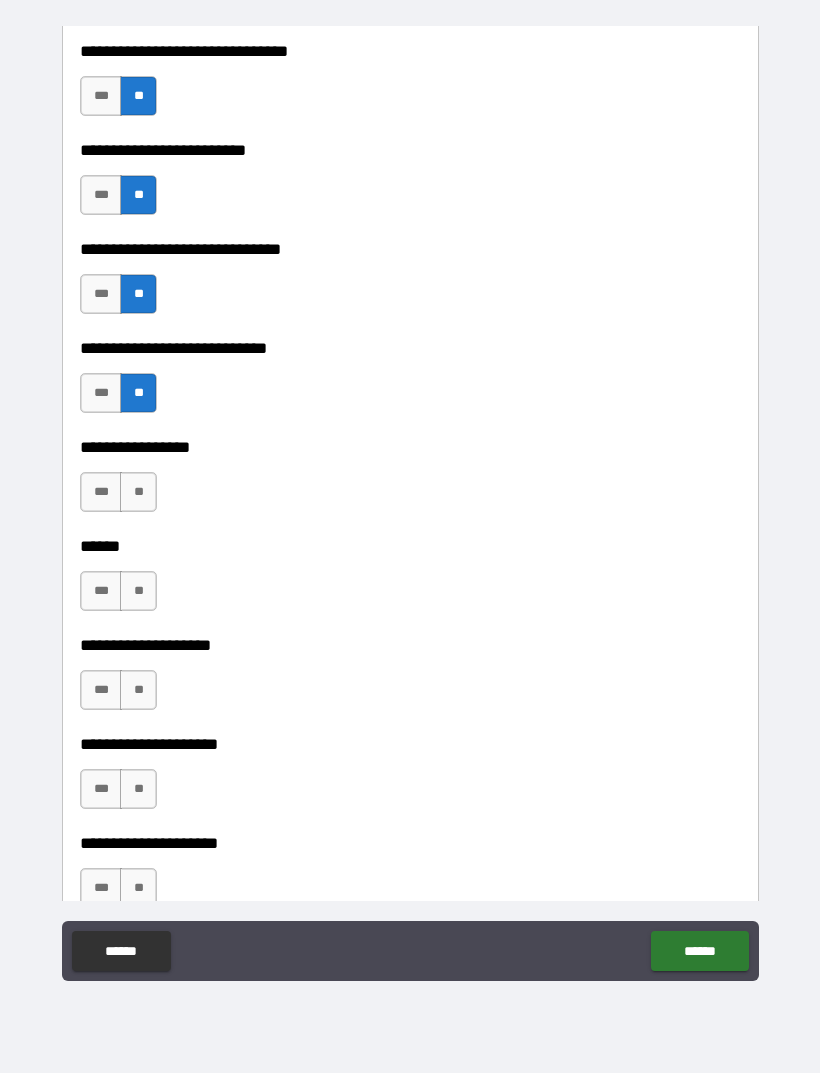 click on "**" at bounding box center (138, 492) 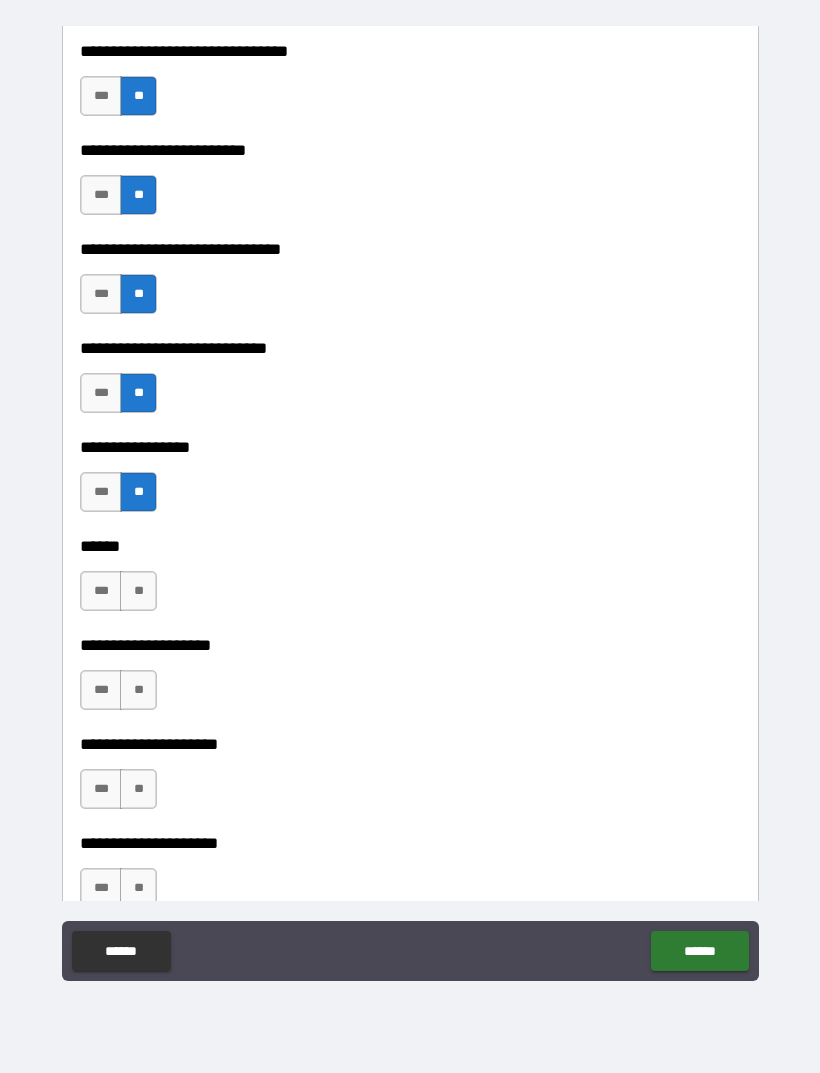 click on "**" at bounding box center (138, 591) 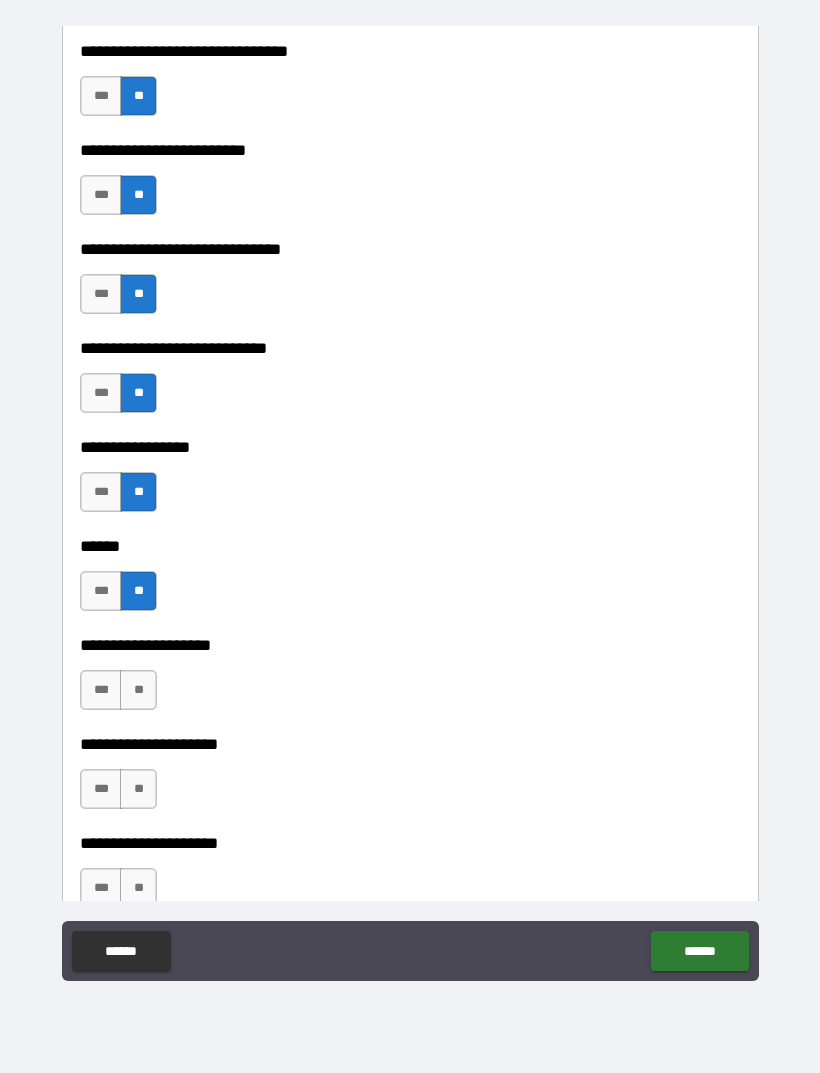 click on "**" at bounding box center (138, 690) 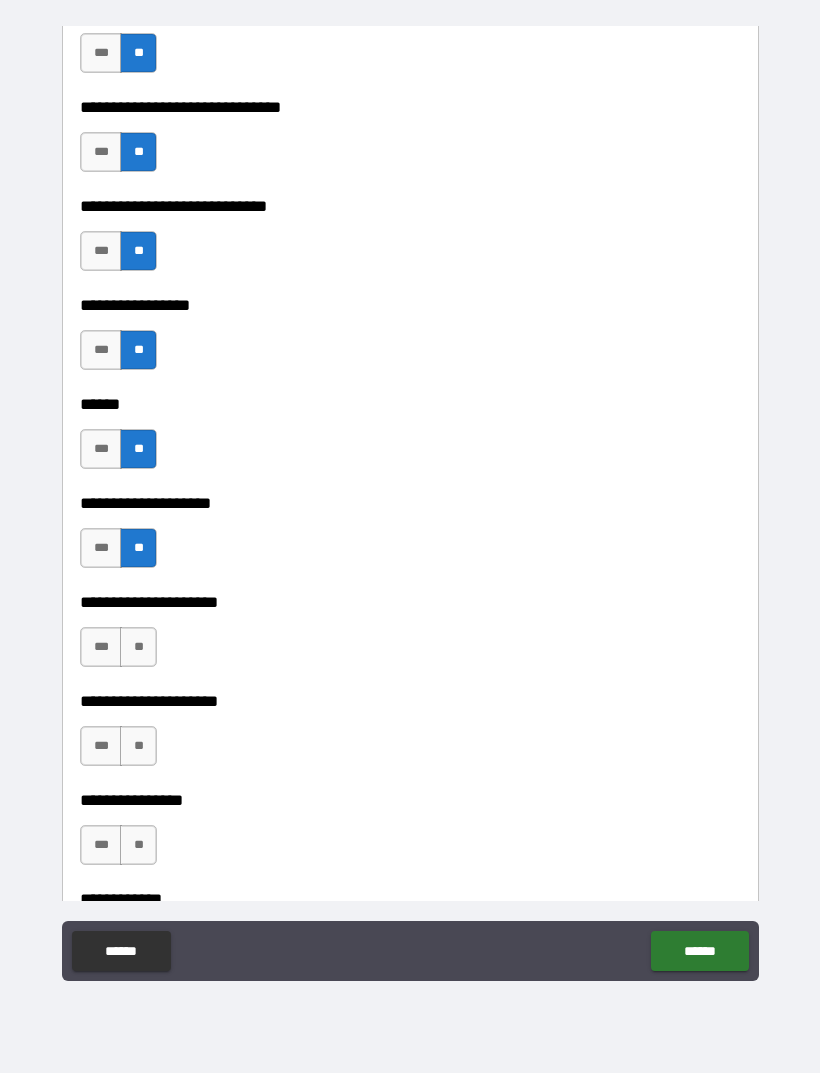 scroll, scrollTop: 8781, scrollLeft: 0, axis: vertical 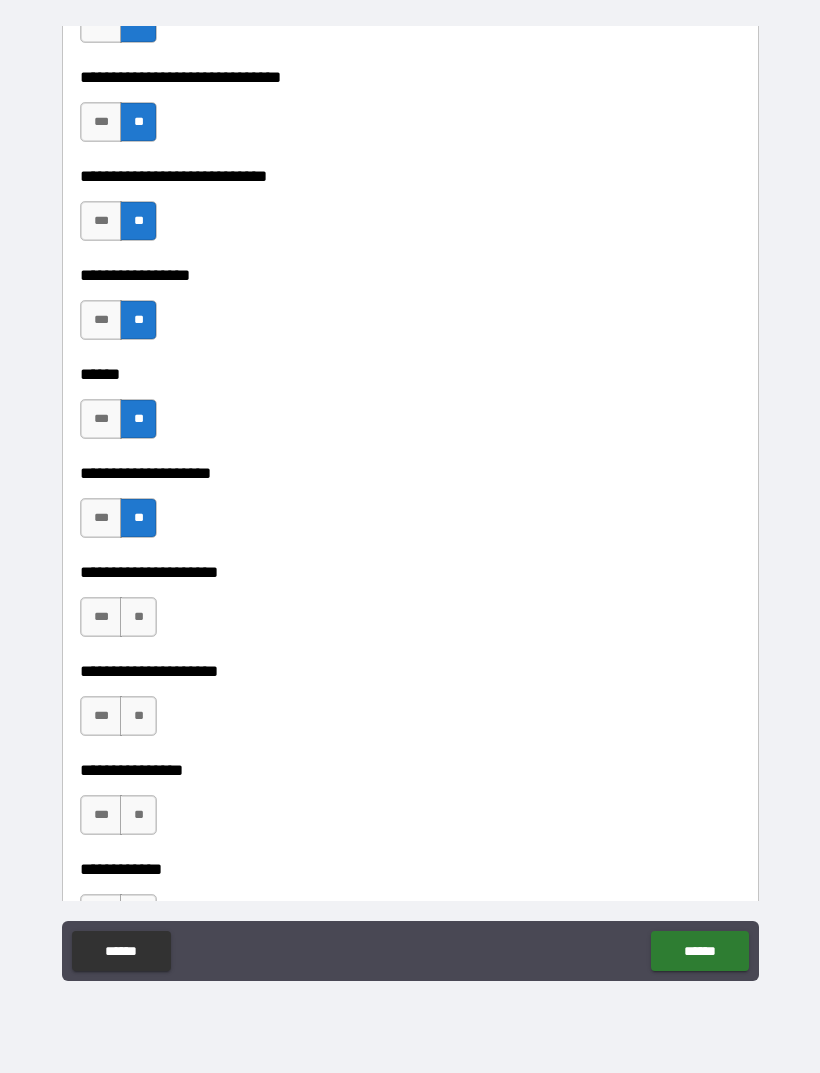 click on "**" at bounding box center [138, 617] 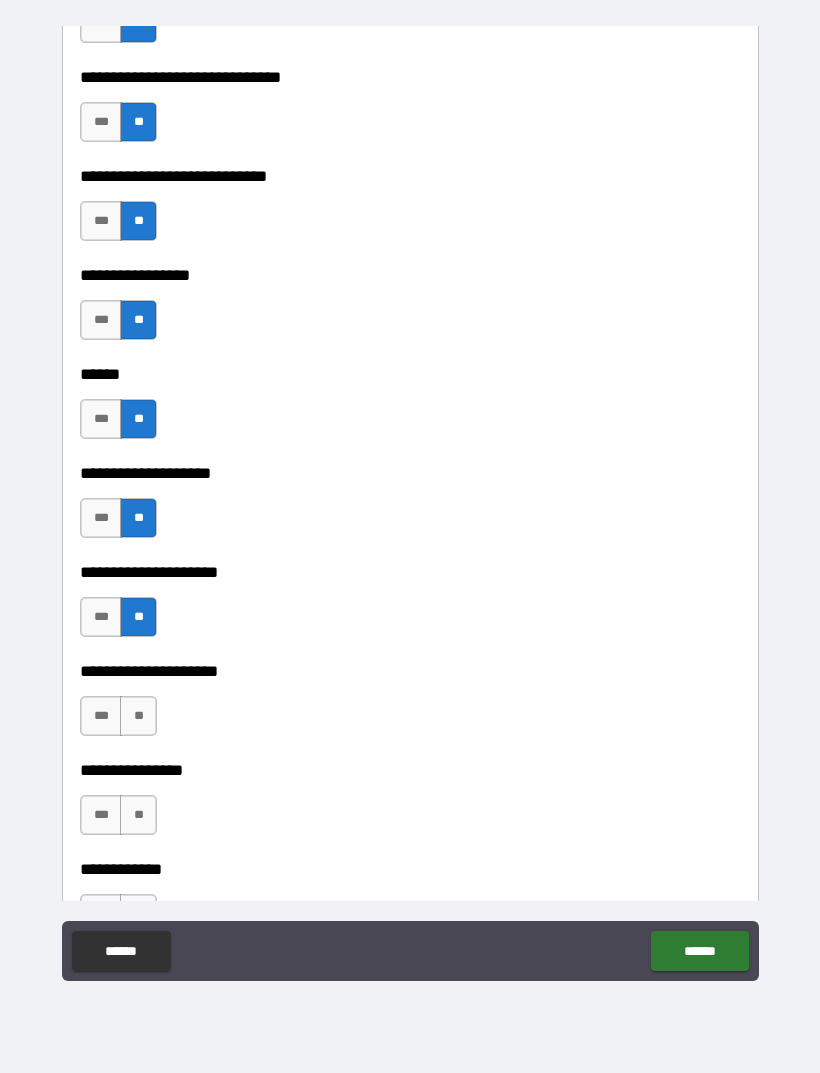click on "**" at bounding box center (138, 716) 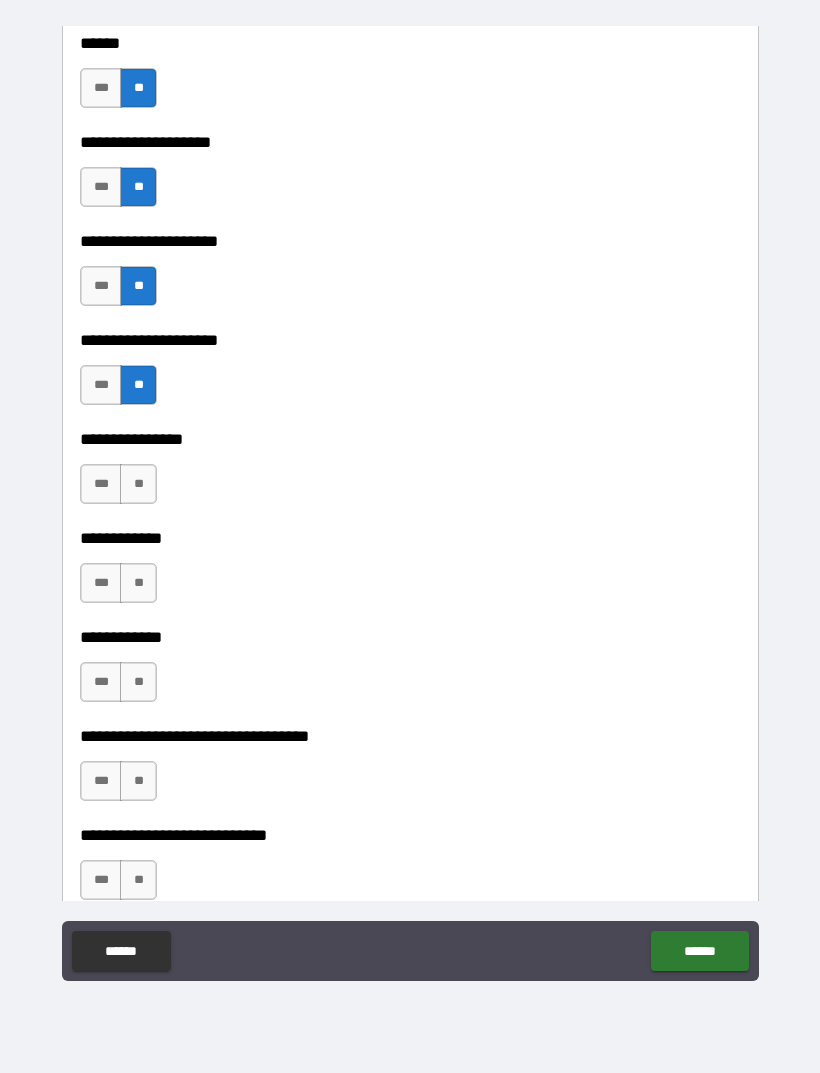scroll, scrollTop: 9141, scrollLeft: 0, axis: vertical 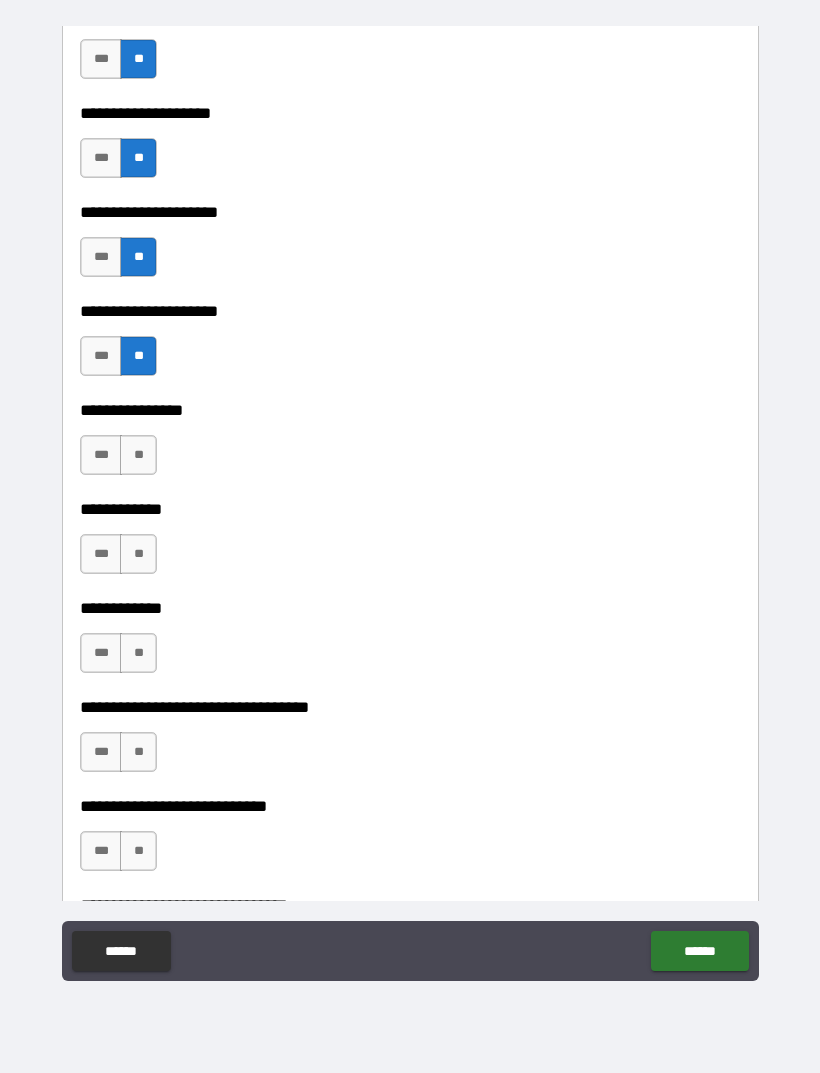 click on "**" at bounding box center [138, 455] 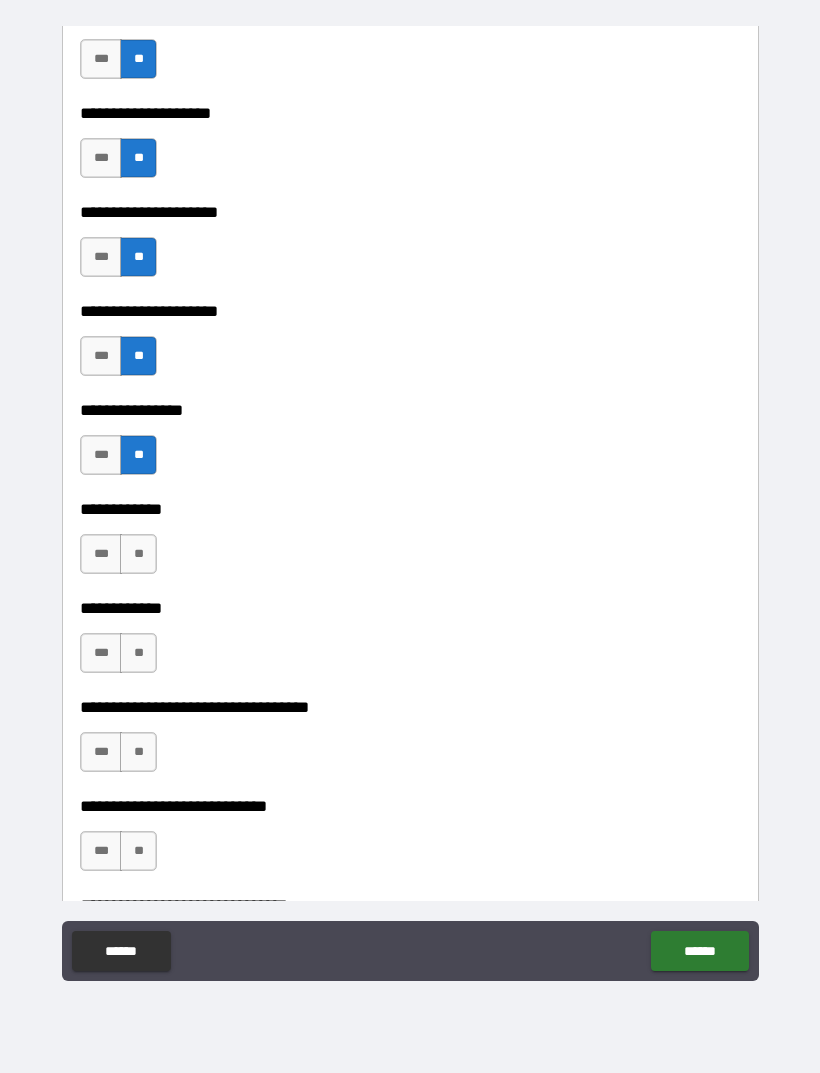 click on "**" at bounding box center (138, 554) 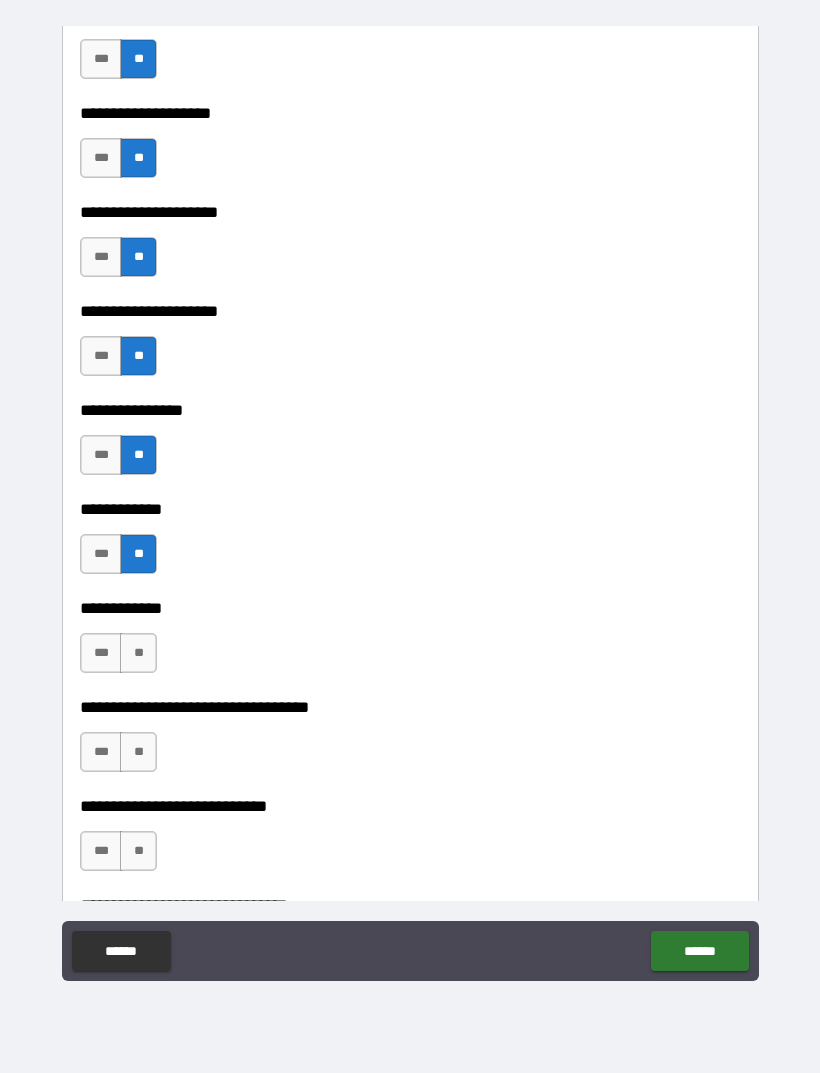 click on "**" at bounding box center (138, 653) 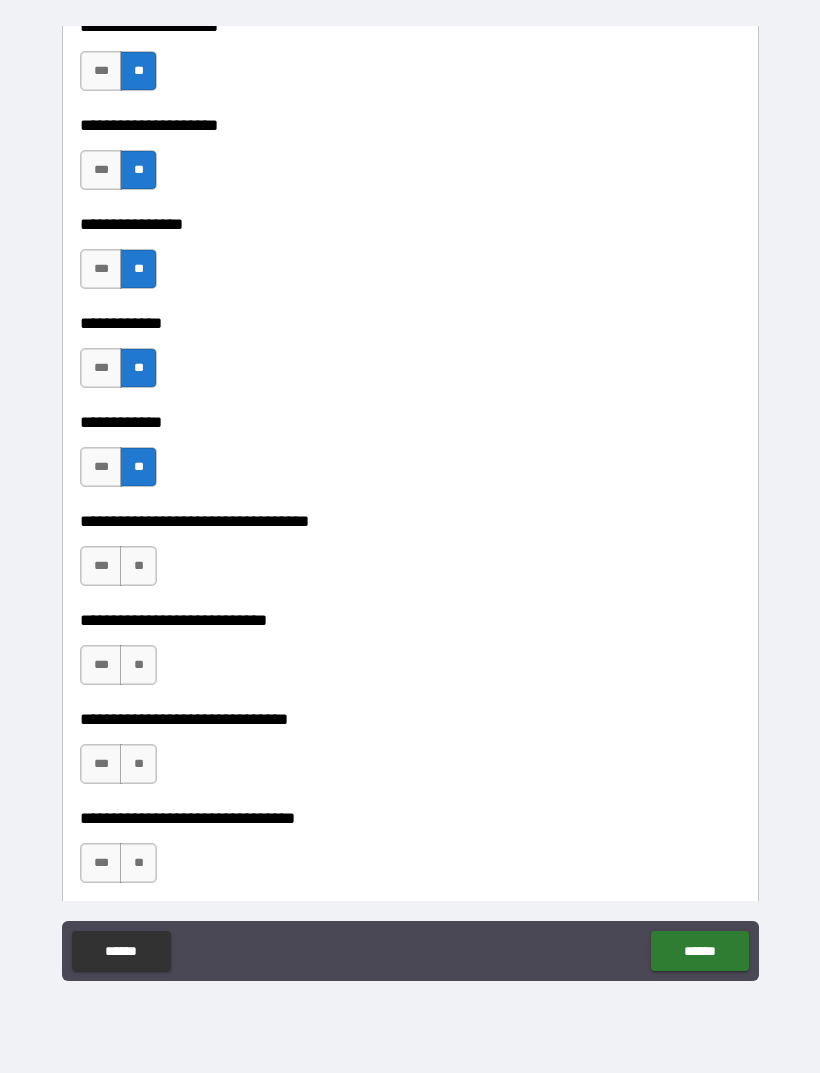scroll, scrollTop: 9326, scrollLeft: 0, axis: vertical 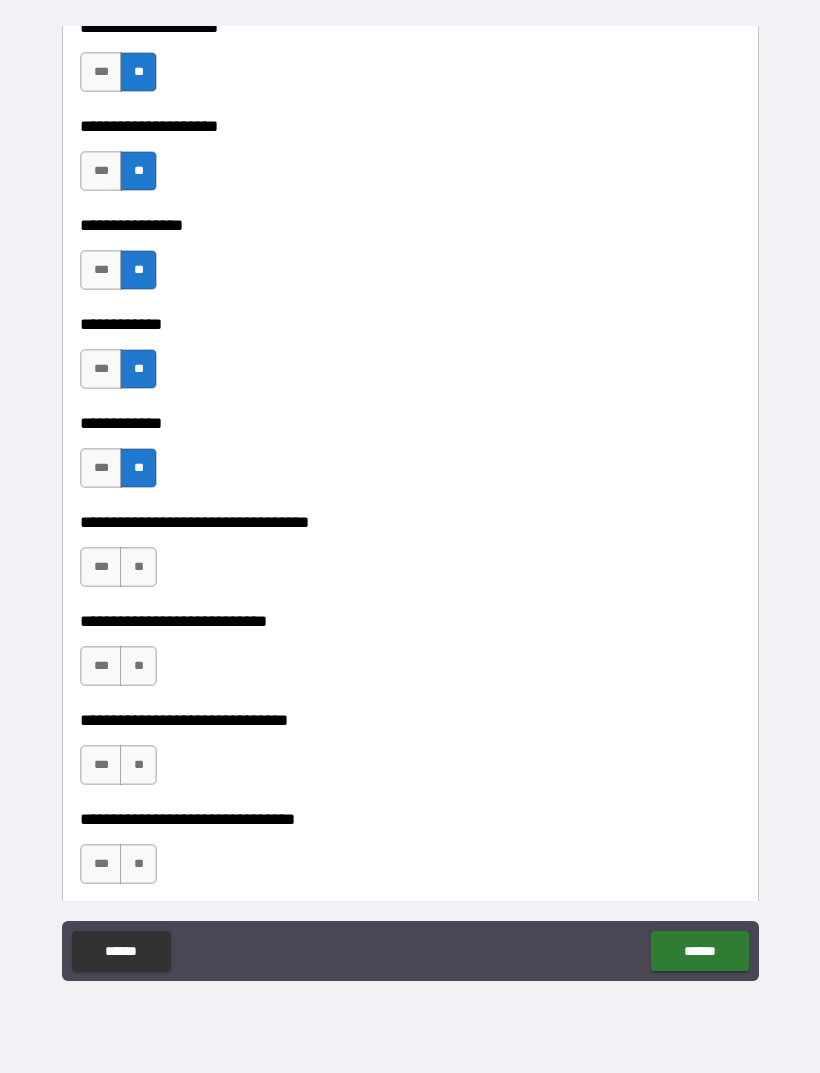 click on "**" at bounding box center (138, 567) 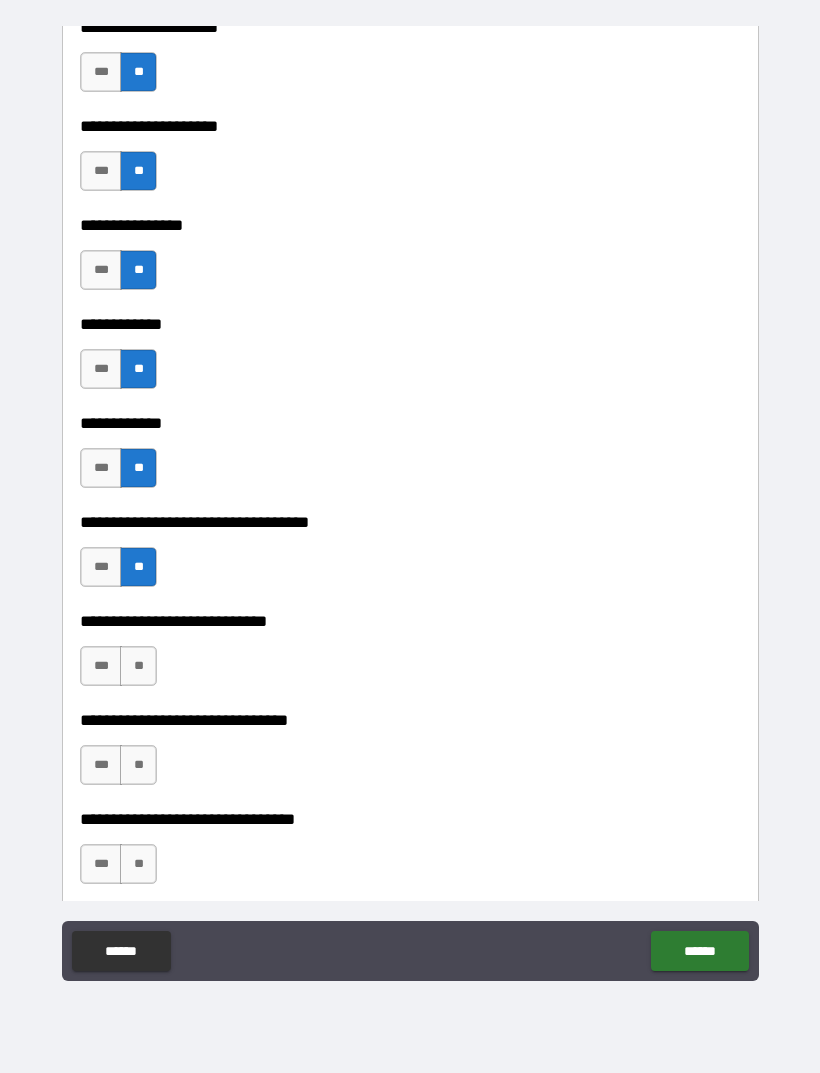 click on "**" at bounding box center (138, 666) 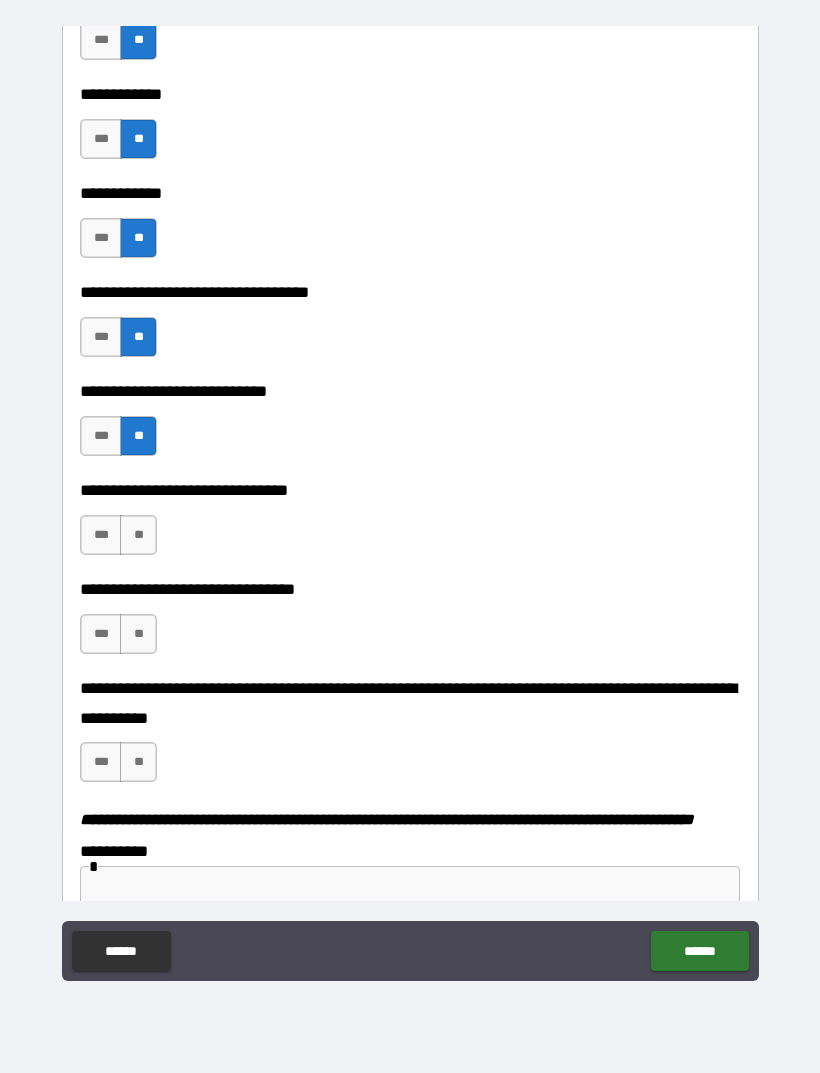 scroll, scrollTop: 9557, scrollLeft: 0, axis: vertical 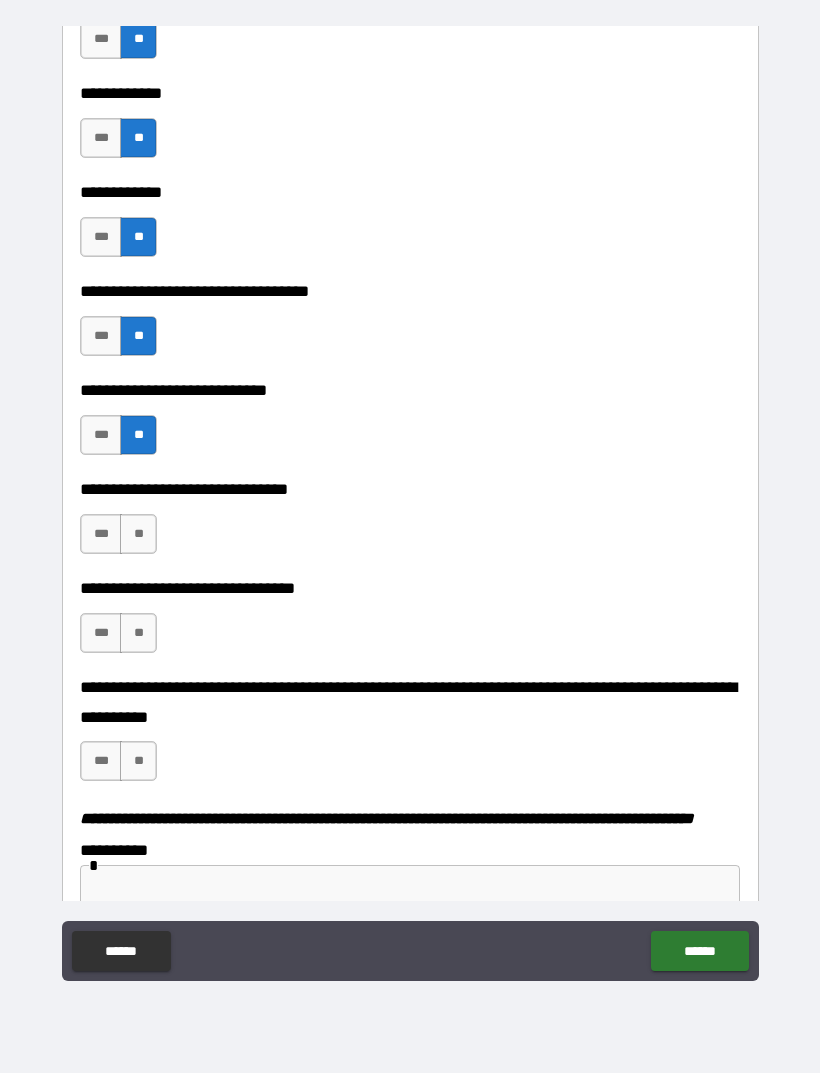 click on "**" at bounding box center [138, 534] 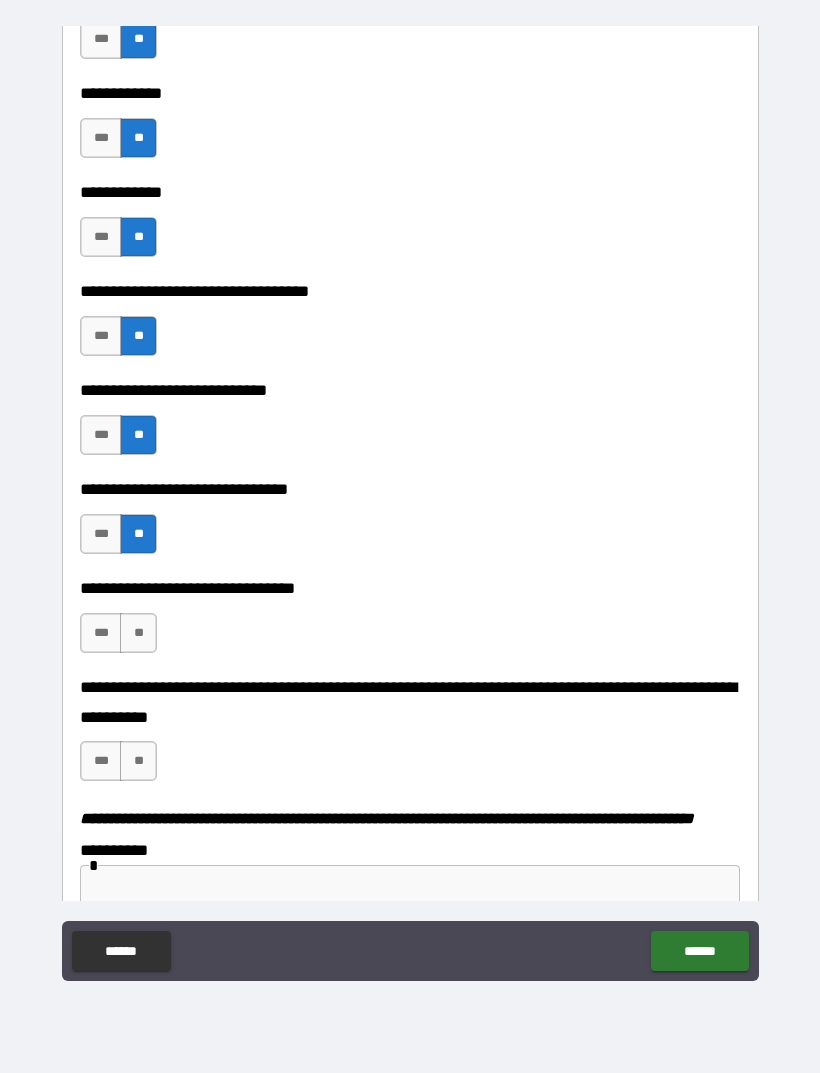 click on "**" at bounding box center (138, 633) 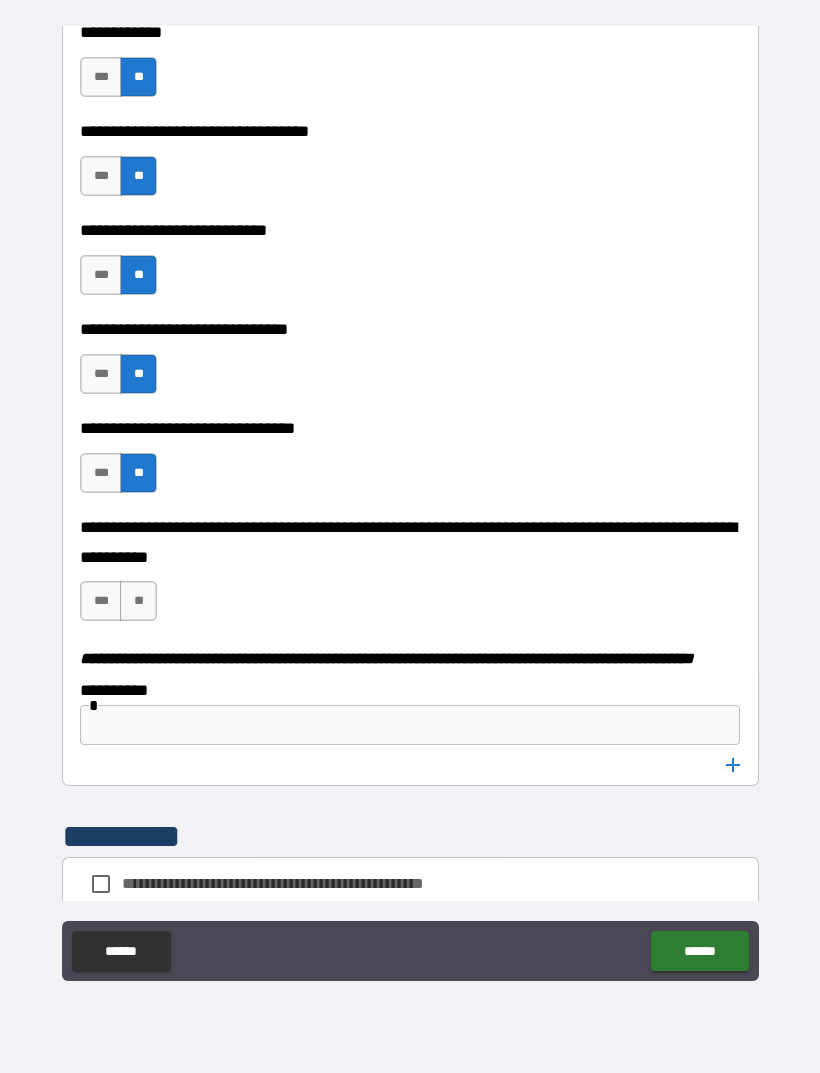 scroll, scrollTop: 9736, scrollLeft: 0, axis: vertical 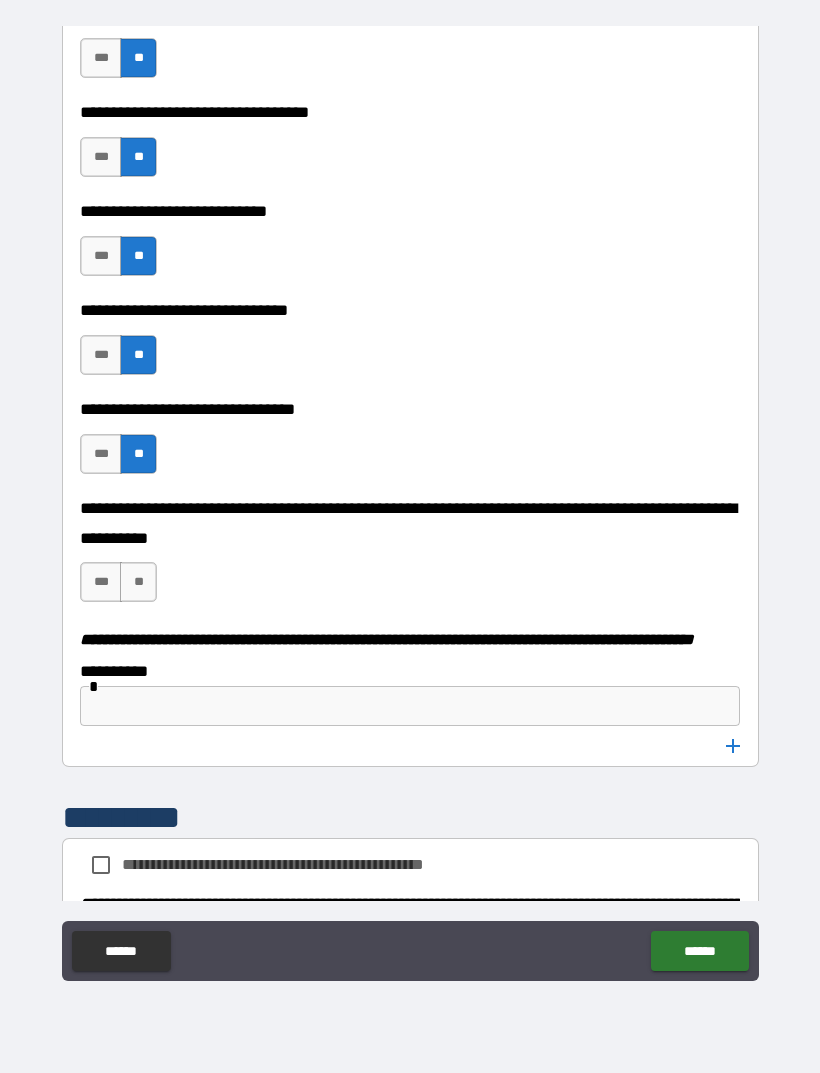 click on "**" at bounding box center (138, 582) 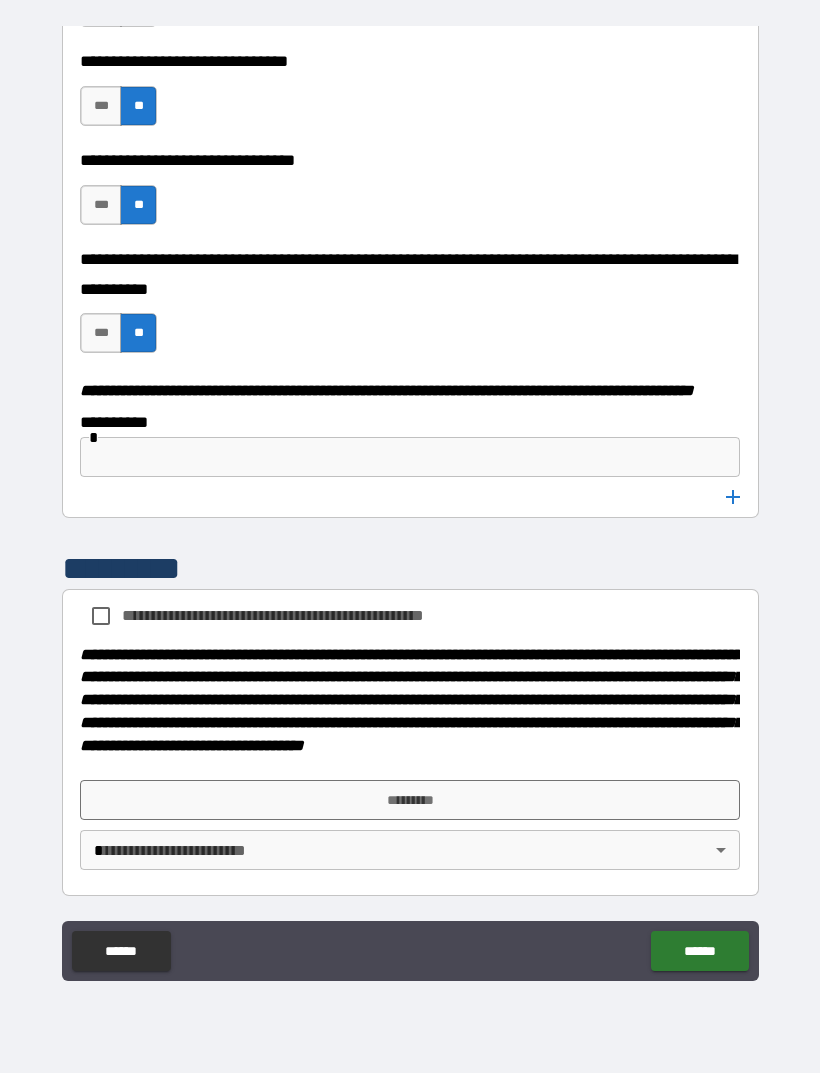 scroll, scrollTop: 10041, scrollLeft: 0, axis: vertical 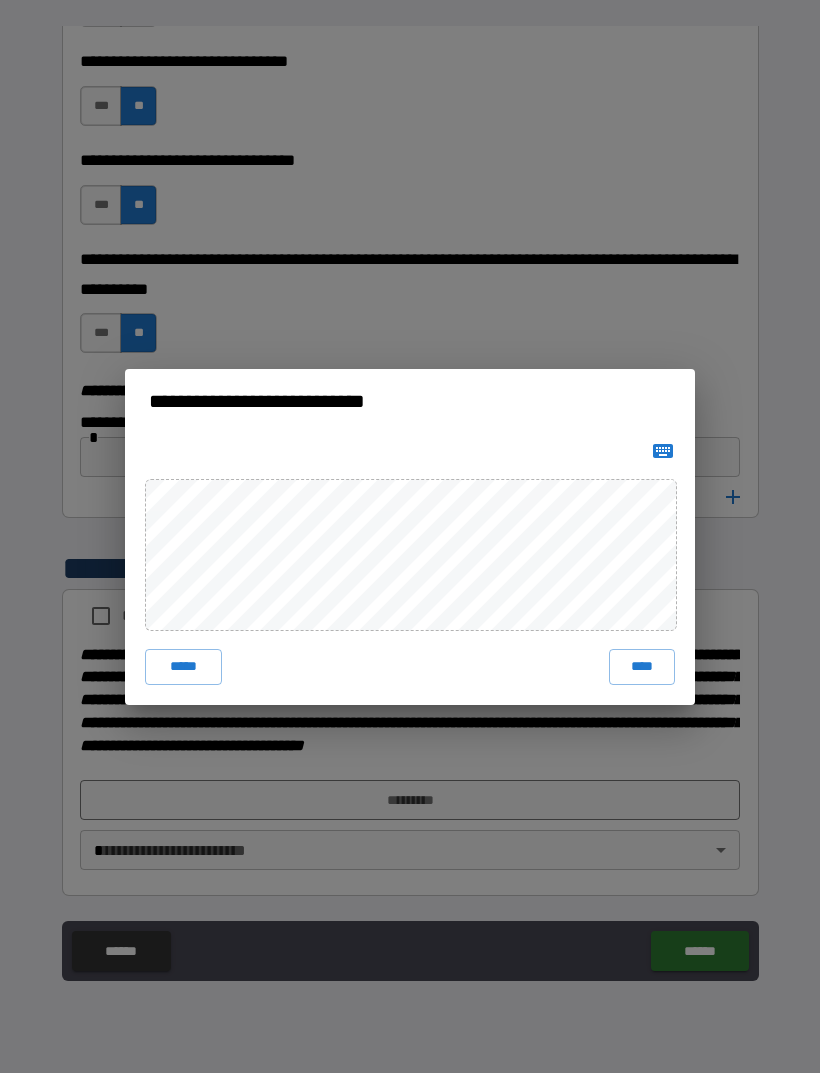 click on "****" at bounding box center (642, 667) 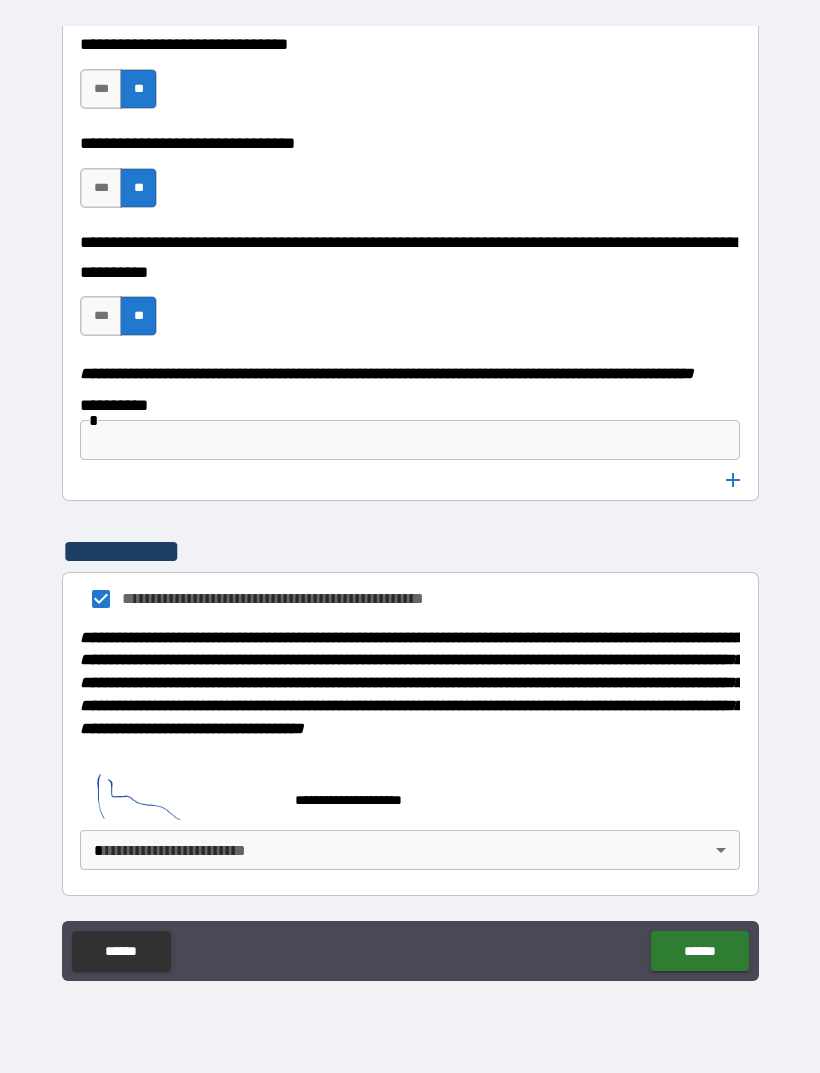 click on "**********" at bounding box center (410, 504) 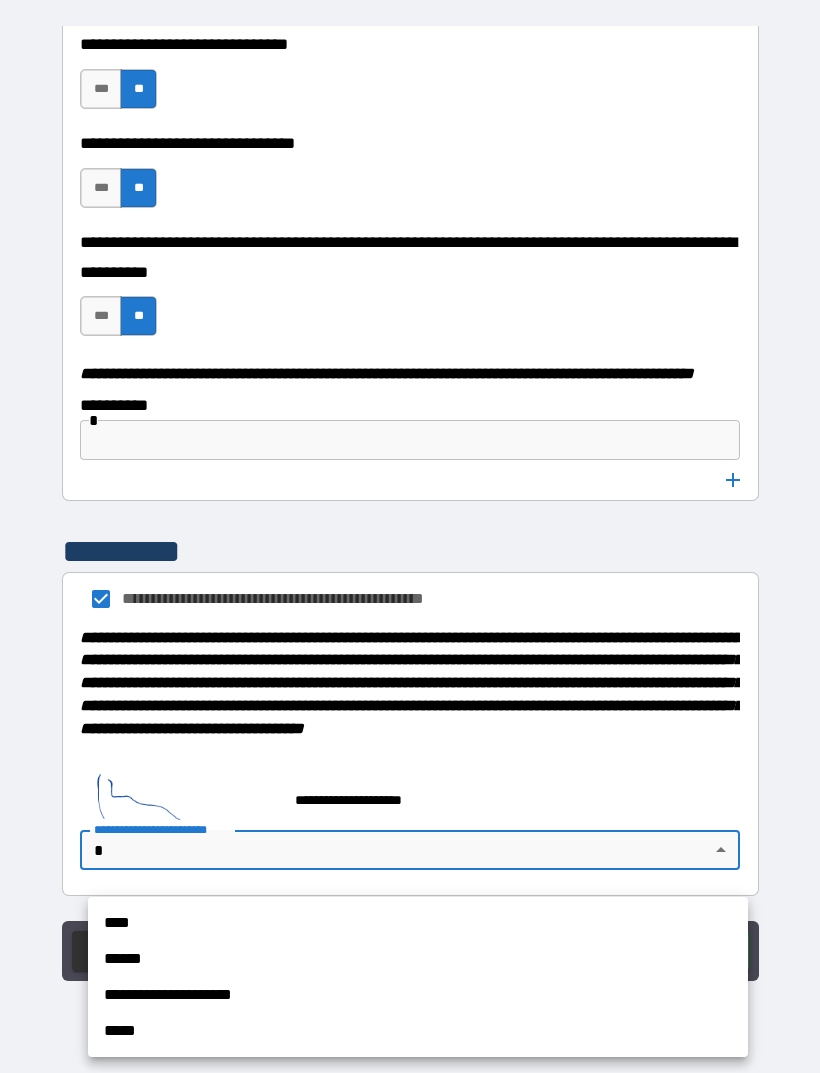 click on "****" at bounding box center [418, 923] 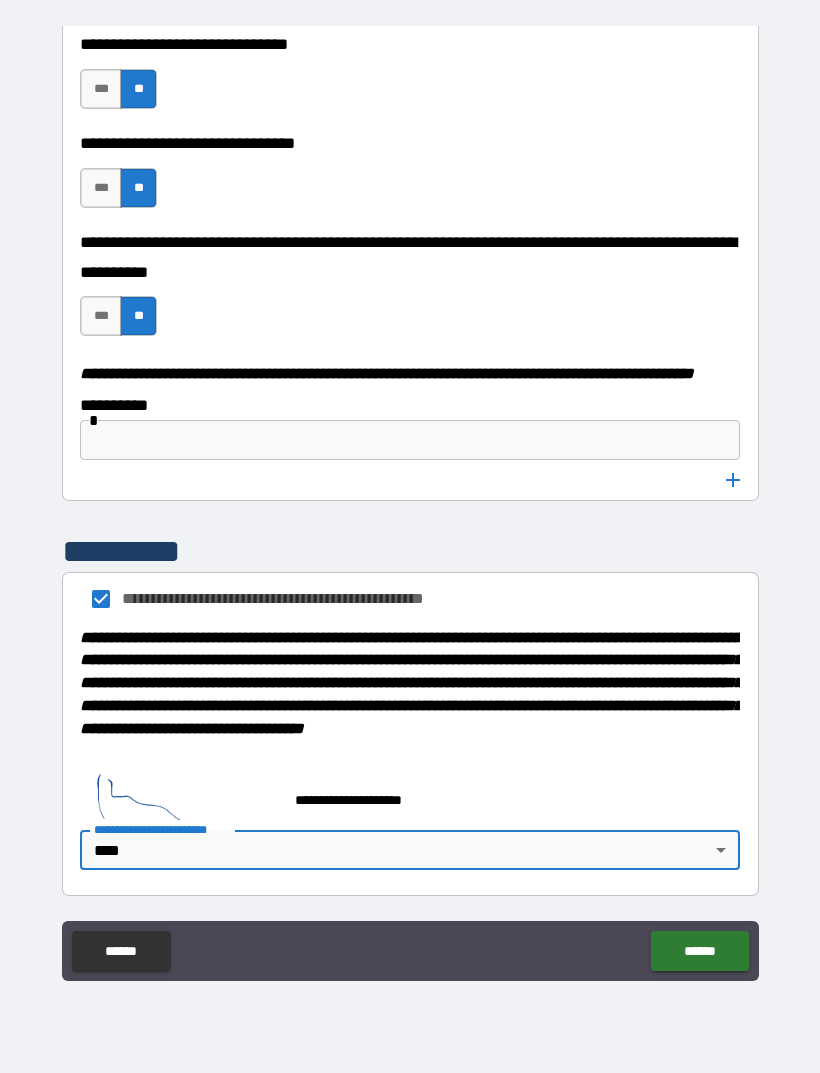 click on "******" at bounding box center [699, 951] 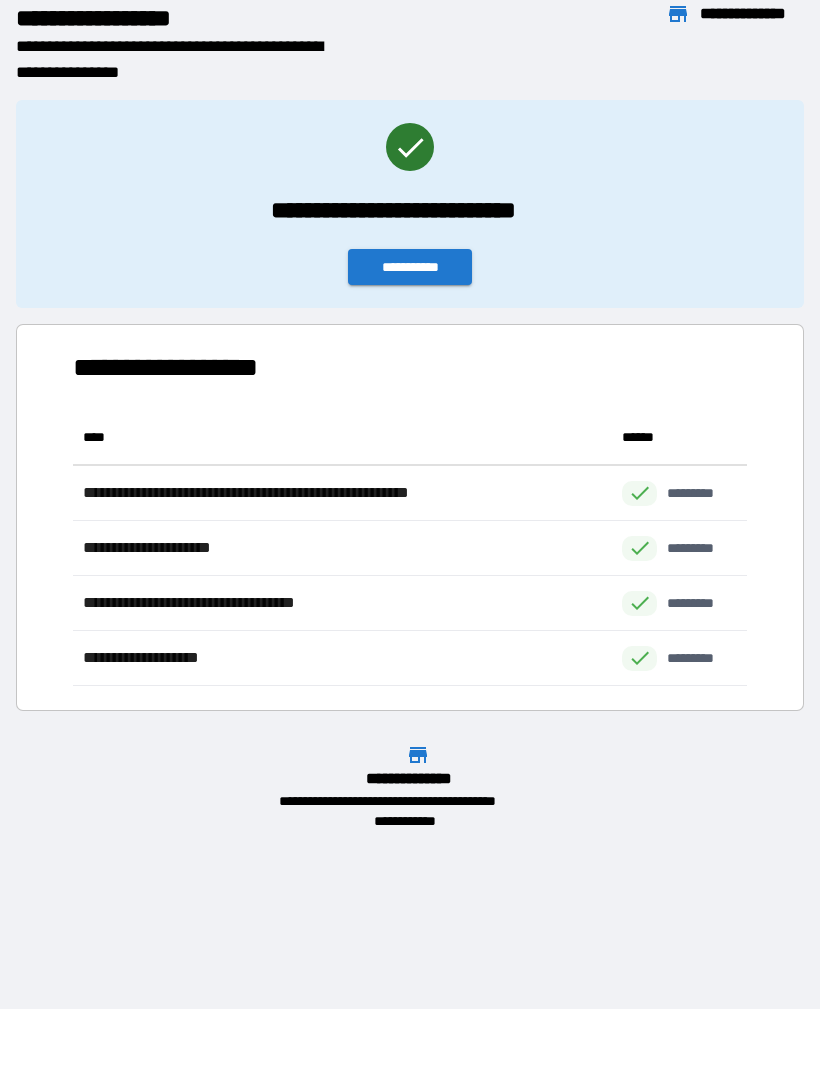 scroll, scrollTop: 1, scrollLeft: 1, axis: both 